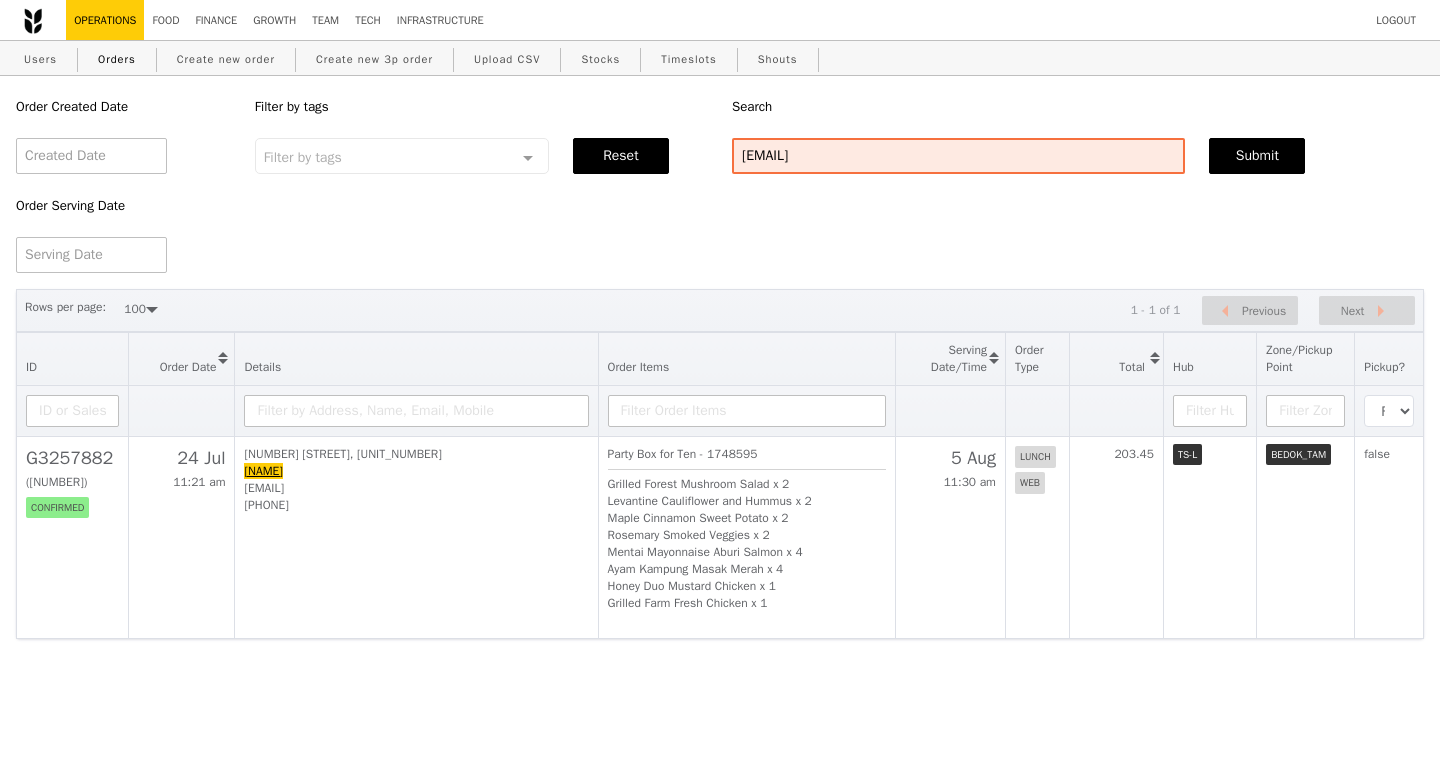 select on "100" 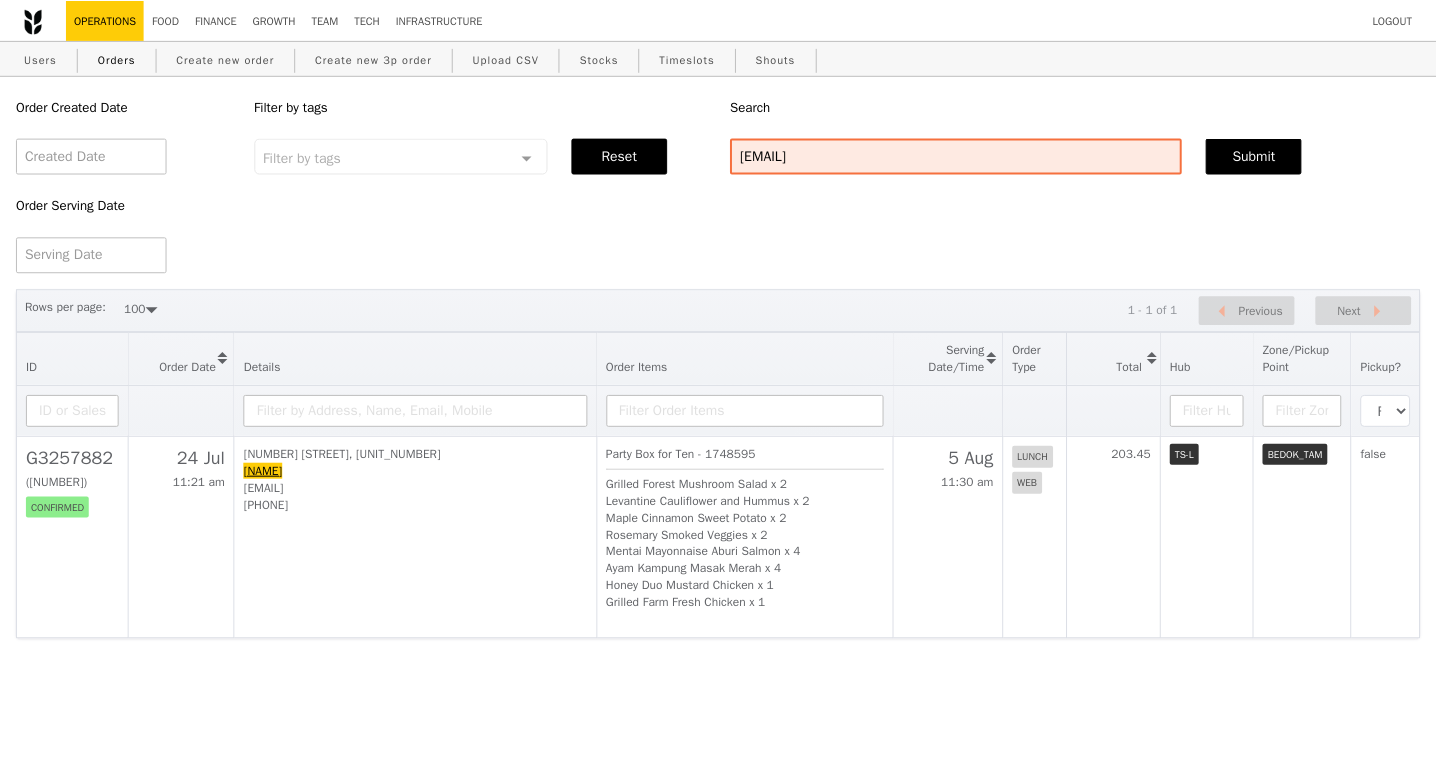 scroll, scrollTop: 0, scrollLeft: 0, axis: both 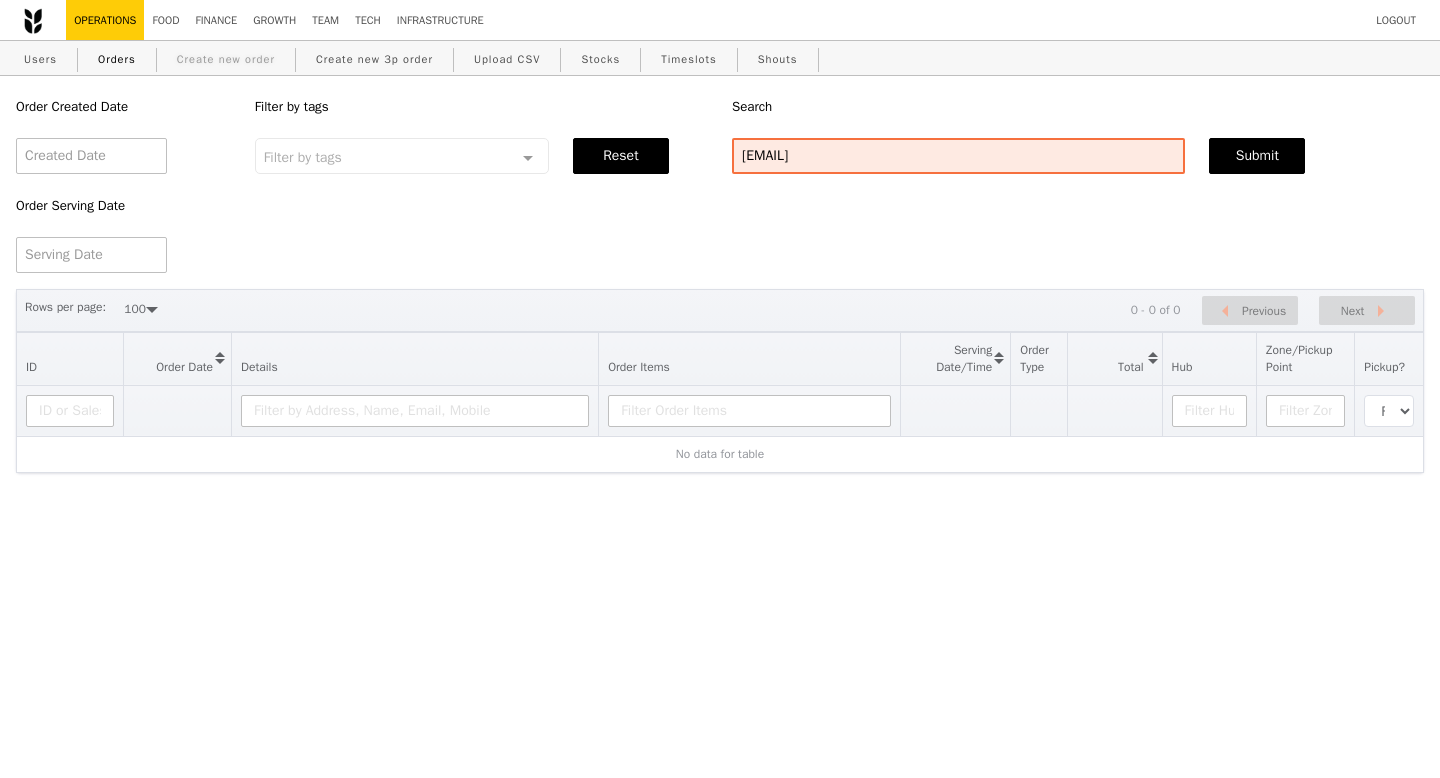 click on "Create new order" at bounding box center (226, 59) 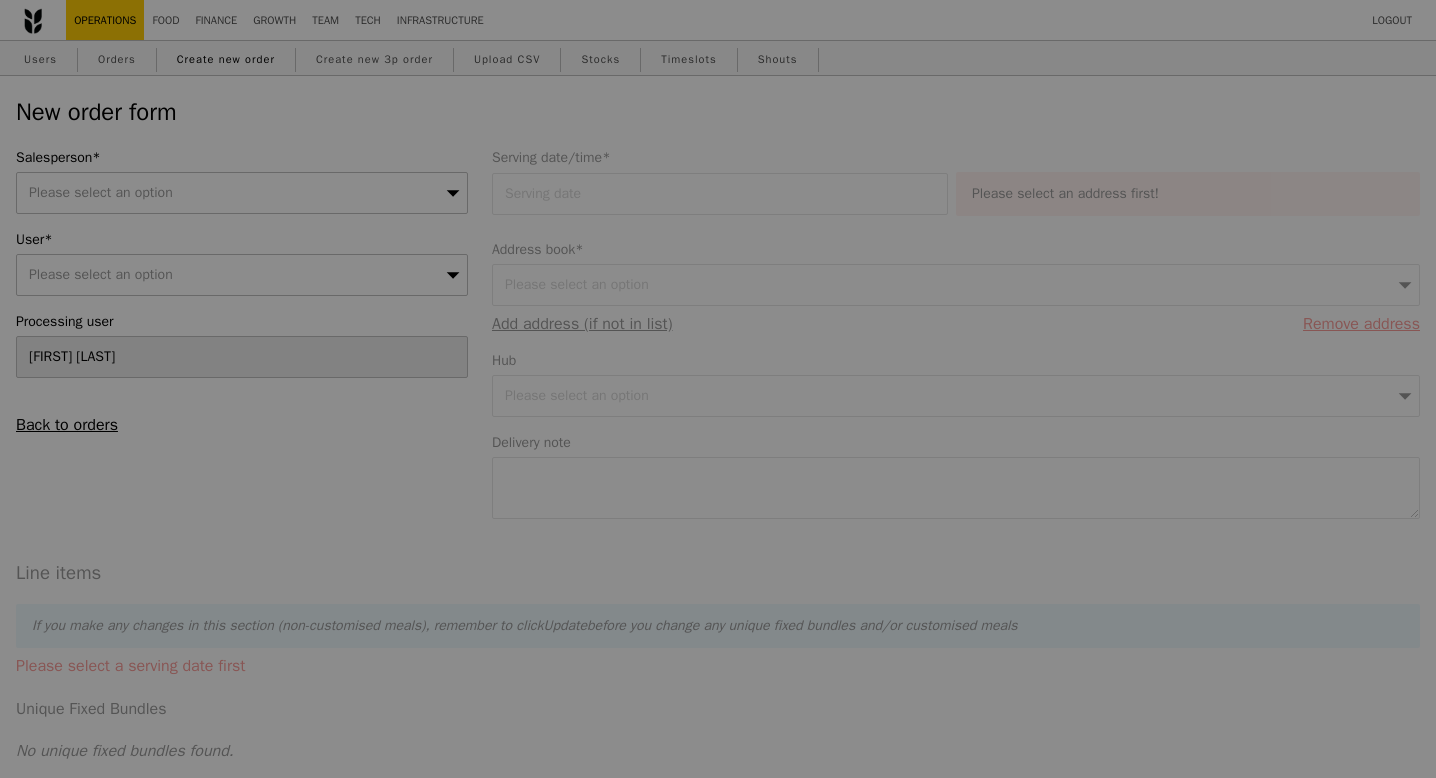 click at bounding box center [718, 389] 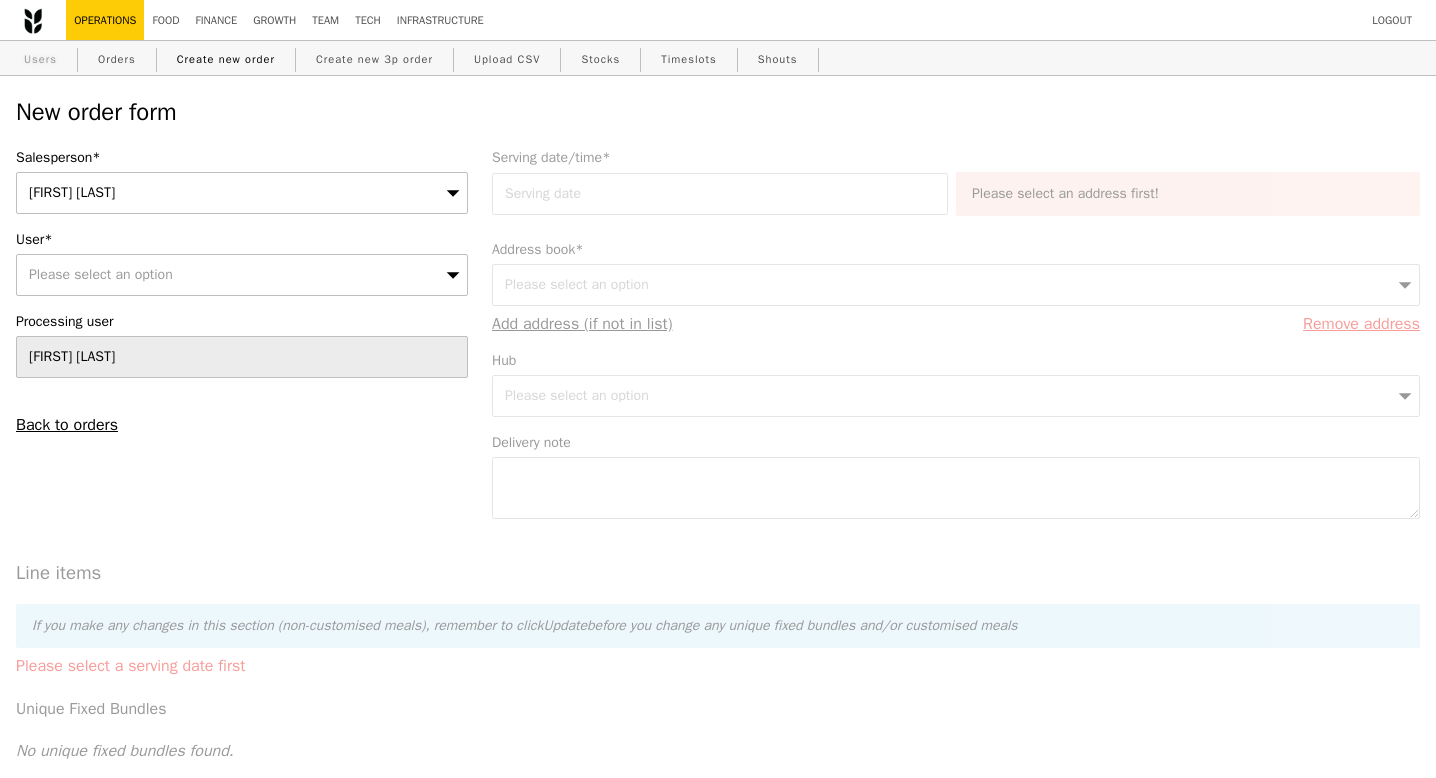 click on "Users" at bounding box center [40, 59] 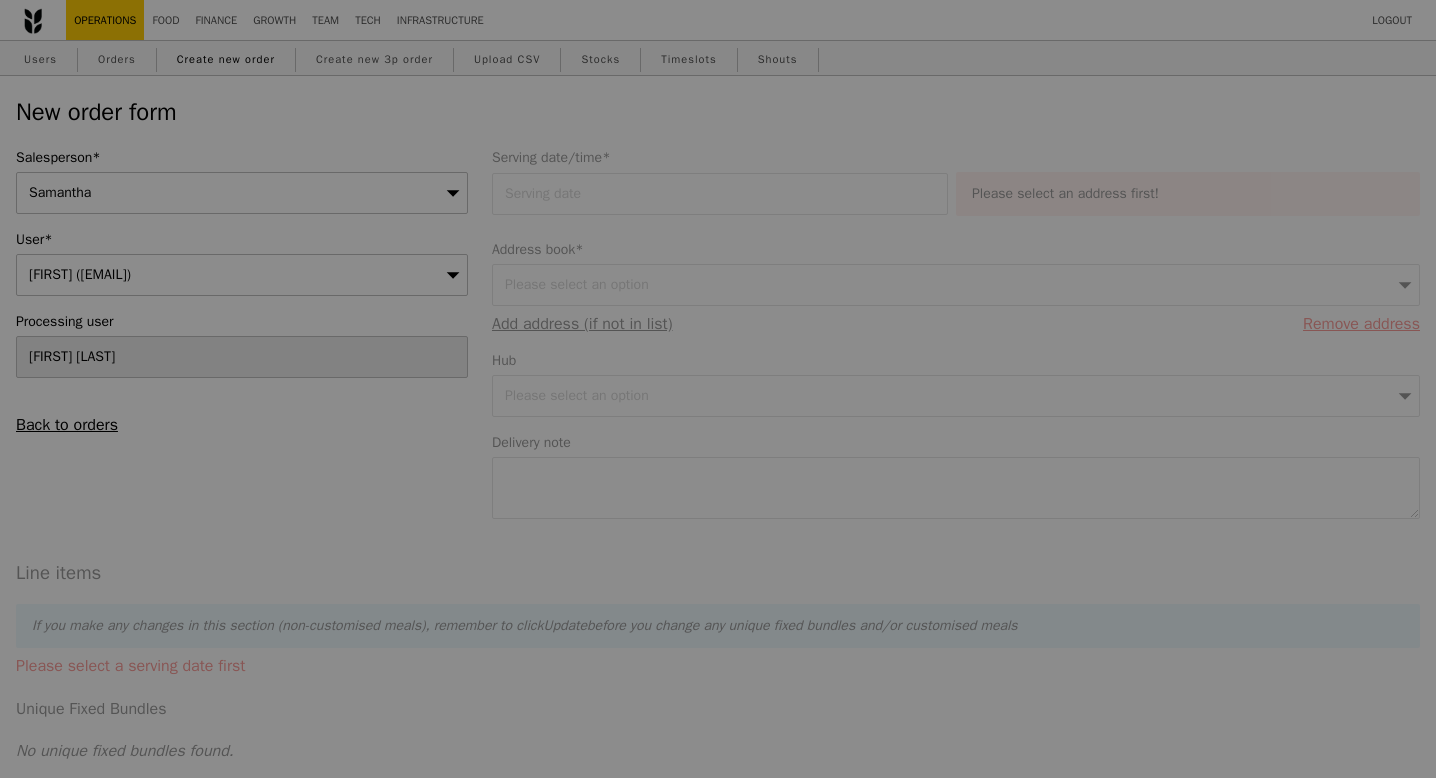 scroll, scrollTop: 0, scrollLeft: 0, axis: both 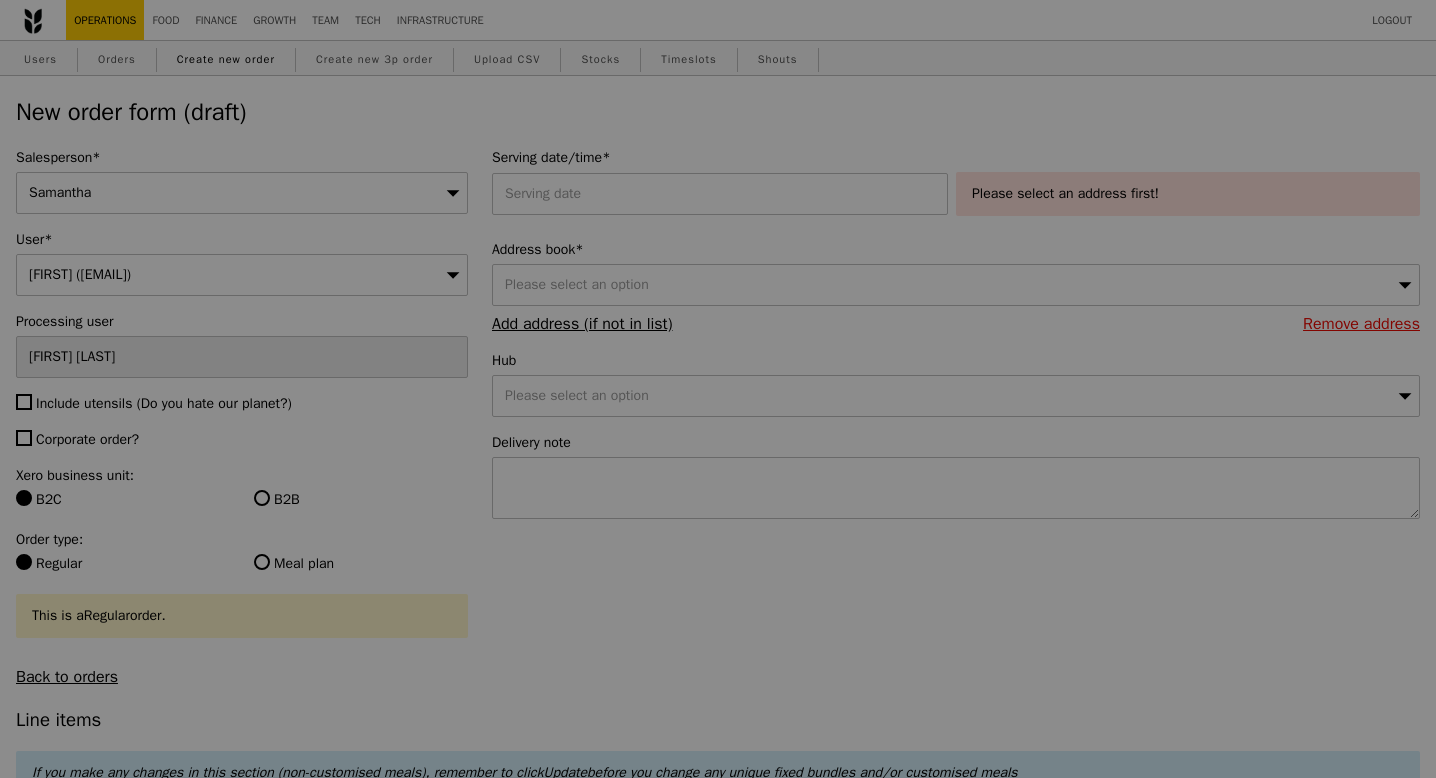type on "Confirm" 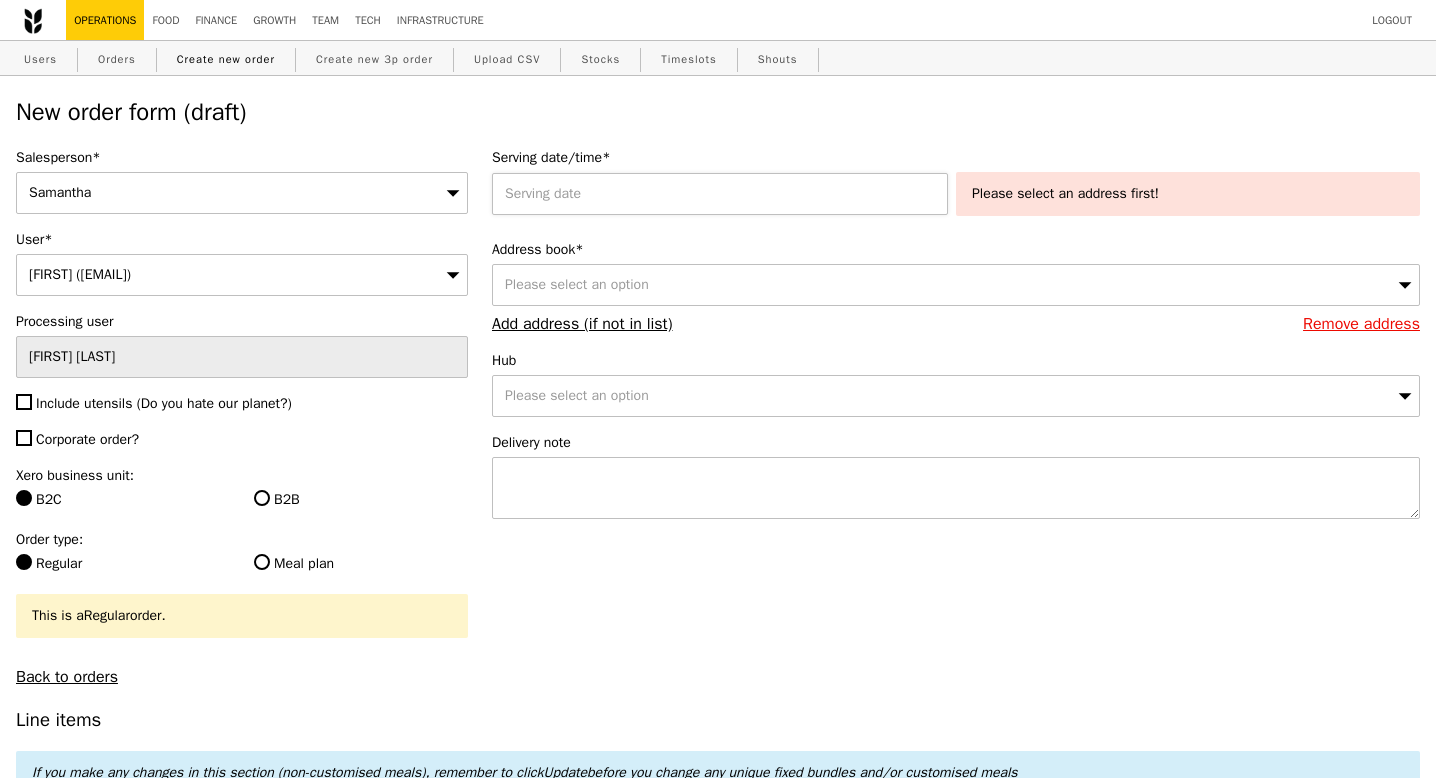 click at bounding box center (724, 194) 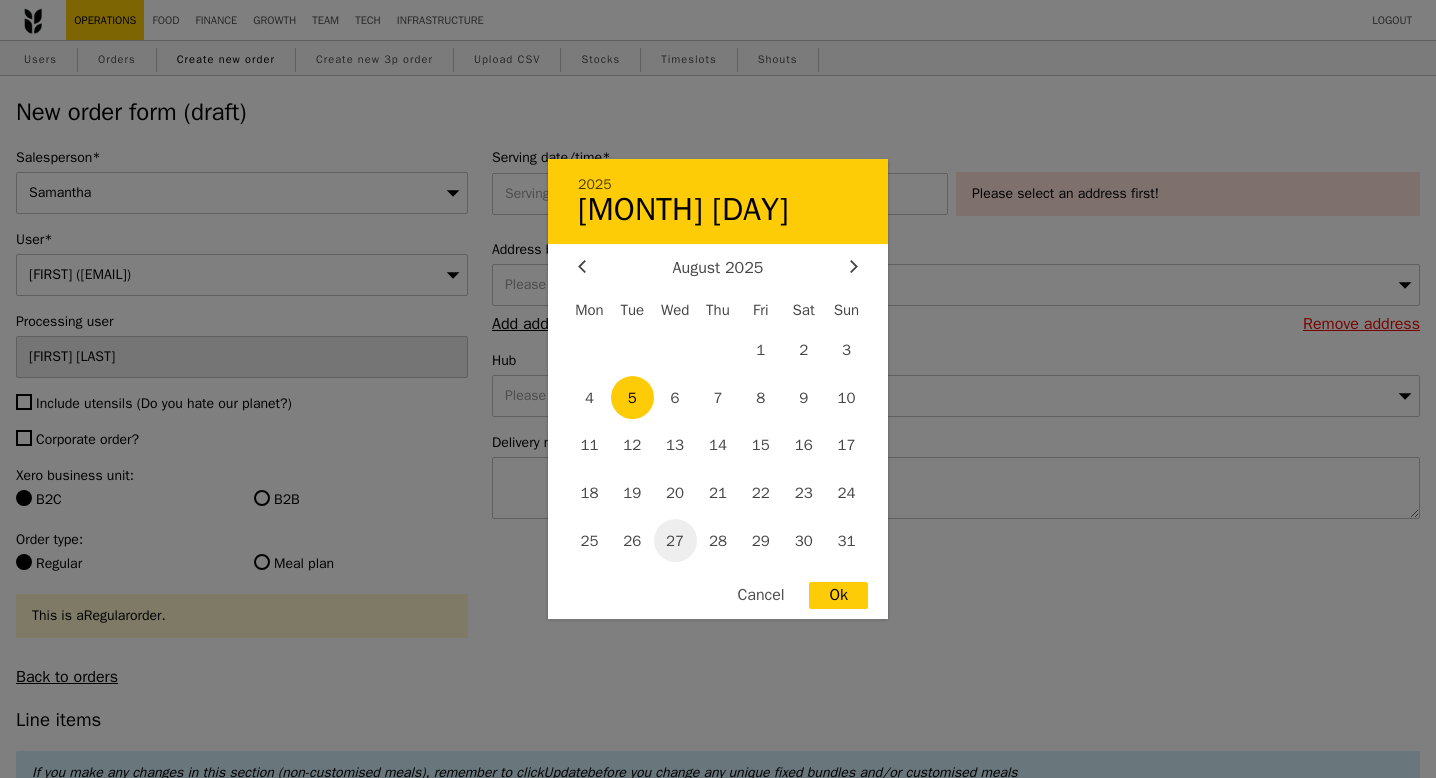 click on "27" at bounding box center (675, 540) 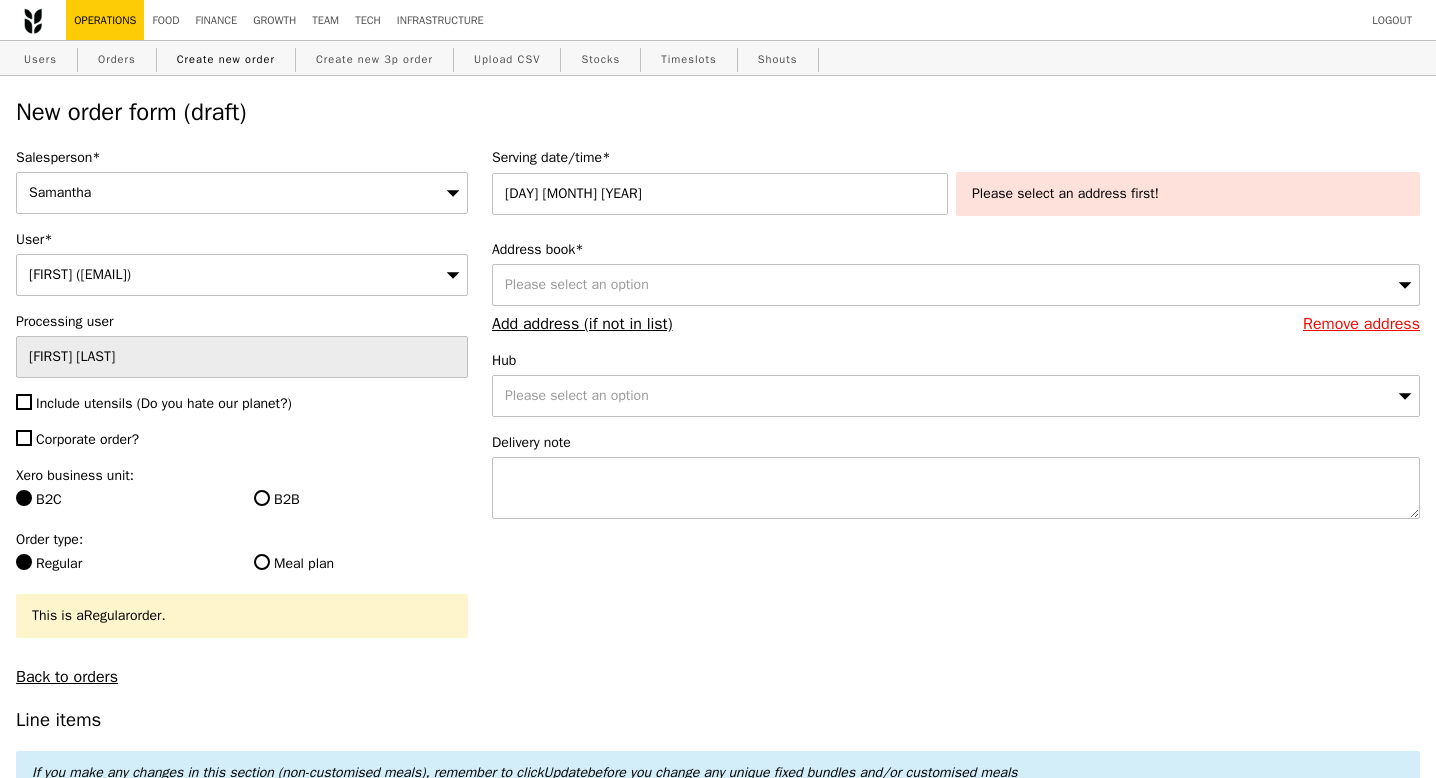 click on "Please select an option" at bounding box center [577, 284] 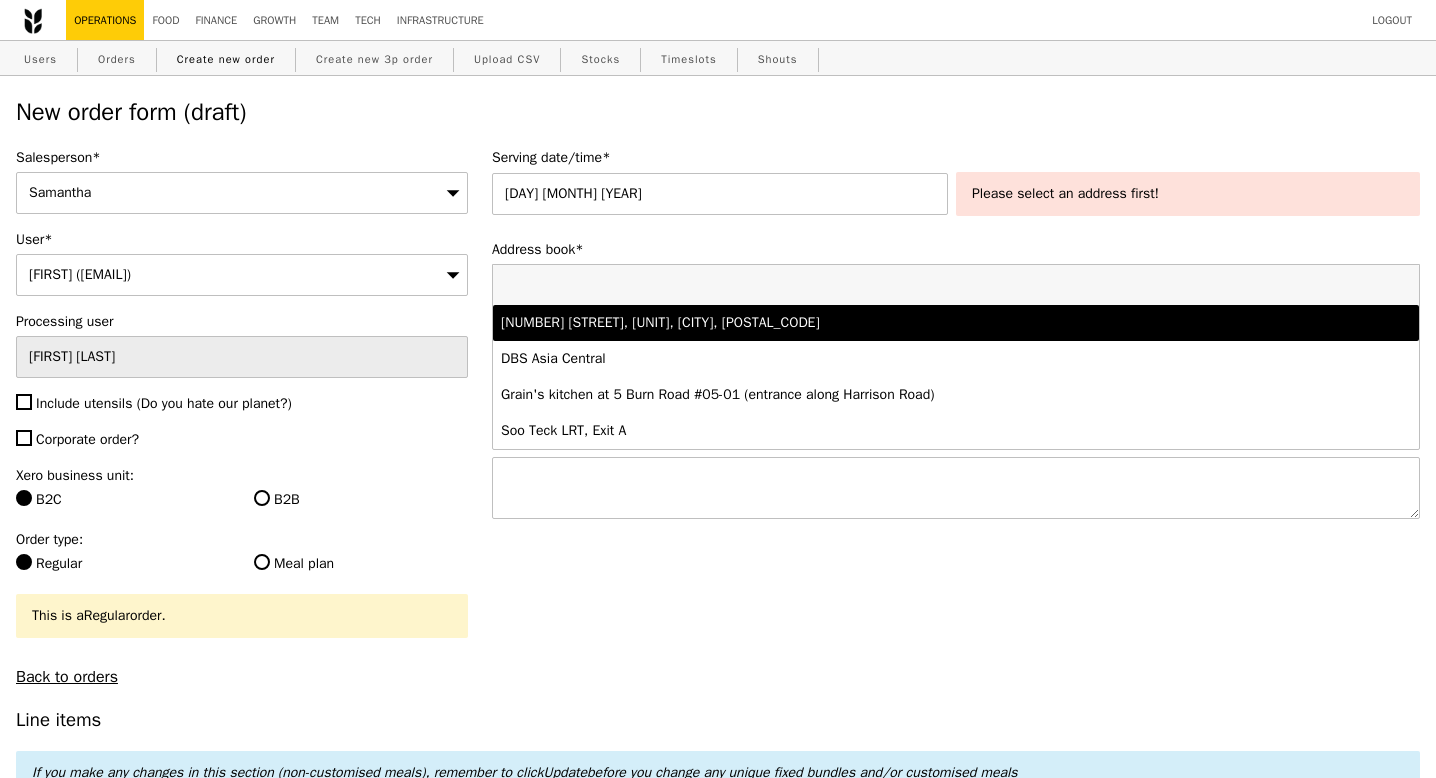 click on "1 George Street, #20-01/02/03, Singapore 049145" at bounding box center (842, 323) 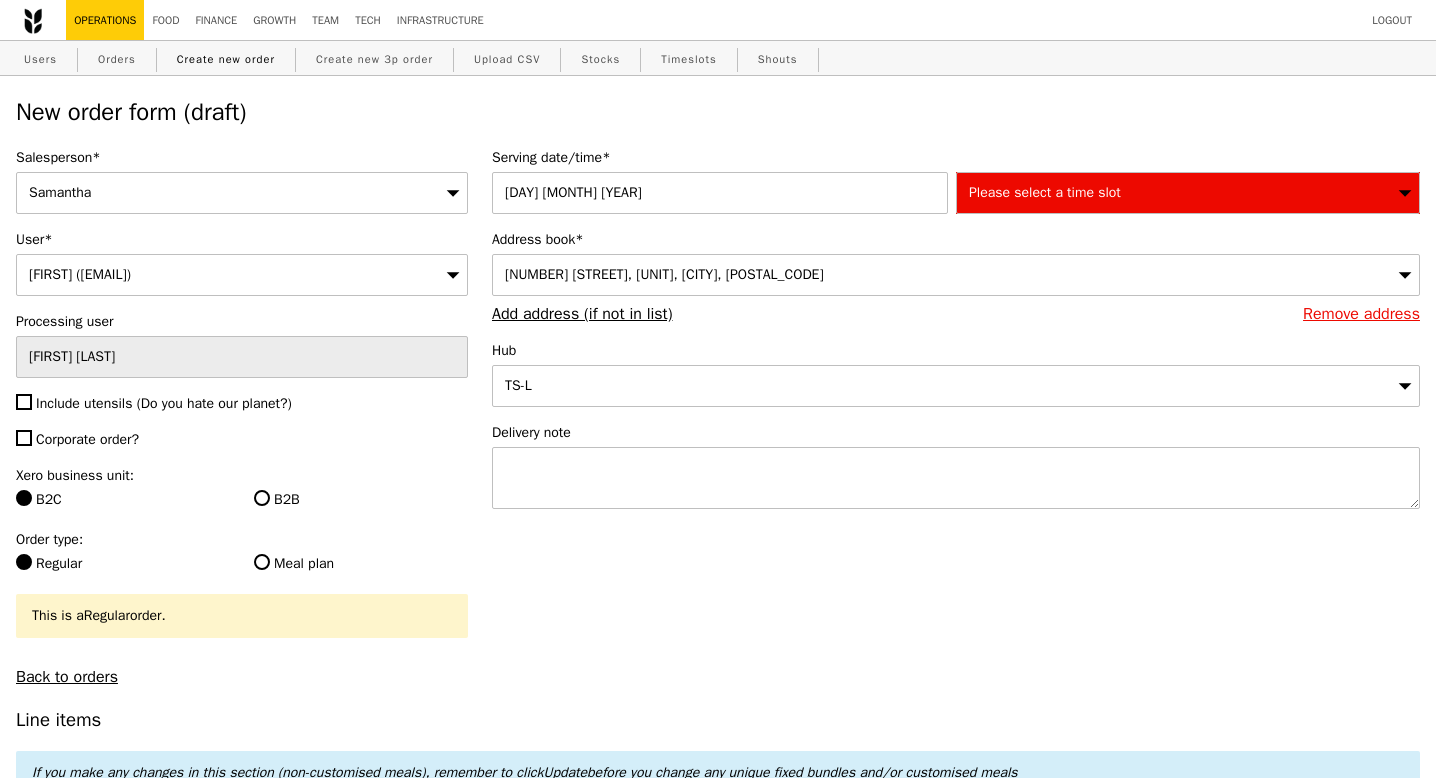 click on "Please select a time slot" at bounding box center [1045, 192] 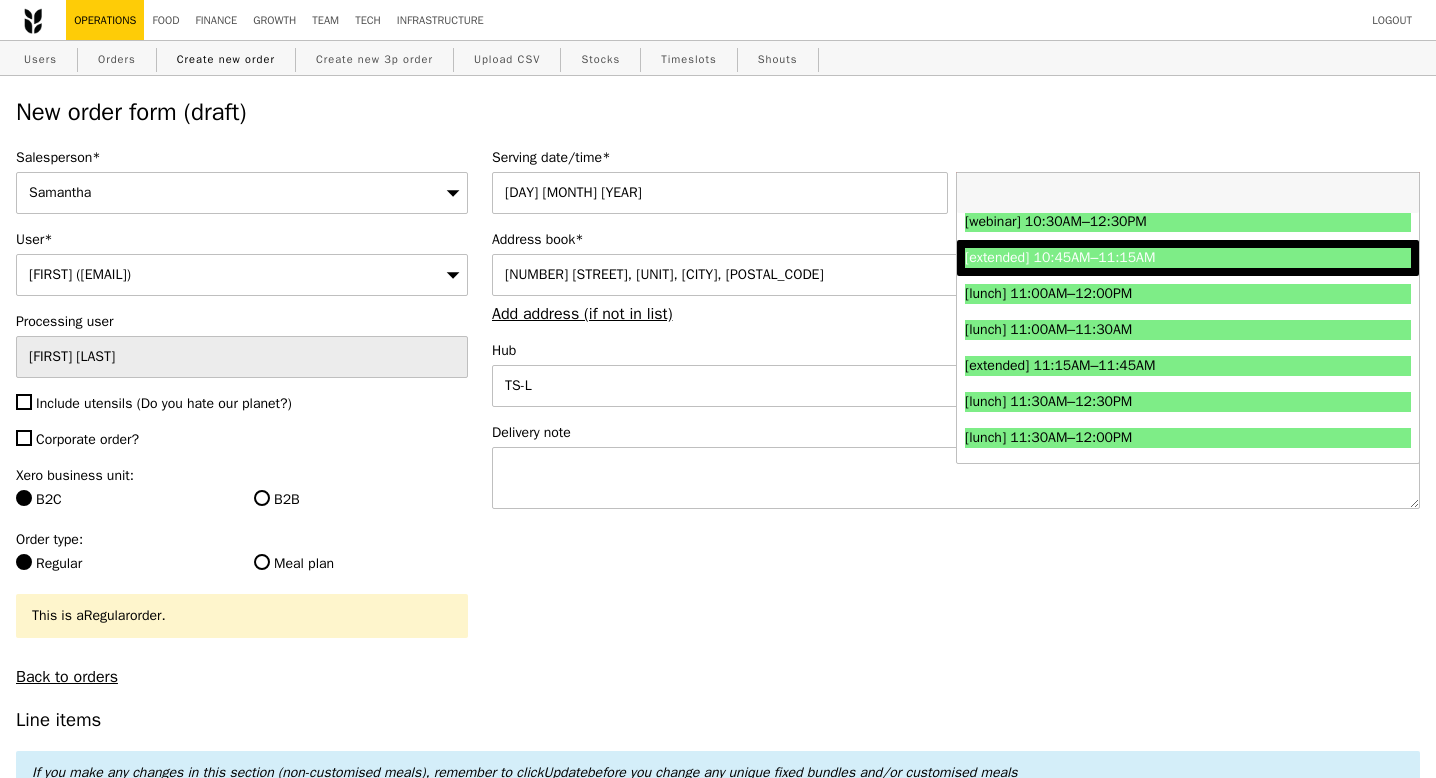 scroll, scrollTop: 608, scrollLeft: 0, axis: vertical 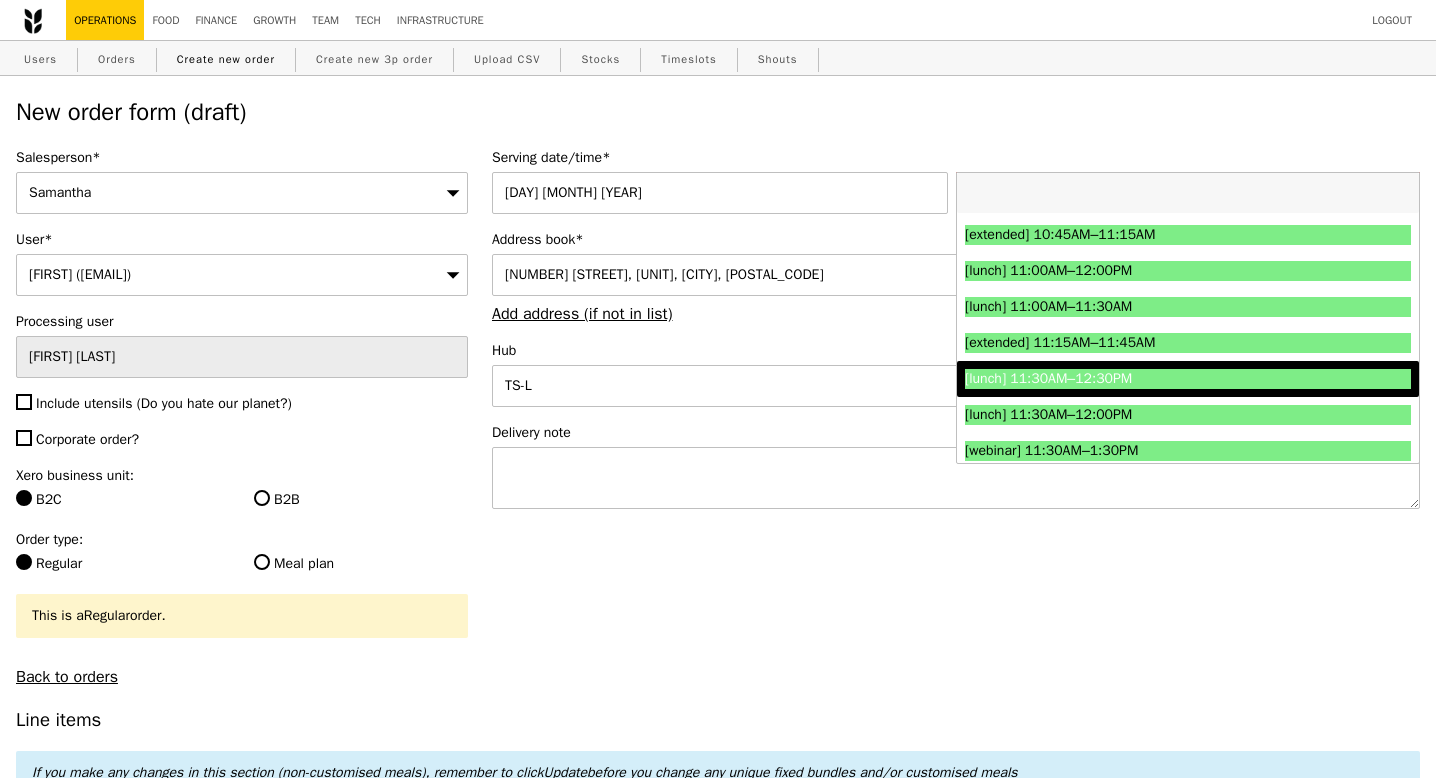 click on "[lunch] 11:30AM–12:30PM" at bounding box center [1132, 379] 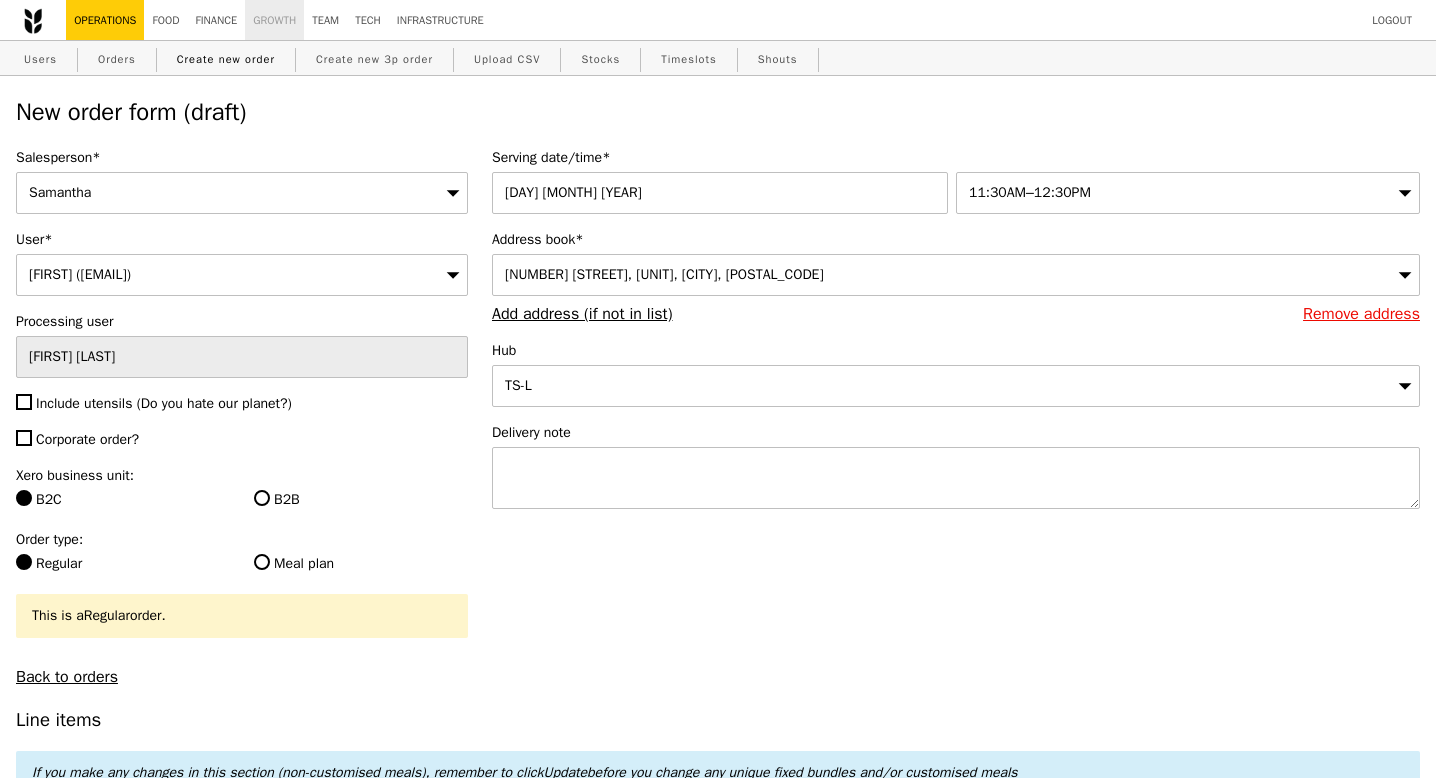 type on "Confirm" 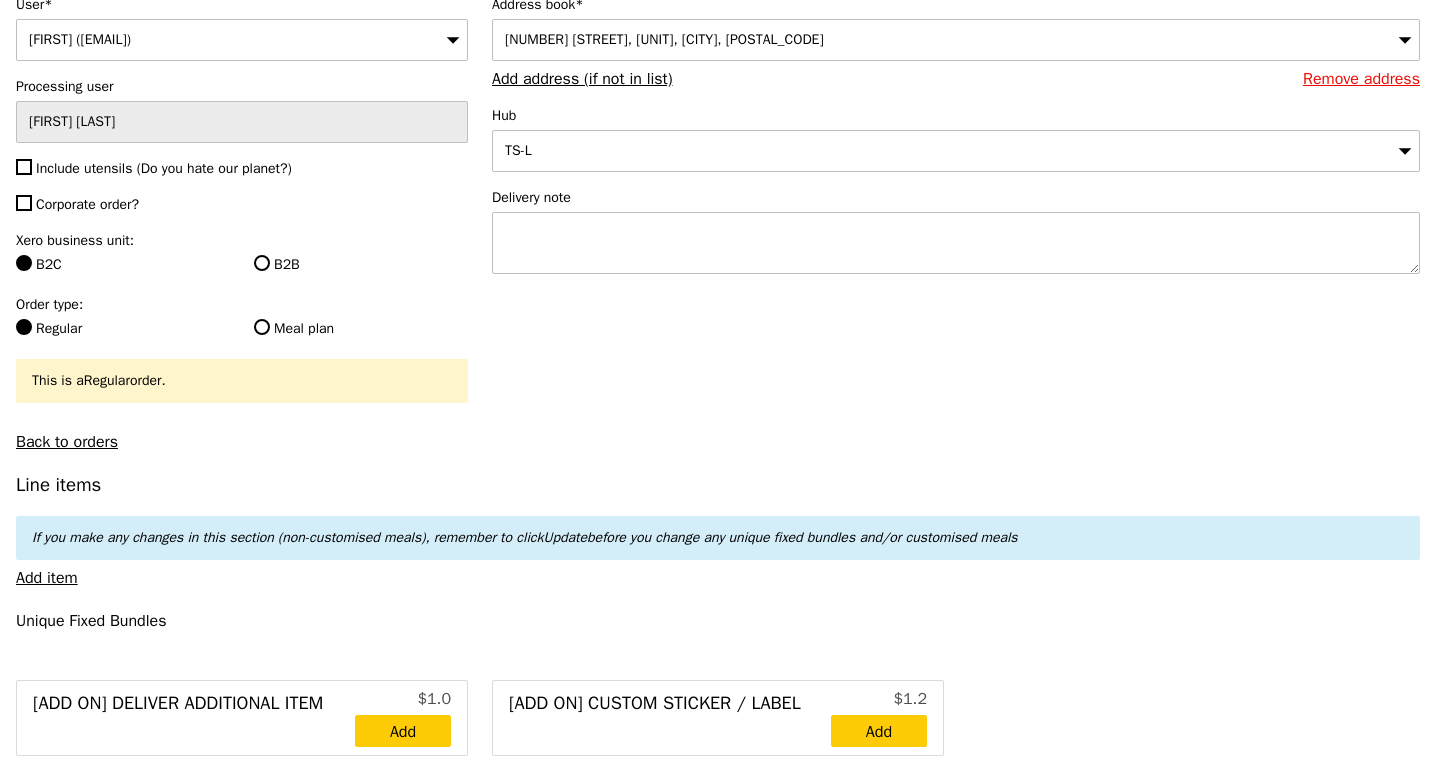 scroll, scrollTop: 268, scrollLeft: 0, axis: vertical 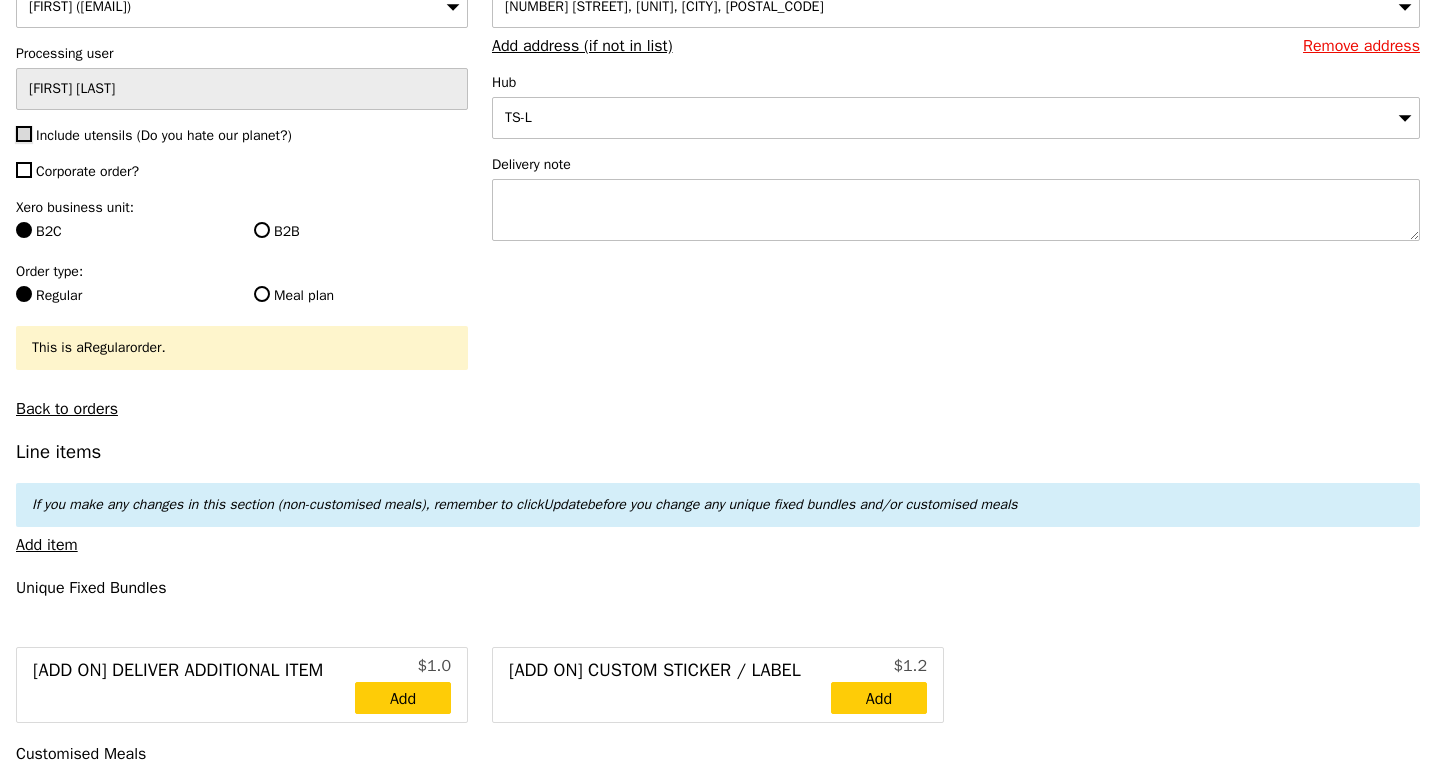 click on "Include utensils (Do you hate our planet?)" at bounding box center [24, 134] 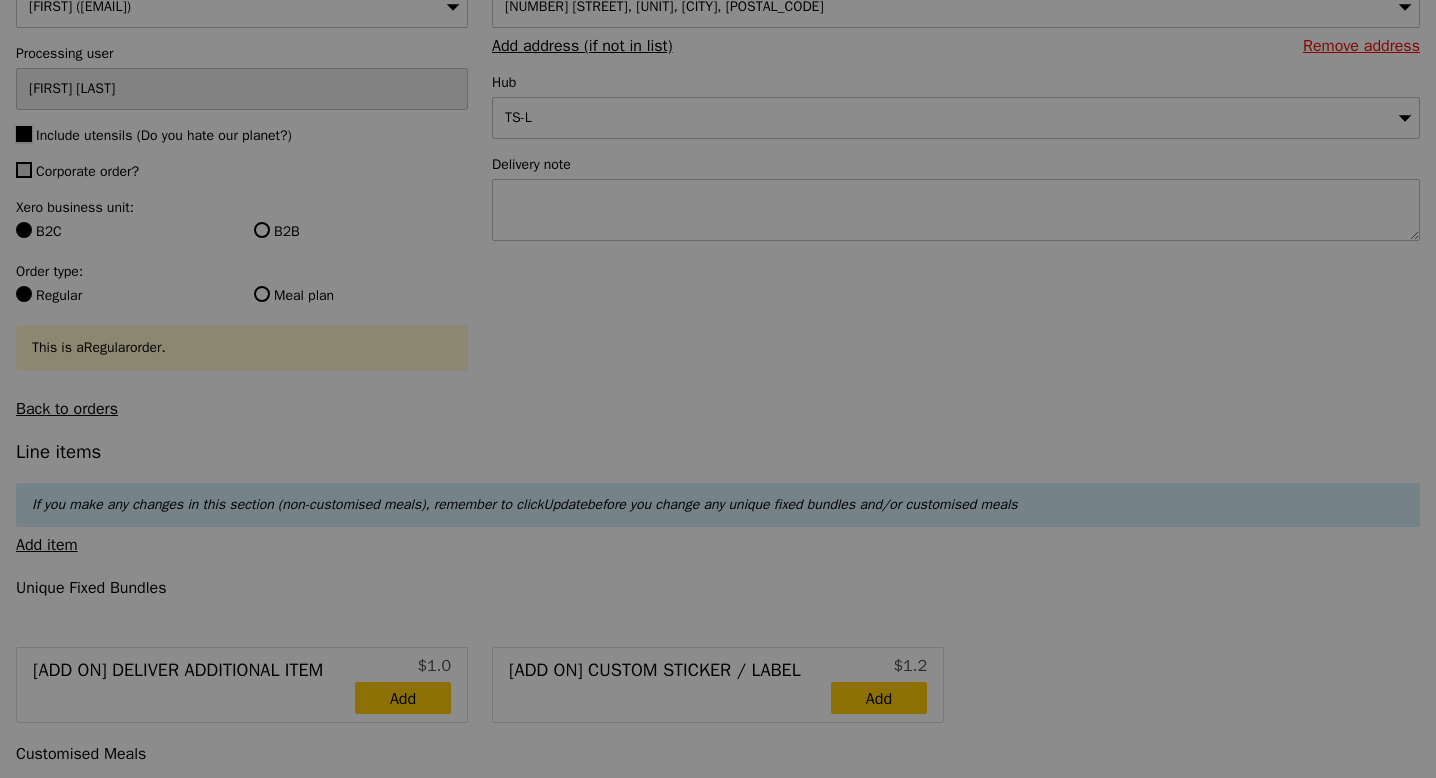 type on "Confirm" 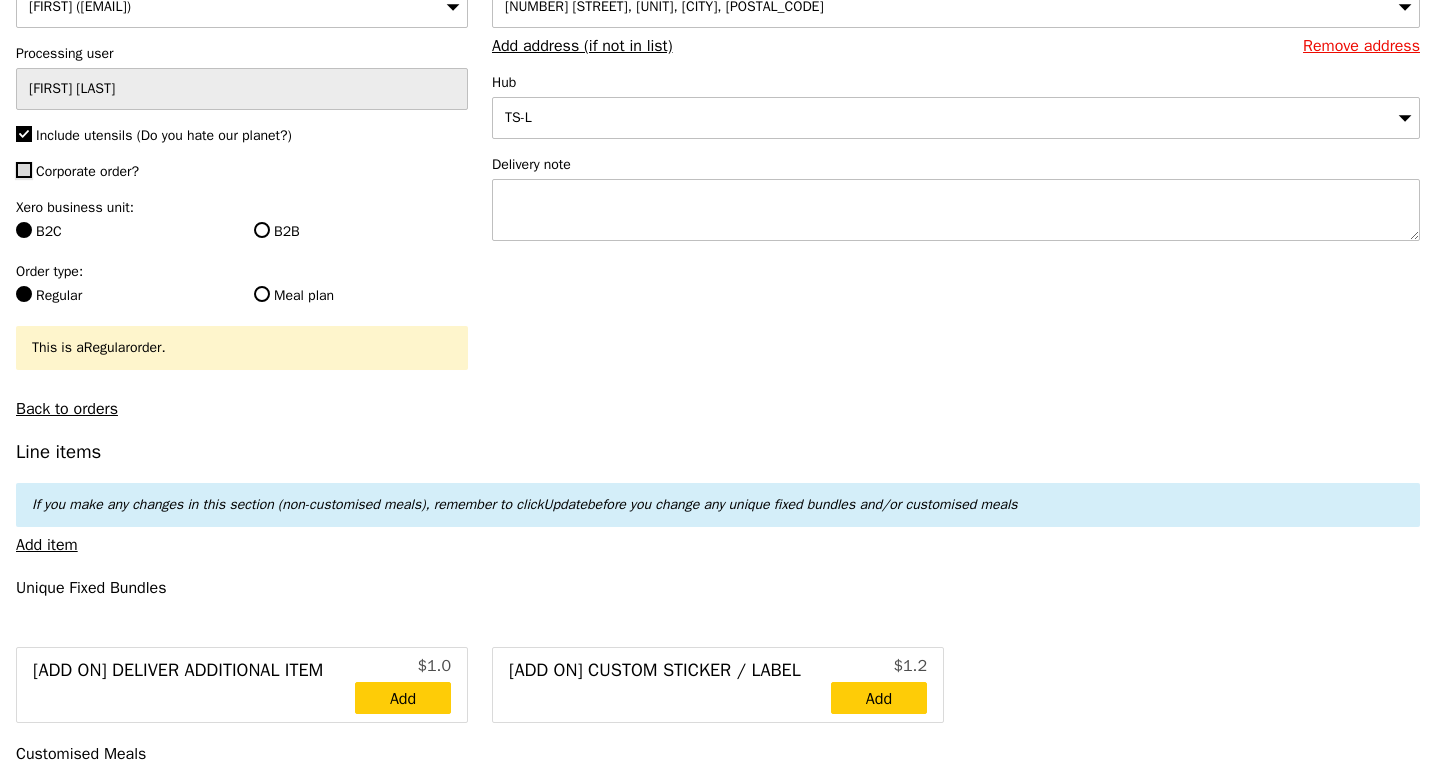 click on "Corporate order?" at bounding box center (24, 170) 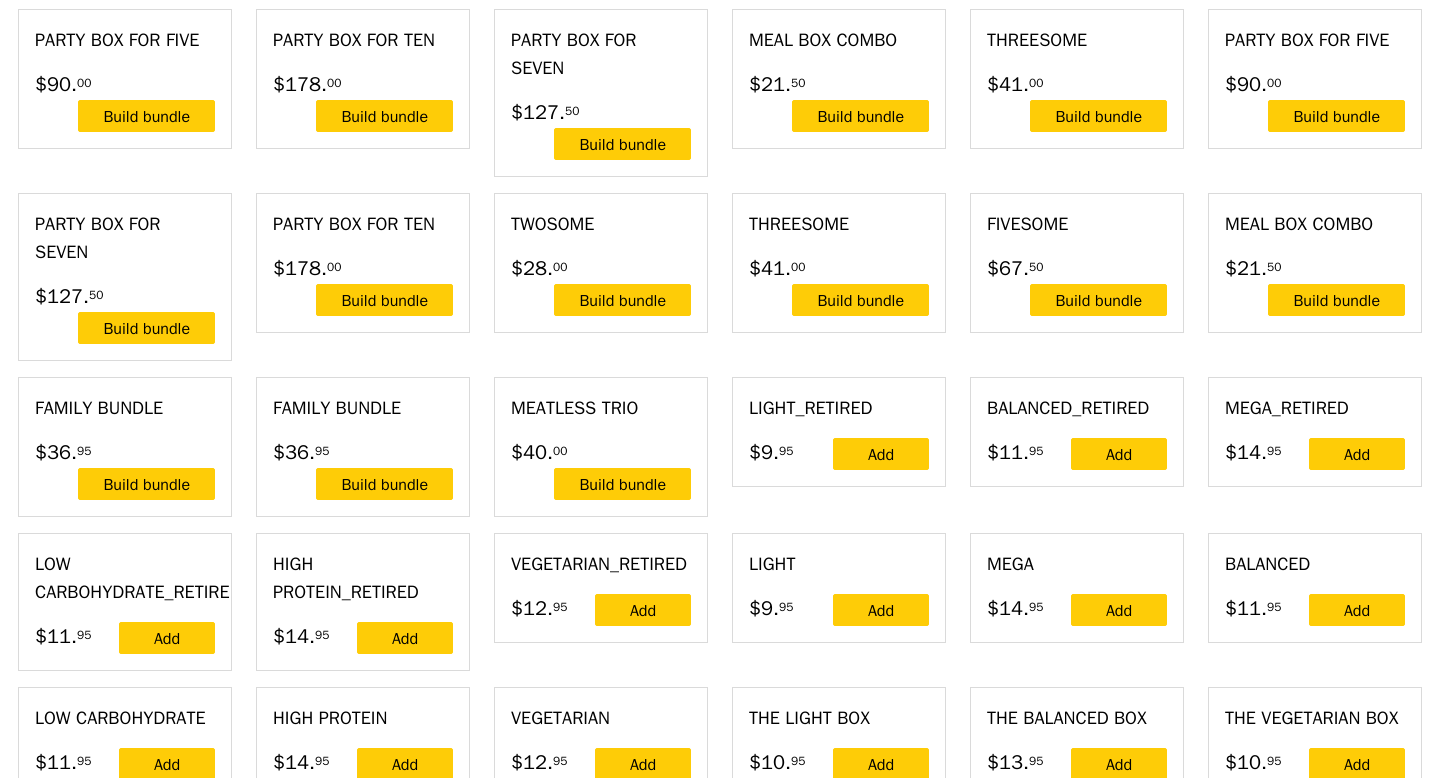scroll, scrollTop: 1232, scrollLeft: 0, axis: vertical 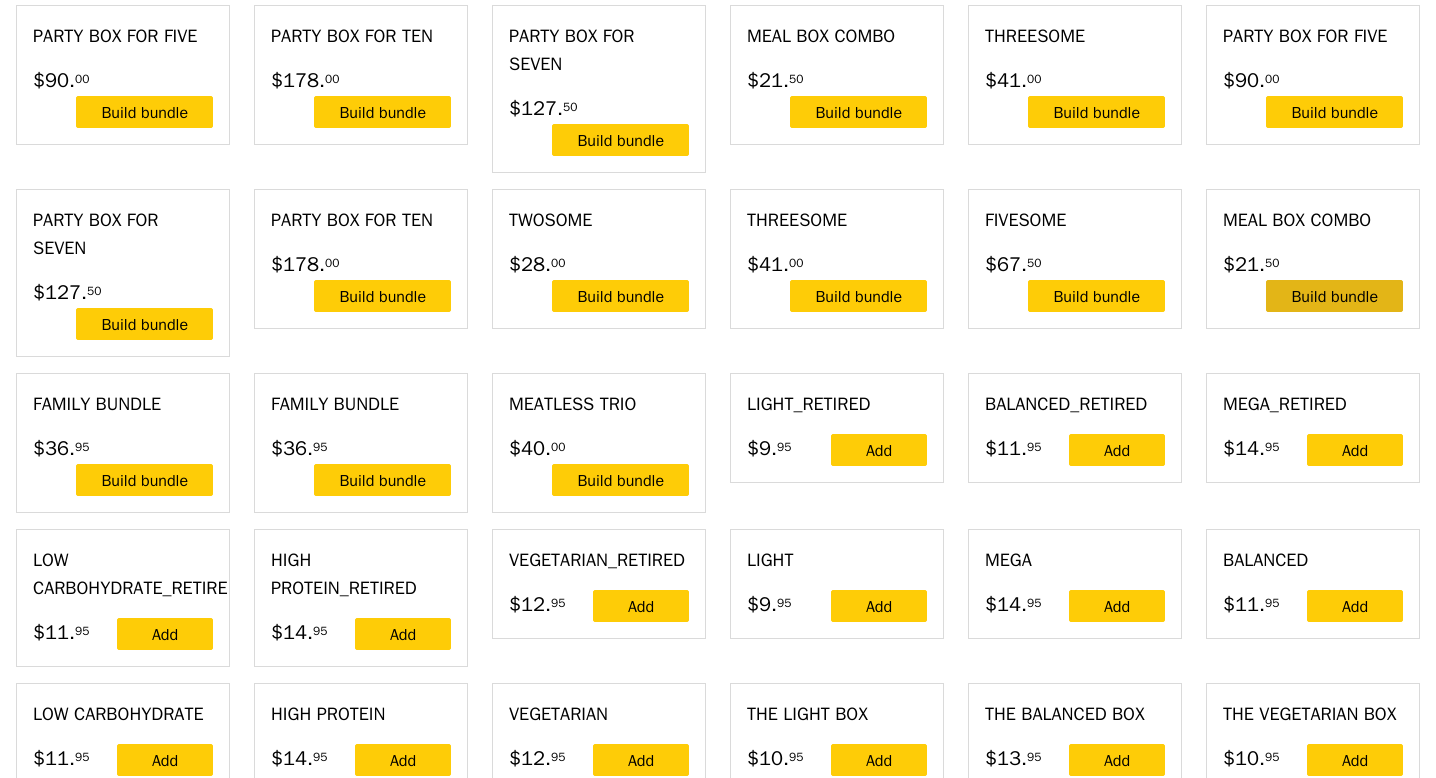 click on "Build bundle" at bounding box center [1334, 296] 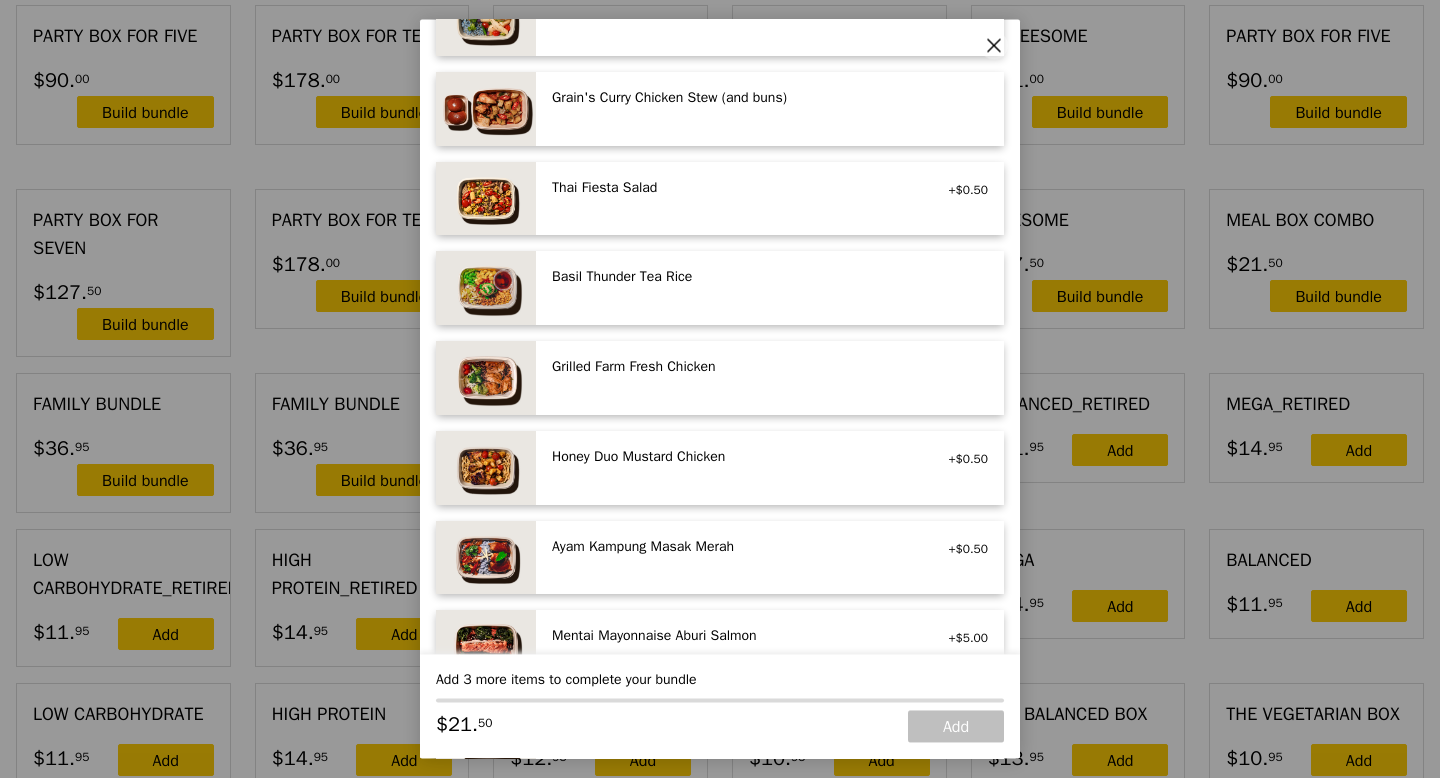scroll, scrollTop: 241, scrollLeft: 0, axis: vertical 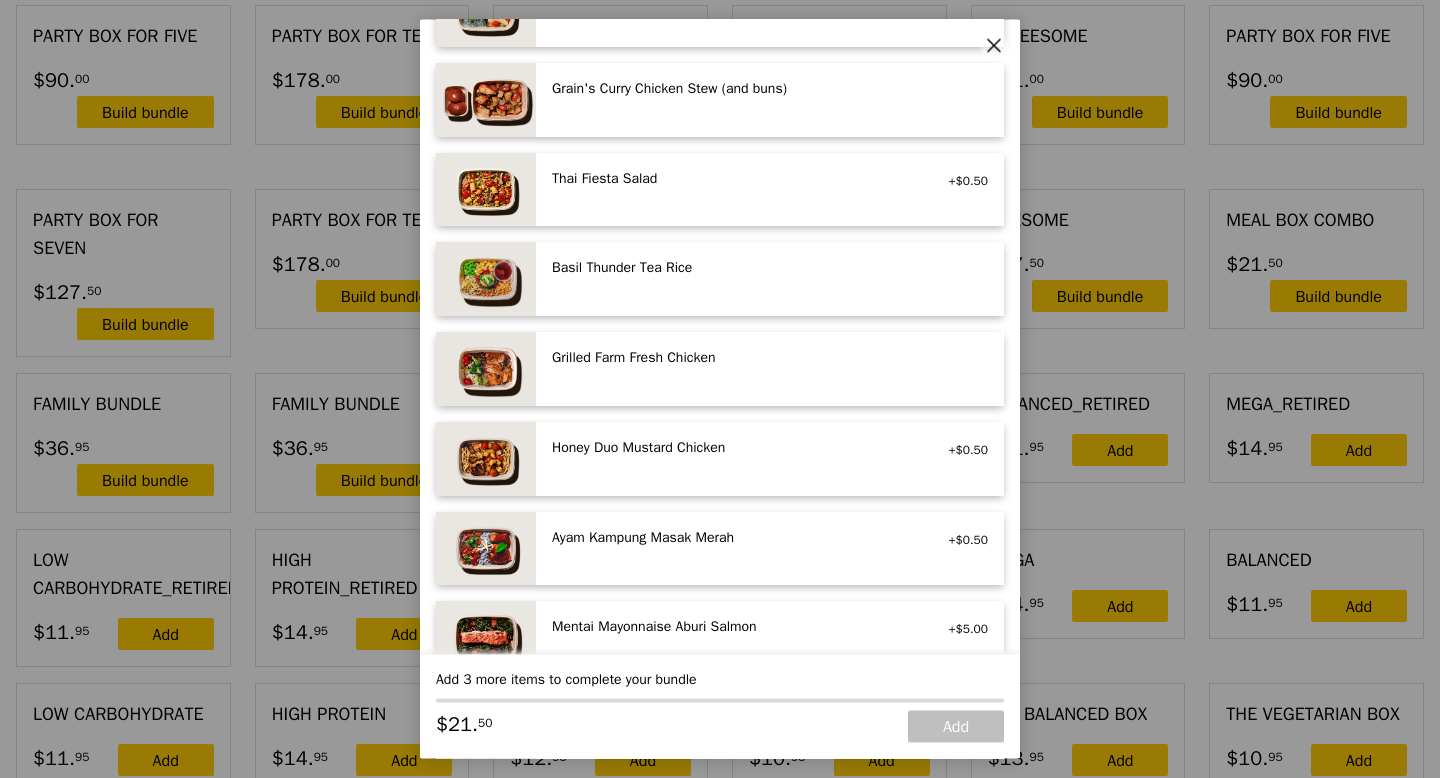 click on "Ayam Kampung Masak Merah
high protein, spicy, contains allium, shellfish, soy, wheat
+$0.50" at bounding box center (770, 549) 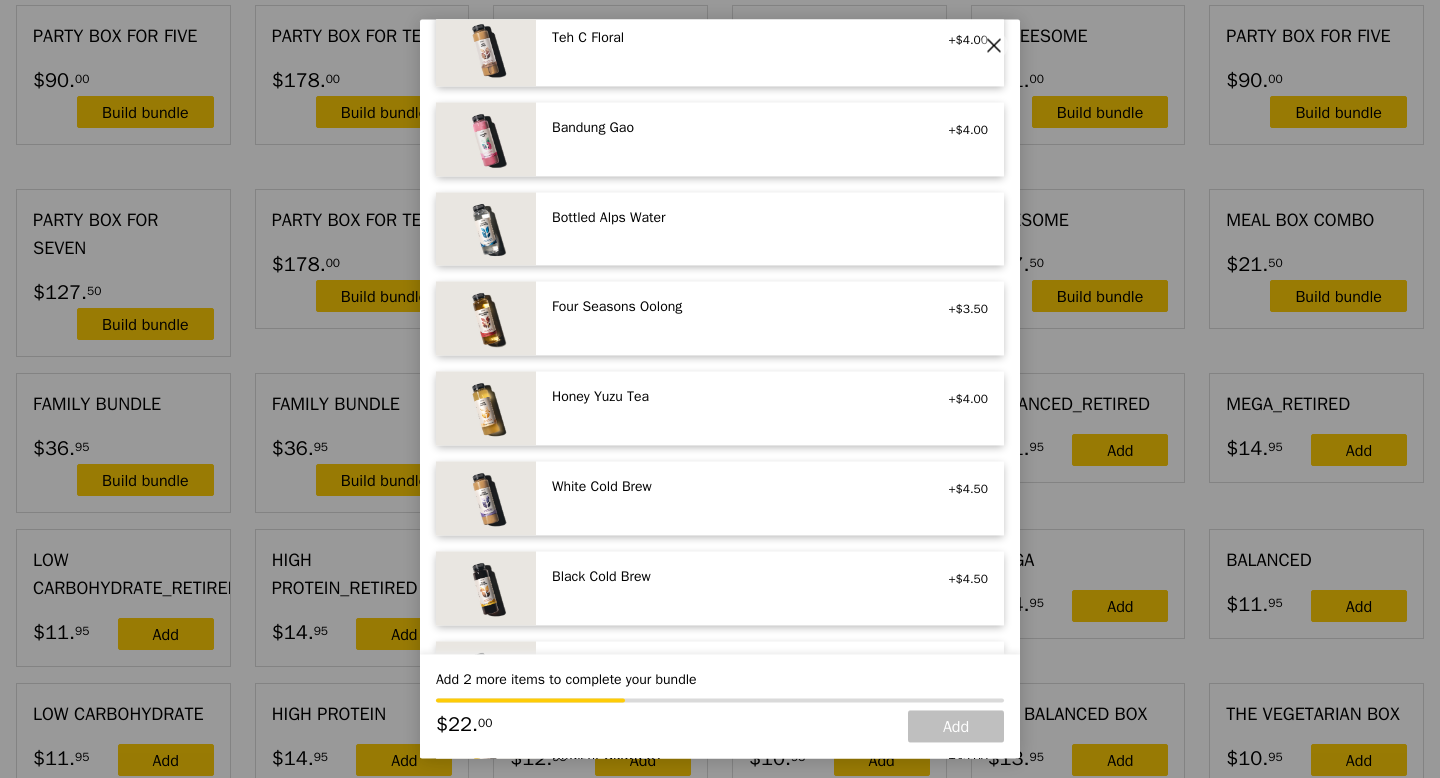 scroll, scrollTop: 2114, scrollLeft: 0, axis: vertical 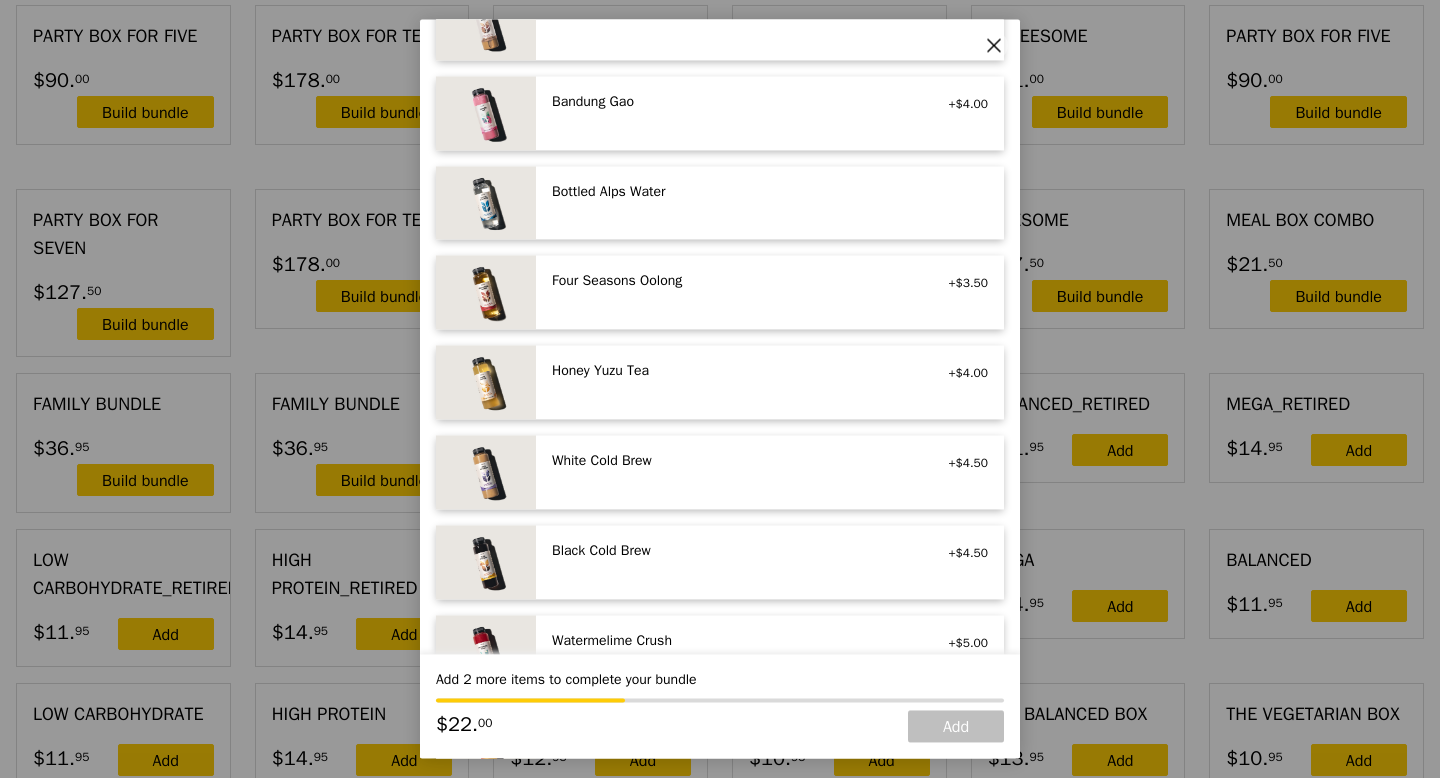 click on "Honey Yuzu Tea
vegetarian
+$4.00" at bounding box center (770, 383) 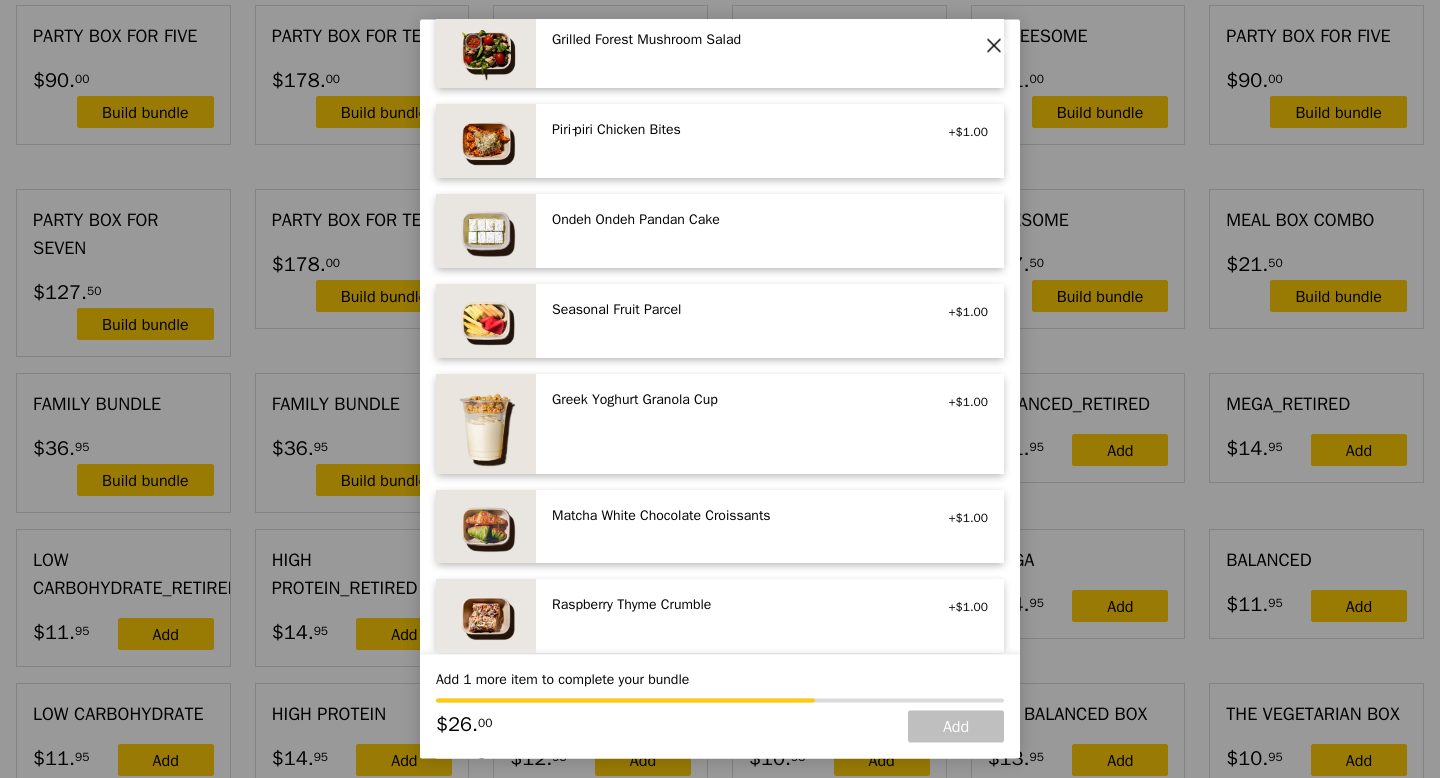scroll, scrollTop: 1343, scrollLeft: 0, axis: vertical 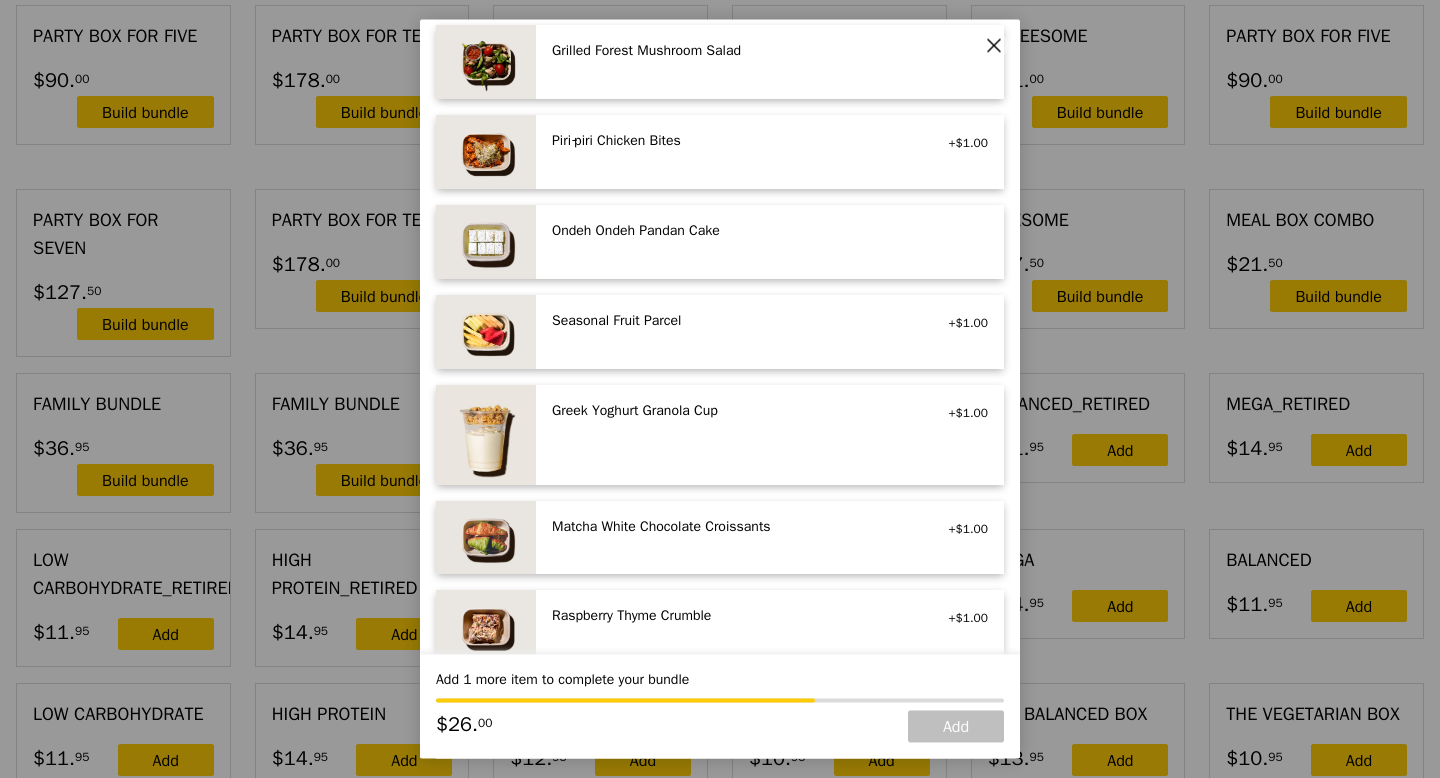 click on "Seasonal Fruit Parcel
vegan" at bounding box center (731, 323) 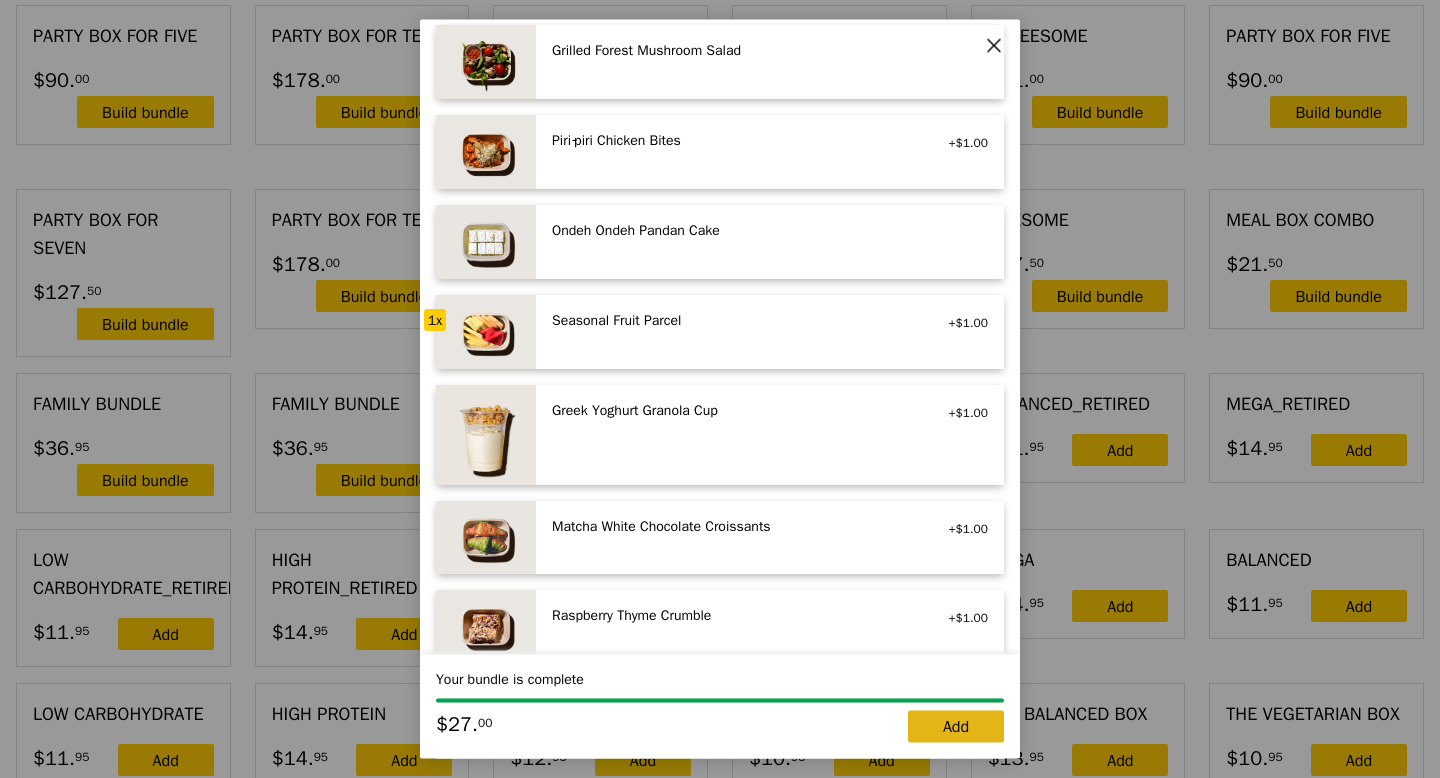click on "Add" at bounding box center (956, 727) 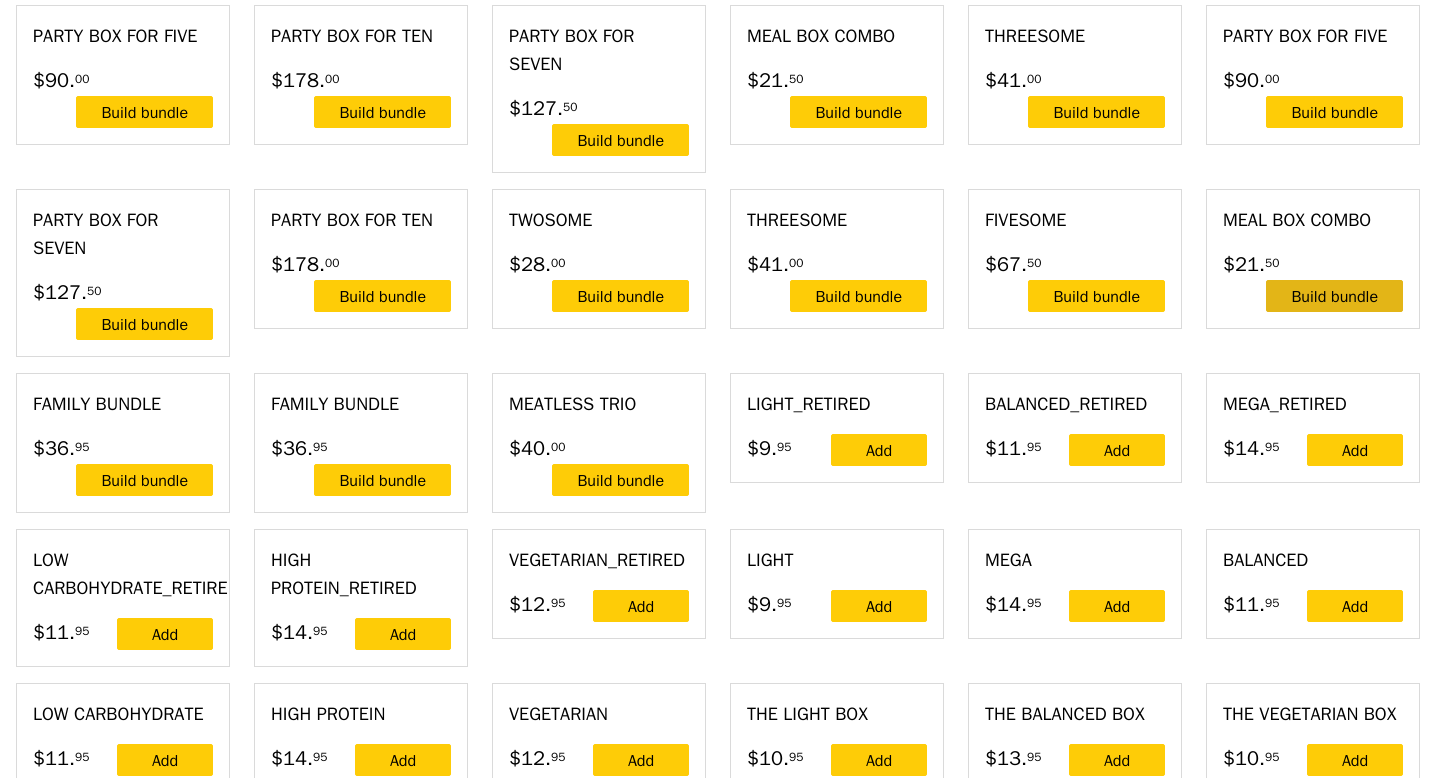 click on "Build bundle" at bounding box center [1334, 296] 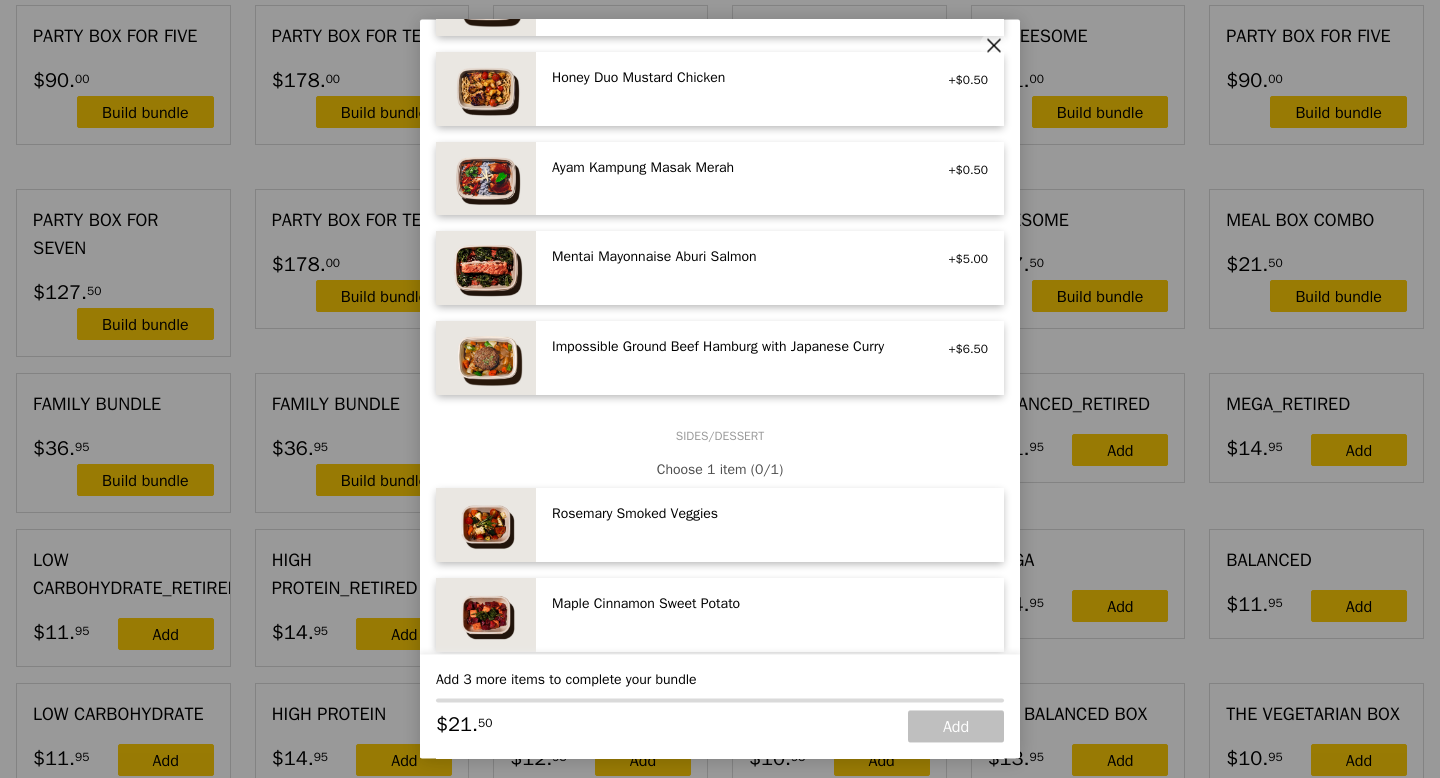 scroll, scrollTop: 621, scrollLeft: 0, axis: vertical 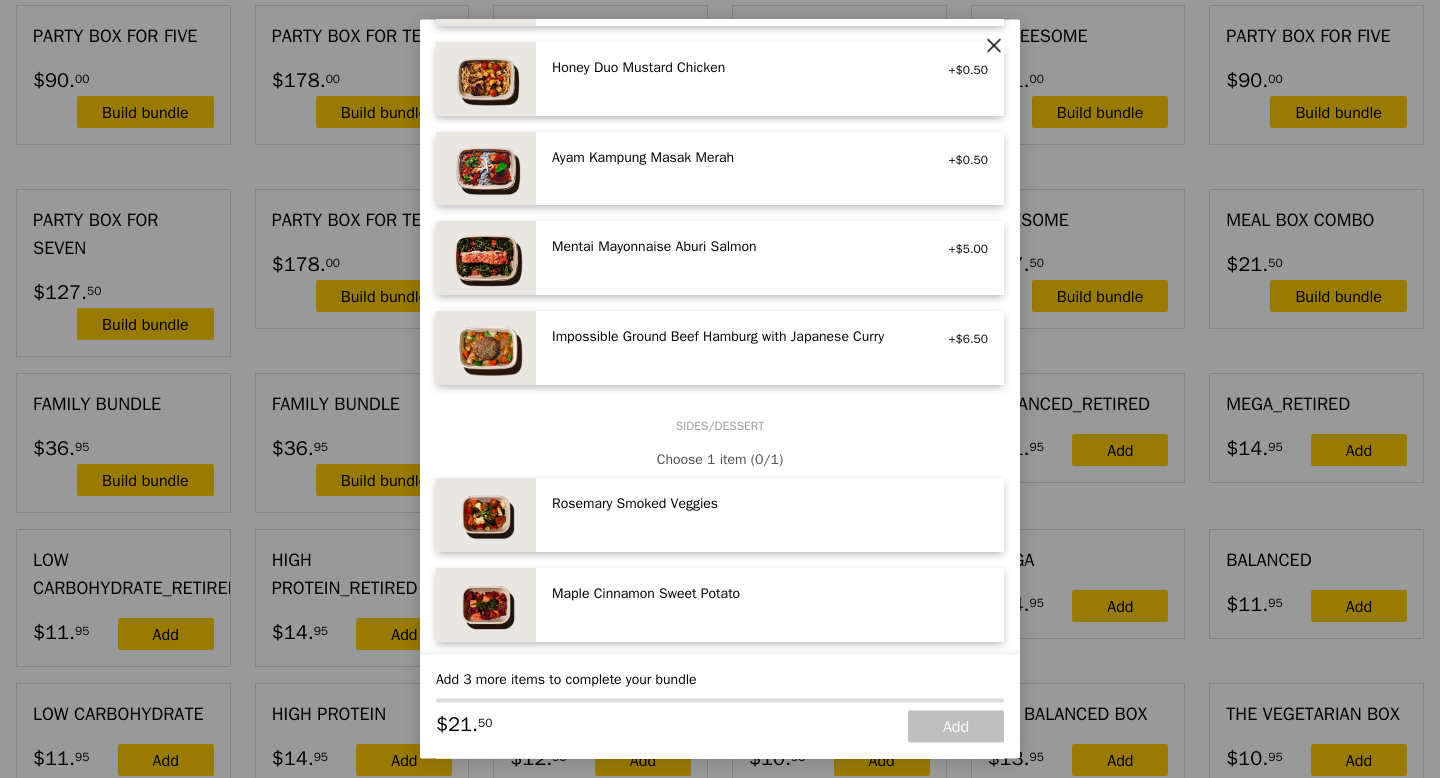 click on "Ayam Kampung Masak Merah" at bounding box center (731, 158) 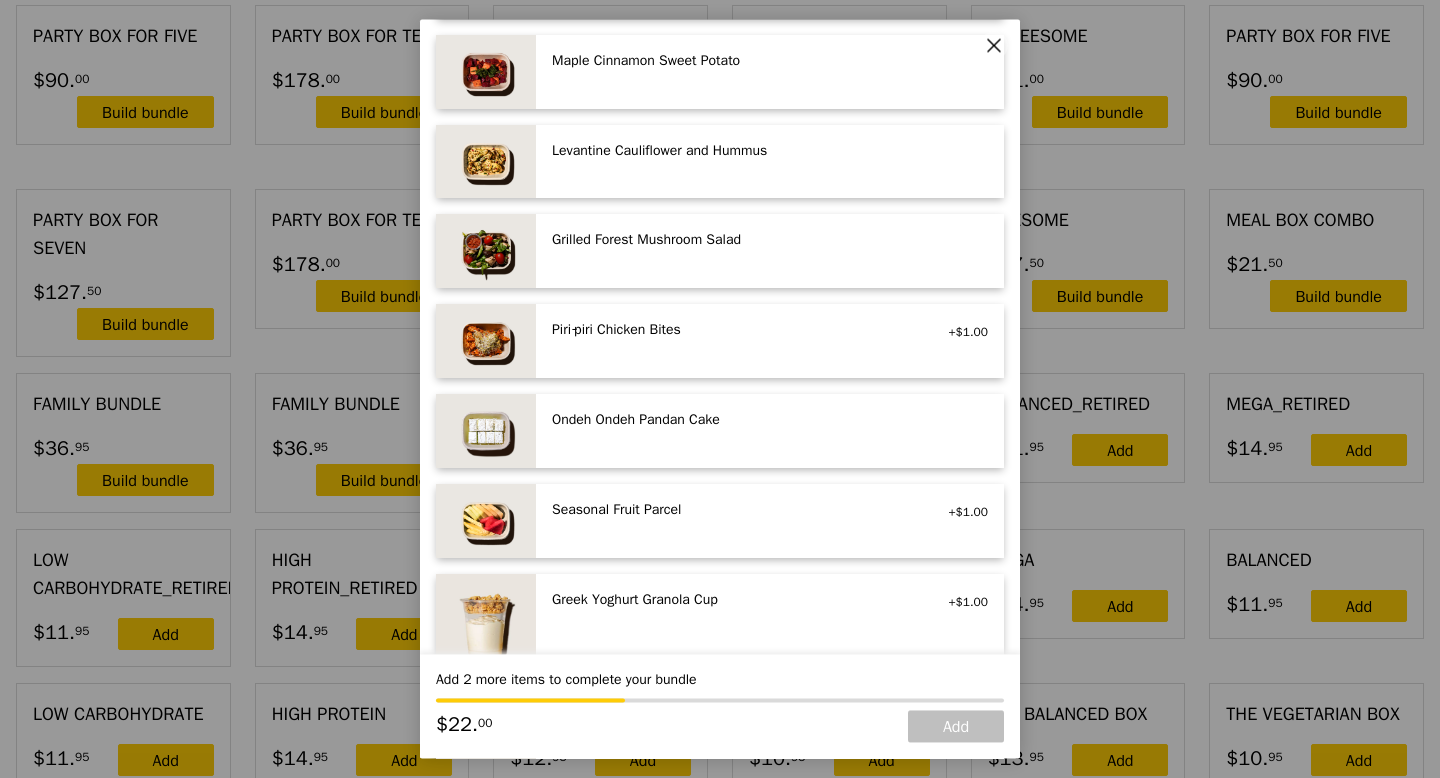 scroll, scrollTop: 1298, scrollLeft: 0, axis: vertical 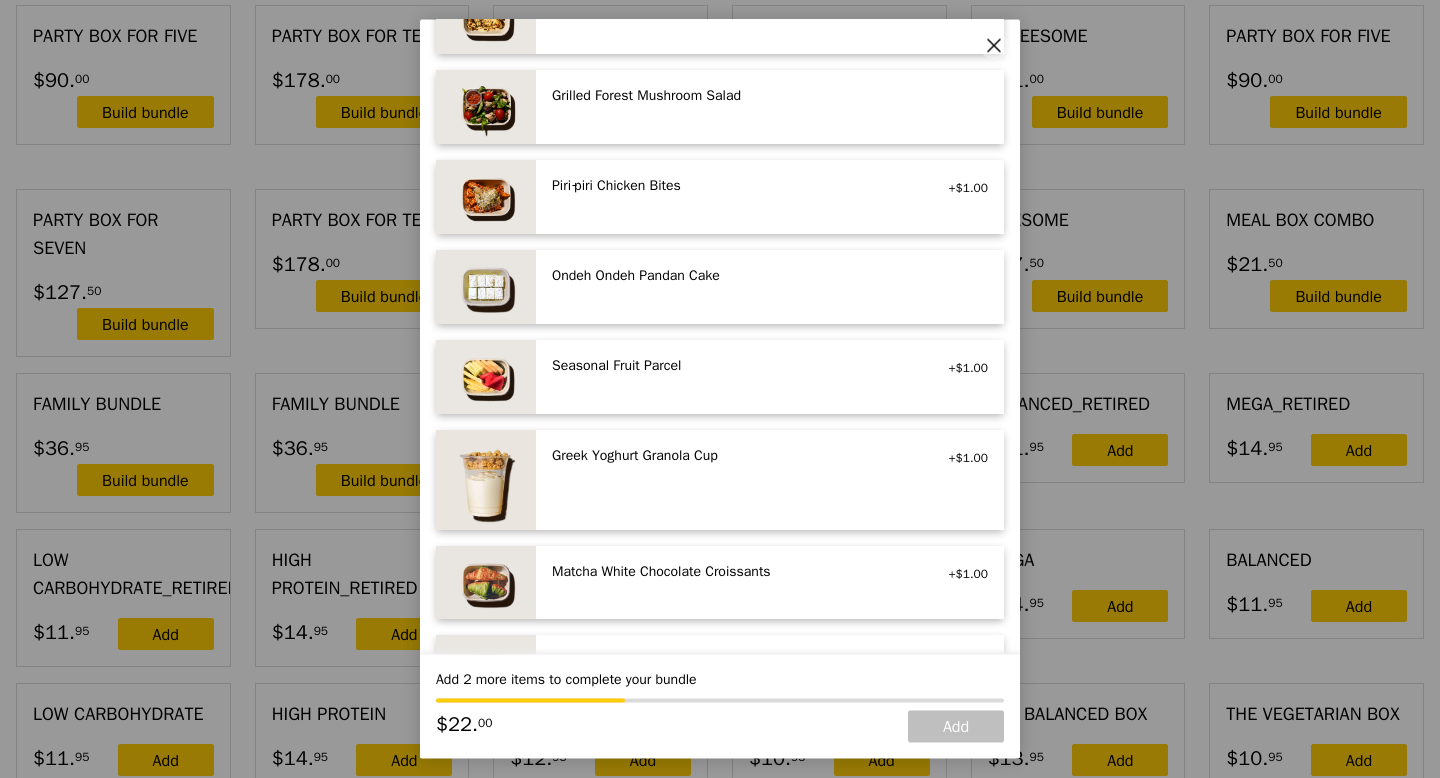 click on "Seasonal Fruit Parcel
vegan" at bounding box center [731, 368] 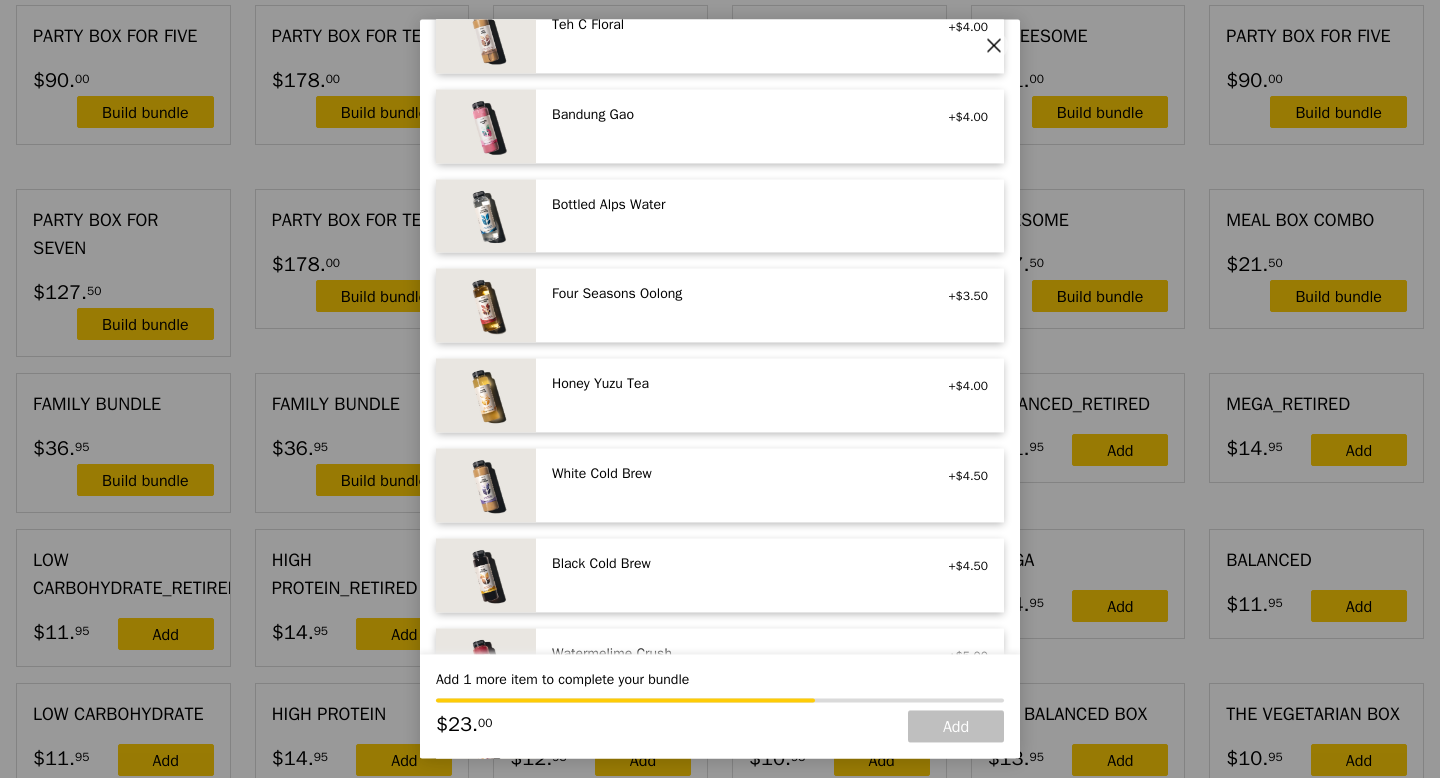 scroll, scrollTop: 2106, scrollLeft: 0, axis: vertical 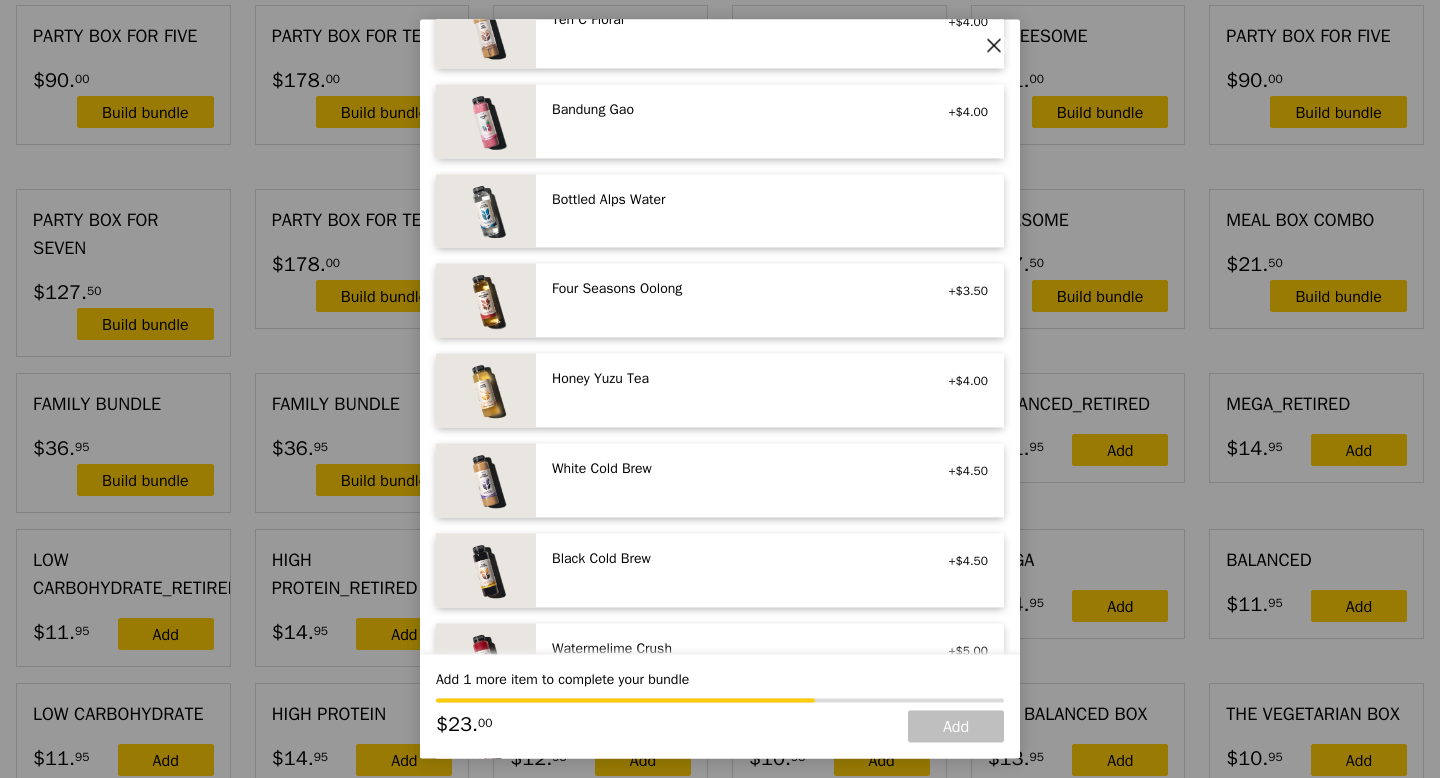 click on "Honey Yuzu Tea" at bounding box center (731, 380) 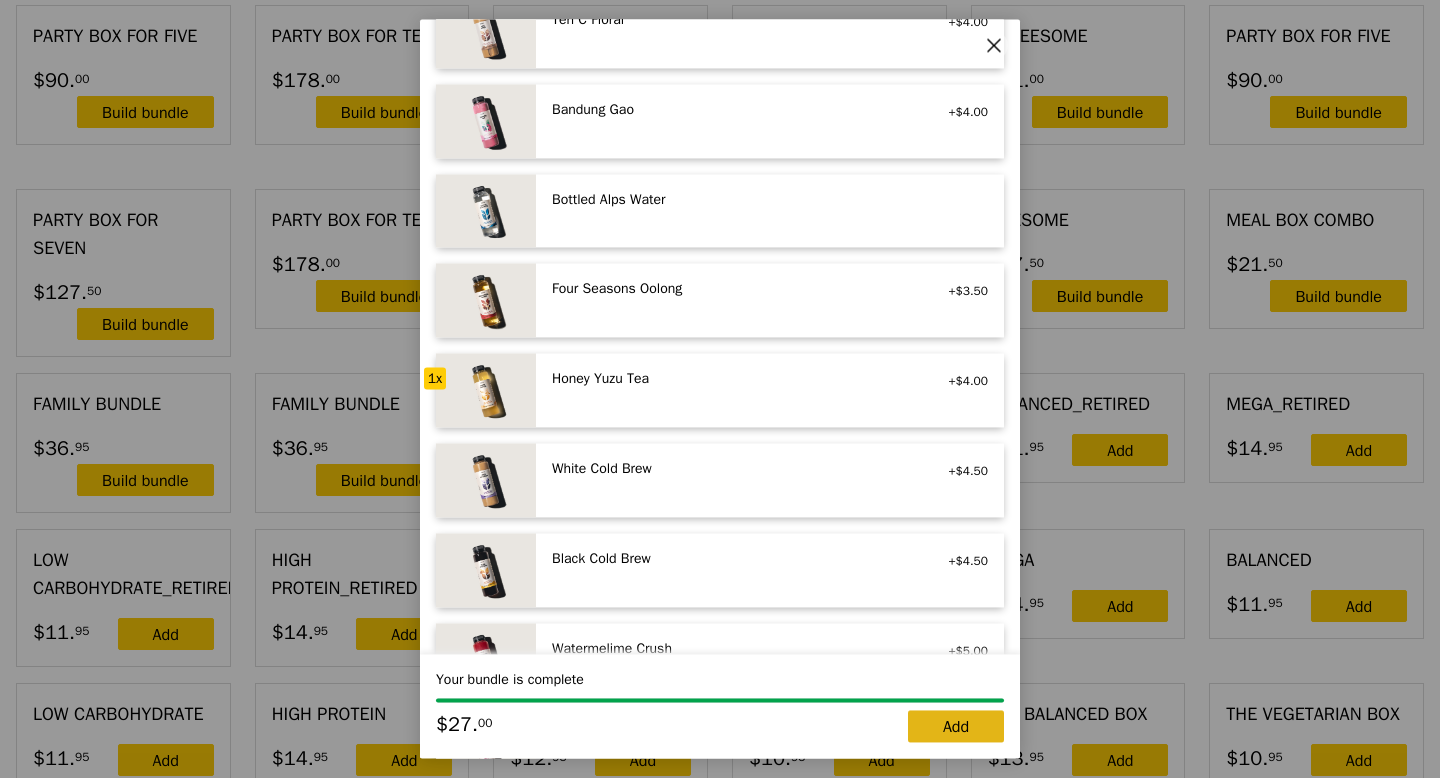 click on "Add" at bounding box center (956, 727) 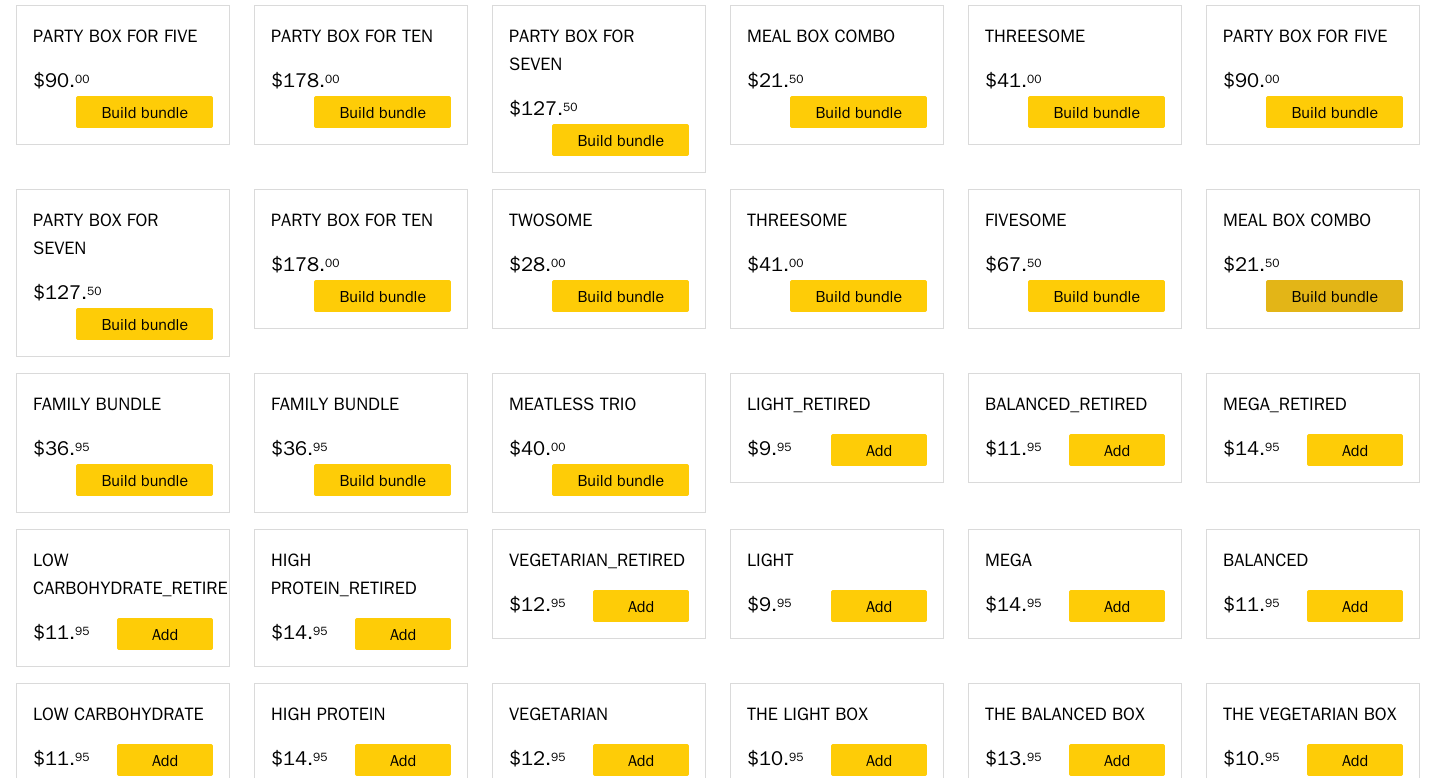 click on "Build bundle" at bounding box center (1334, 296) 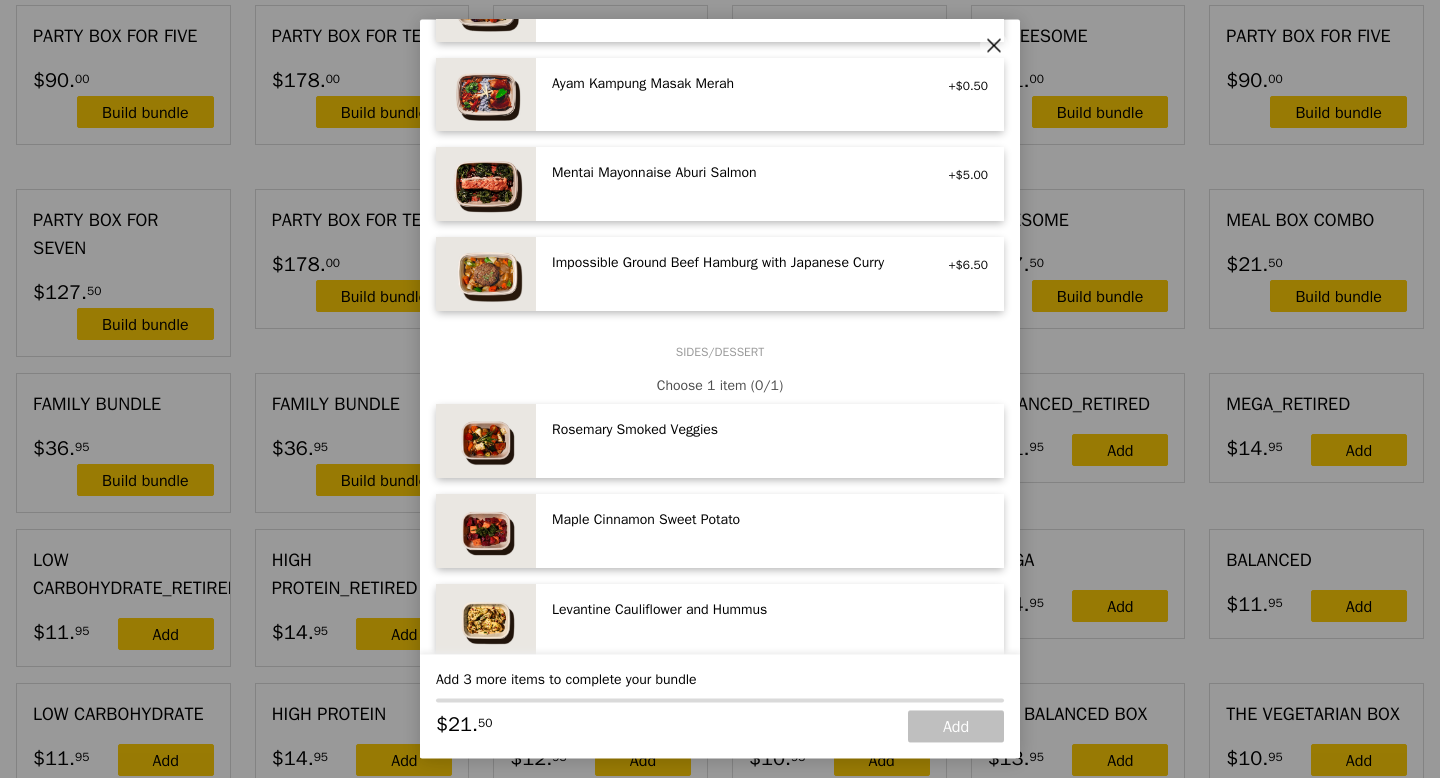 scroll, scrollTop: 671, scrollLeft: 0, axis: vertical 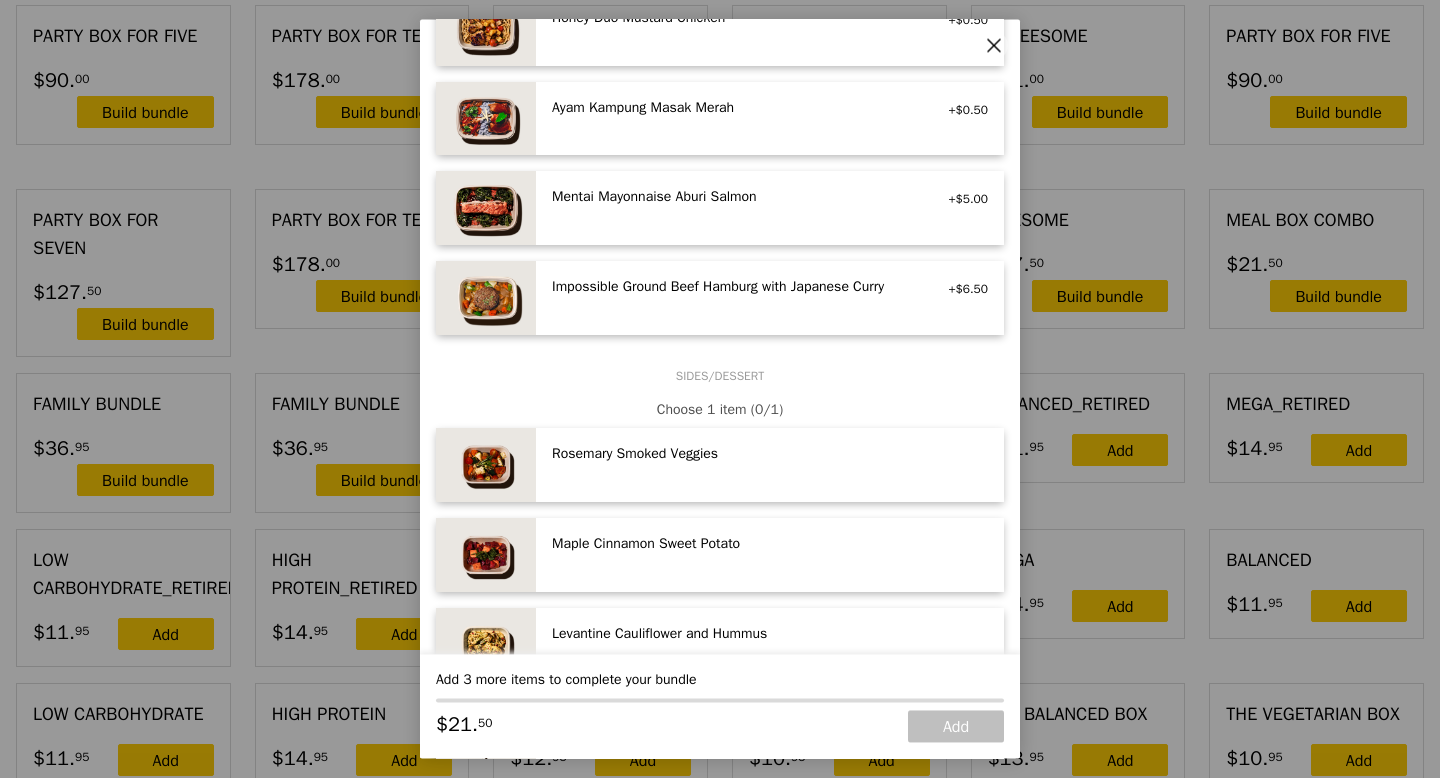click on "Ayam Kampung Masak Merah" at bounding box center (731, 108) 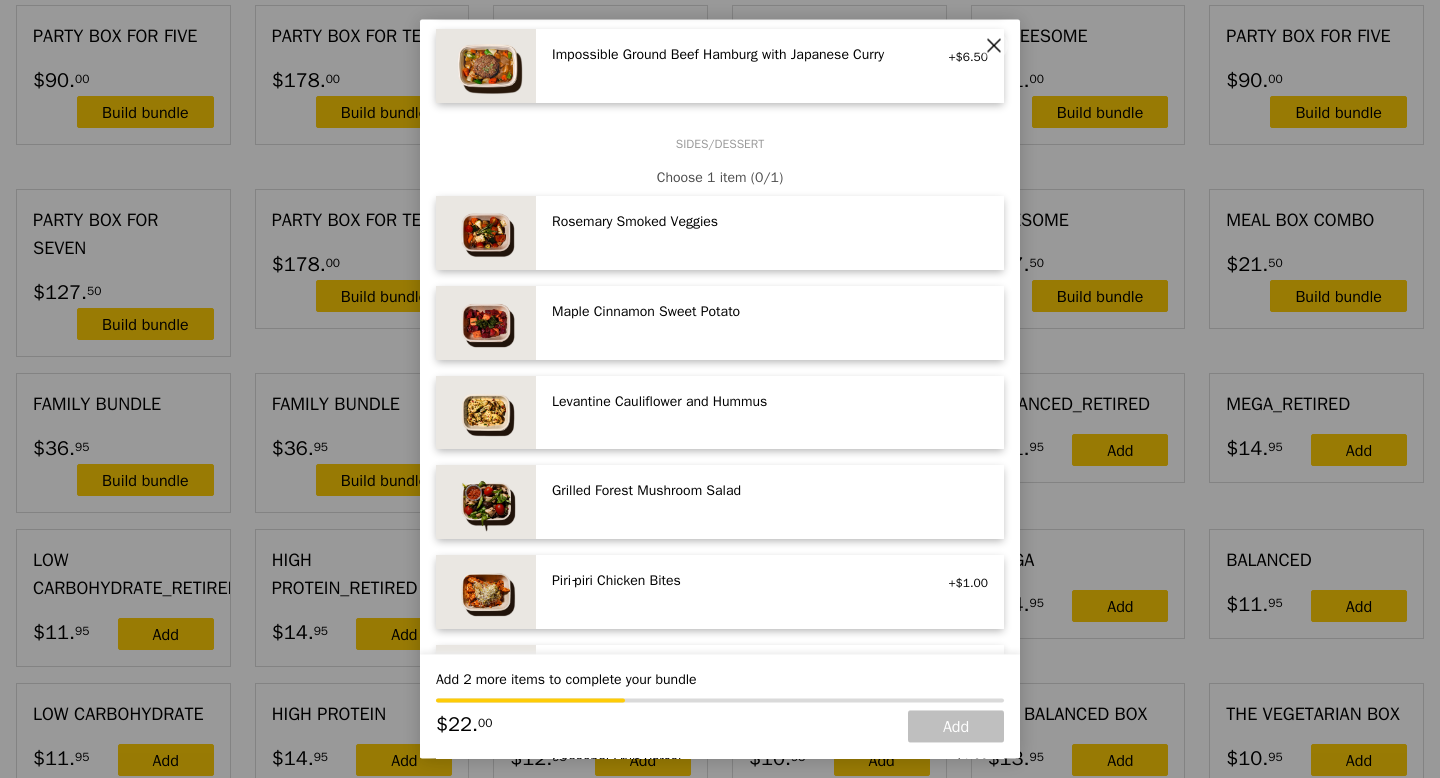 scroll, scrollTop: 906, scrollLeft: 0, axis: vertical 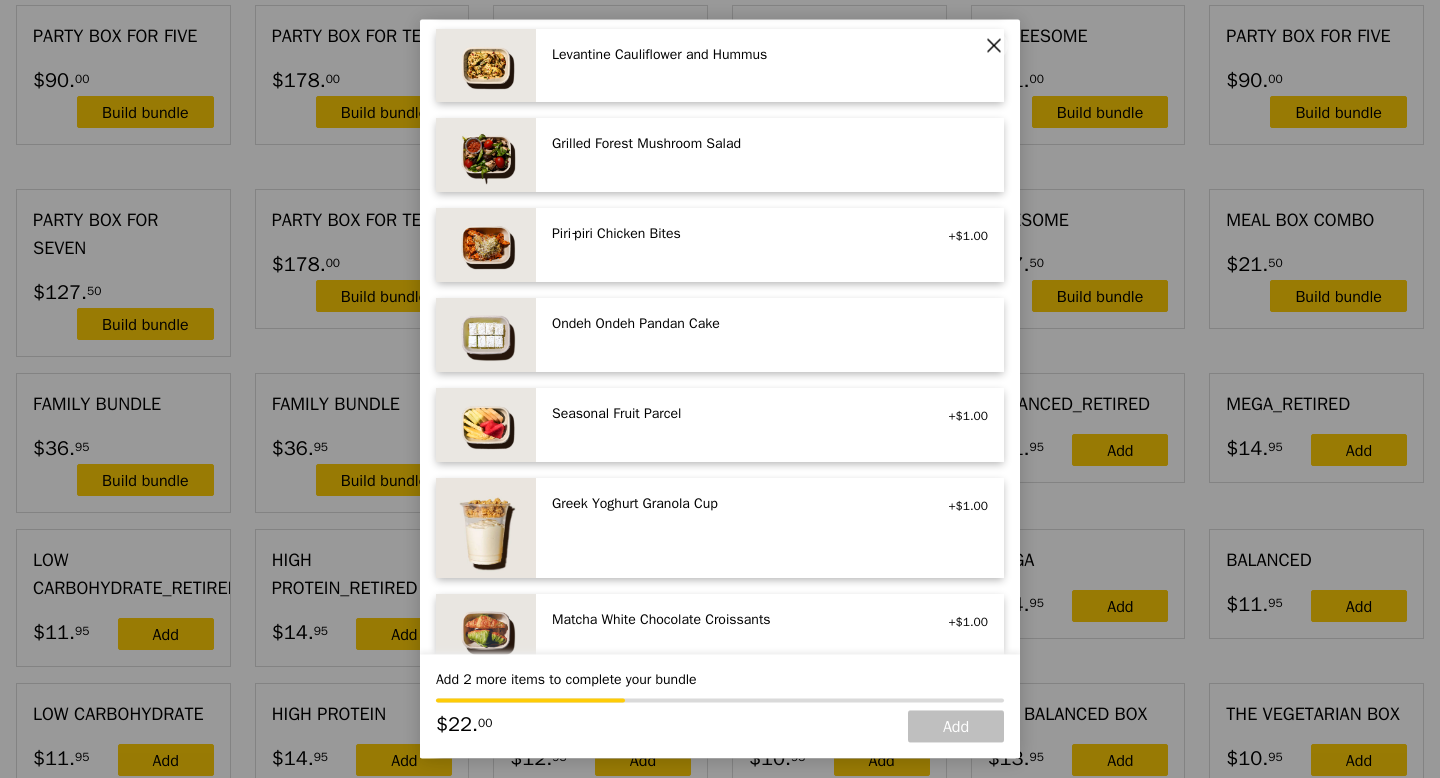 click on "Seasonal Fruit Parcel
vegan
+$1.00" at bounding box center (770, 425) 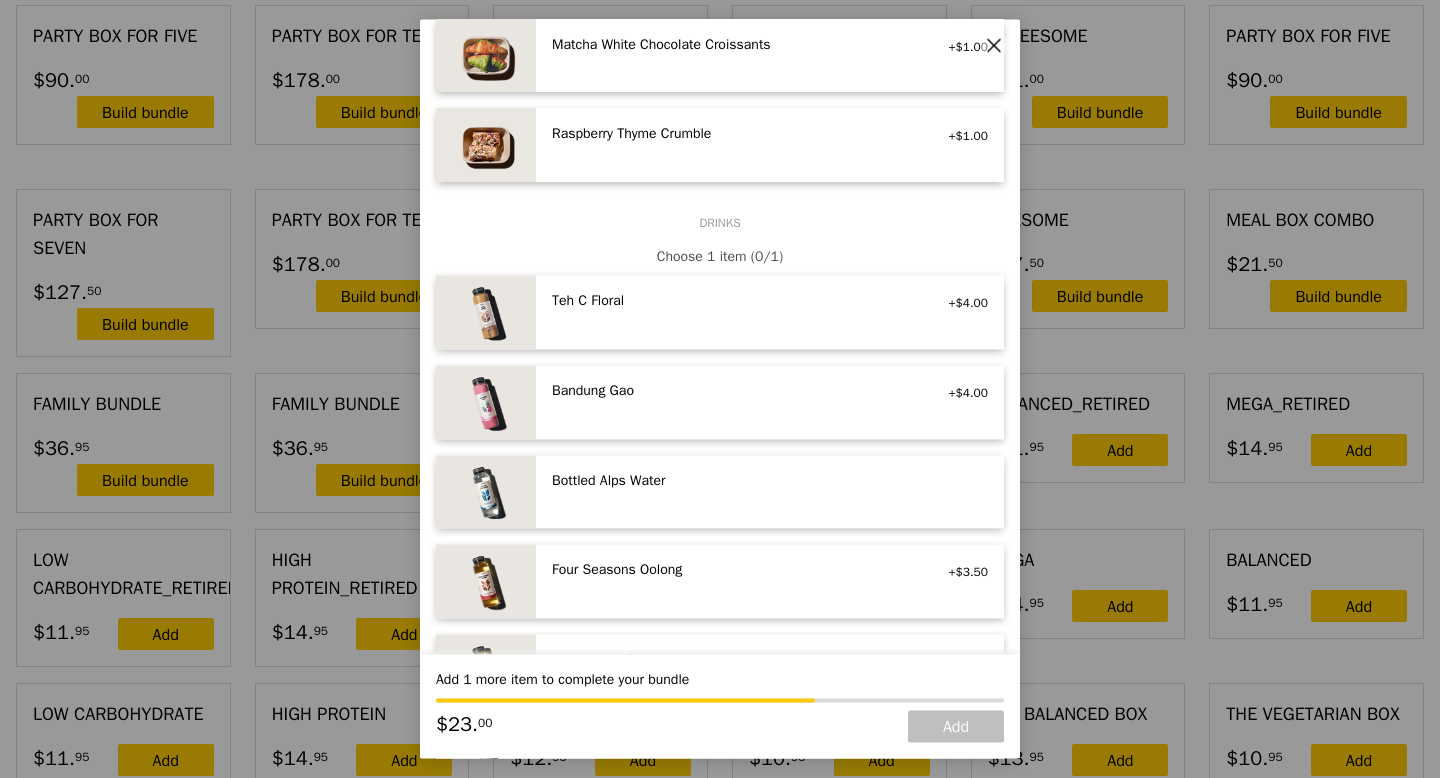 scroll, scrollTop: 1957, scrollLeft: 0, axis: vertical 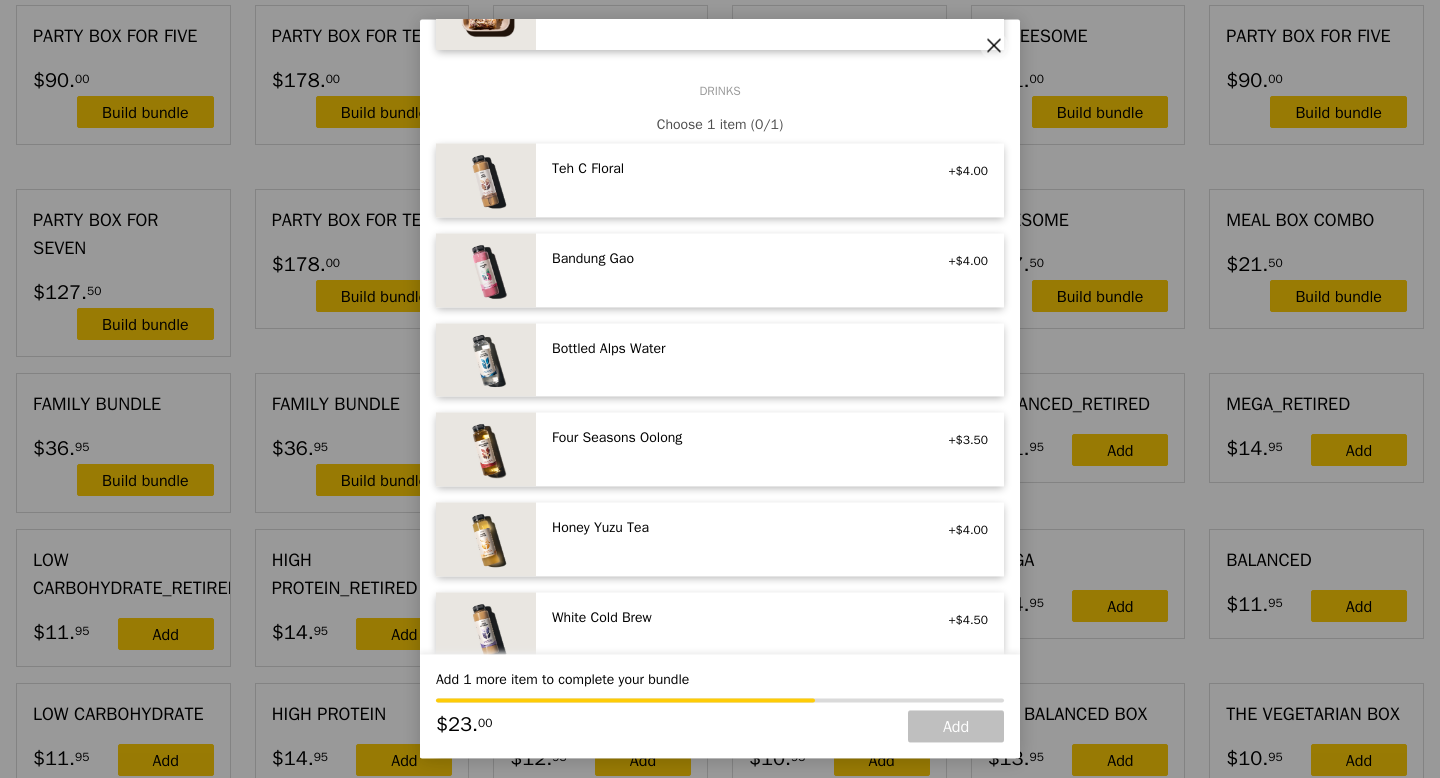 click on "Honey Yuzu Tea" at bounding box center [731, 529] 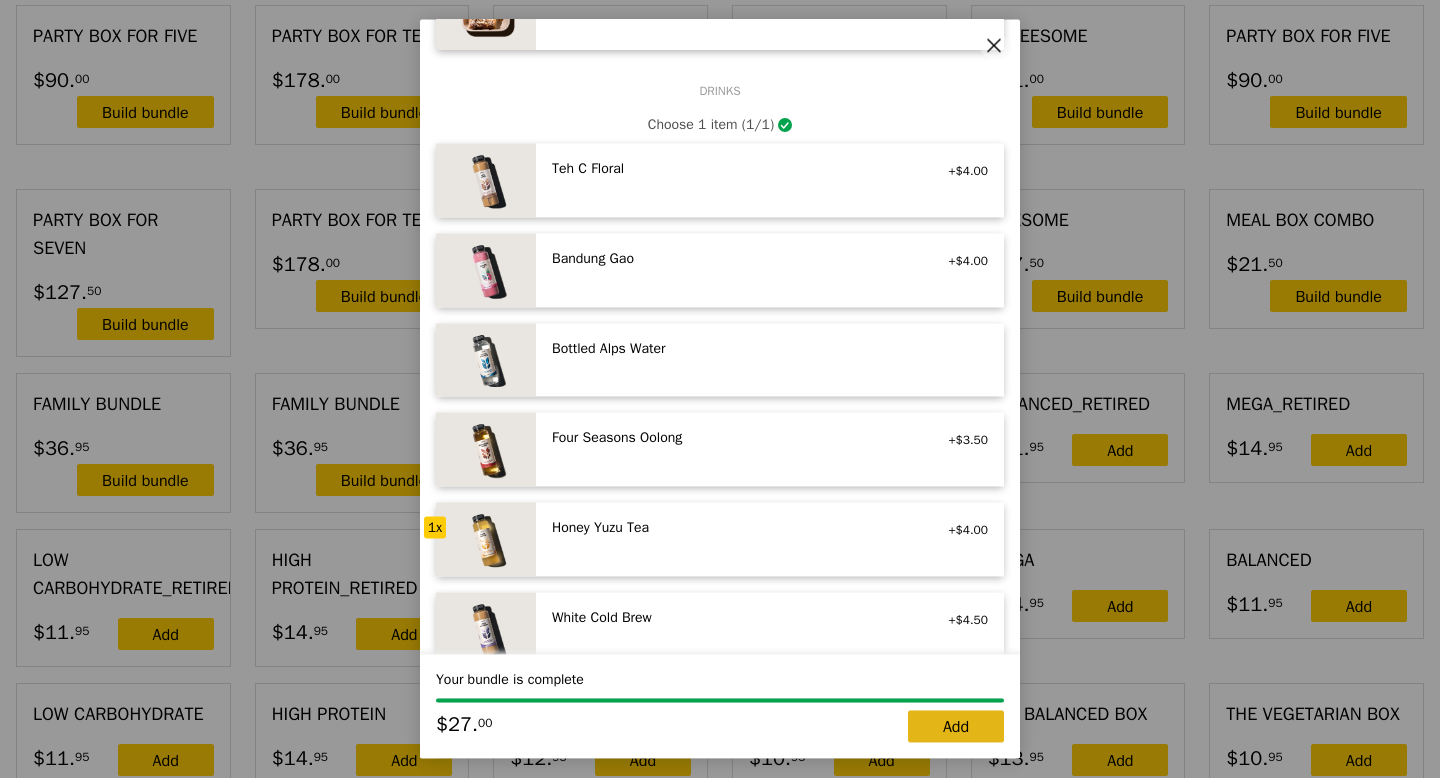click on "Add" at bounding box center [956, 727] 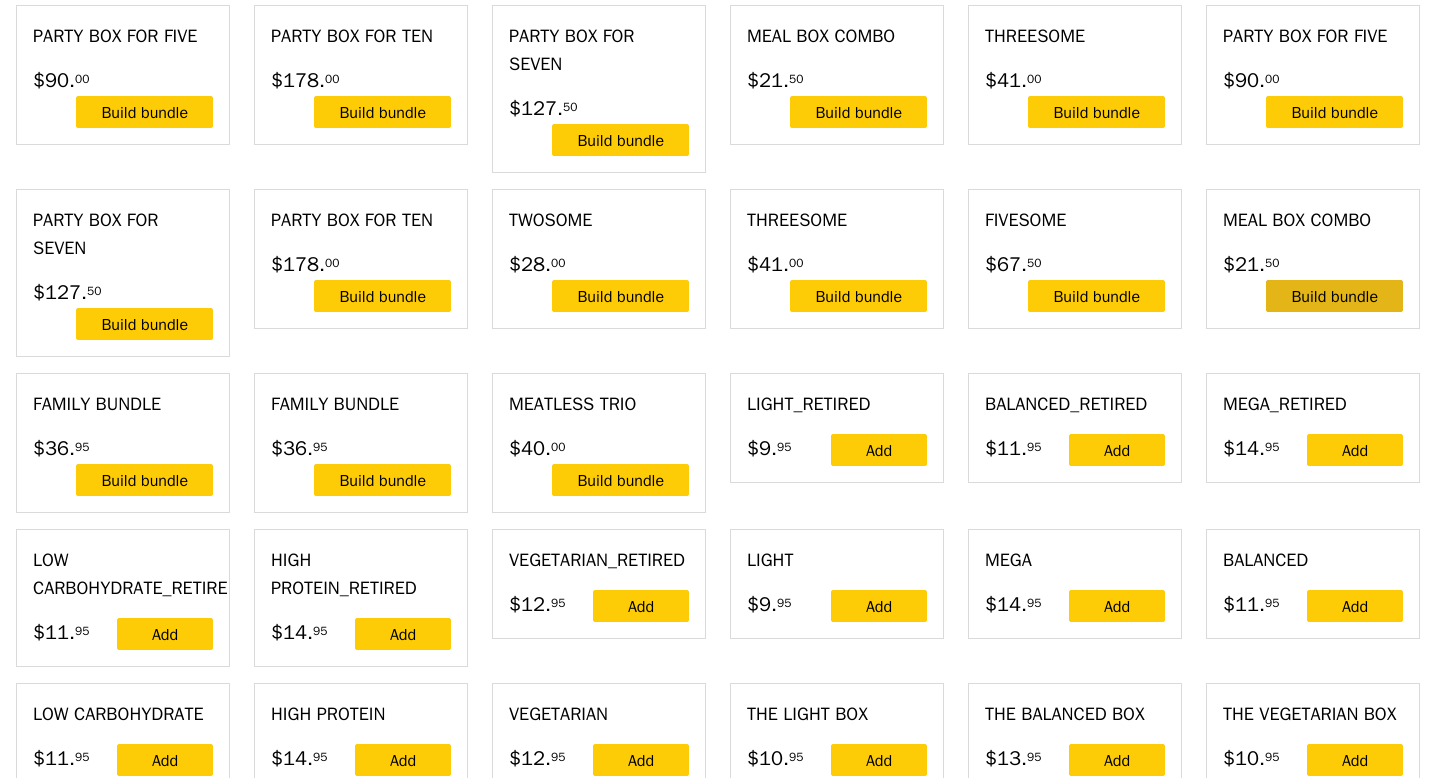click on "Build bundle" at bounding box center (1334, 296) 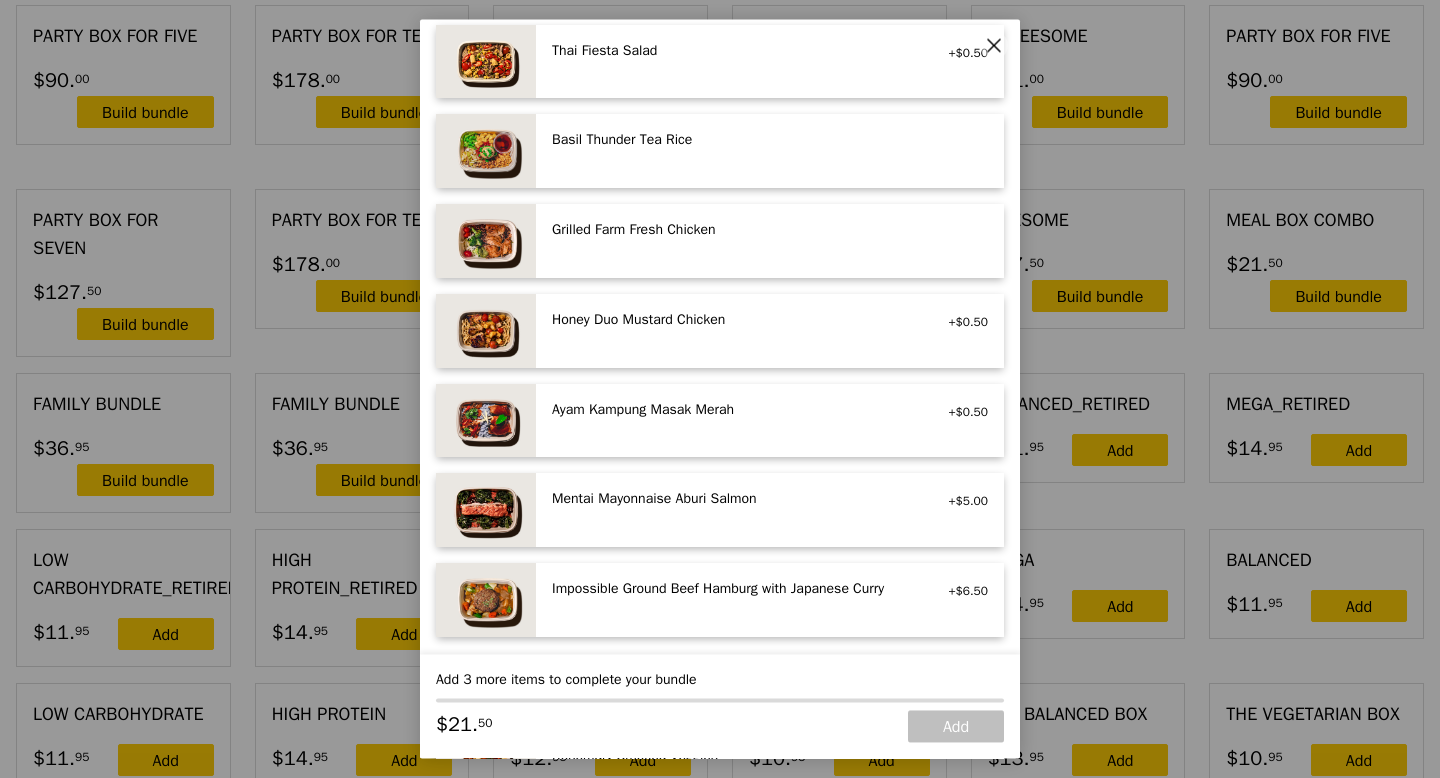 click on "Ayam Kampung Masak Merah" at bounding box center (731, 410) 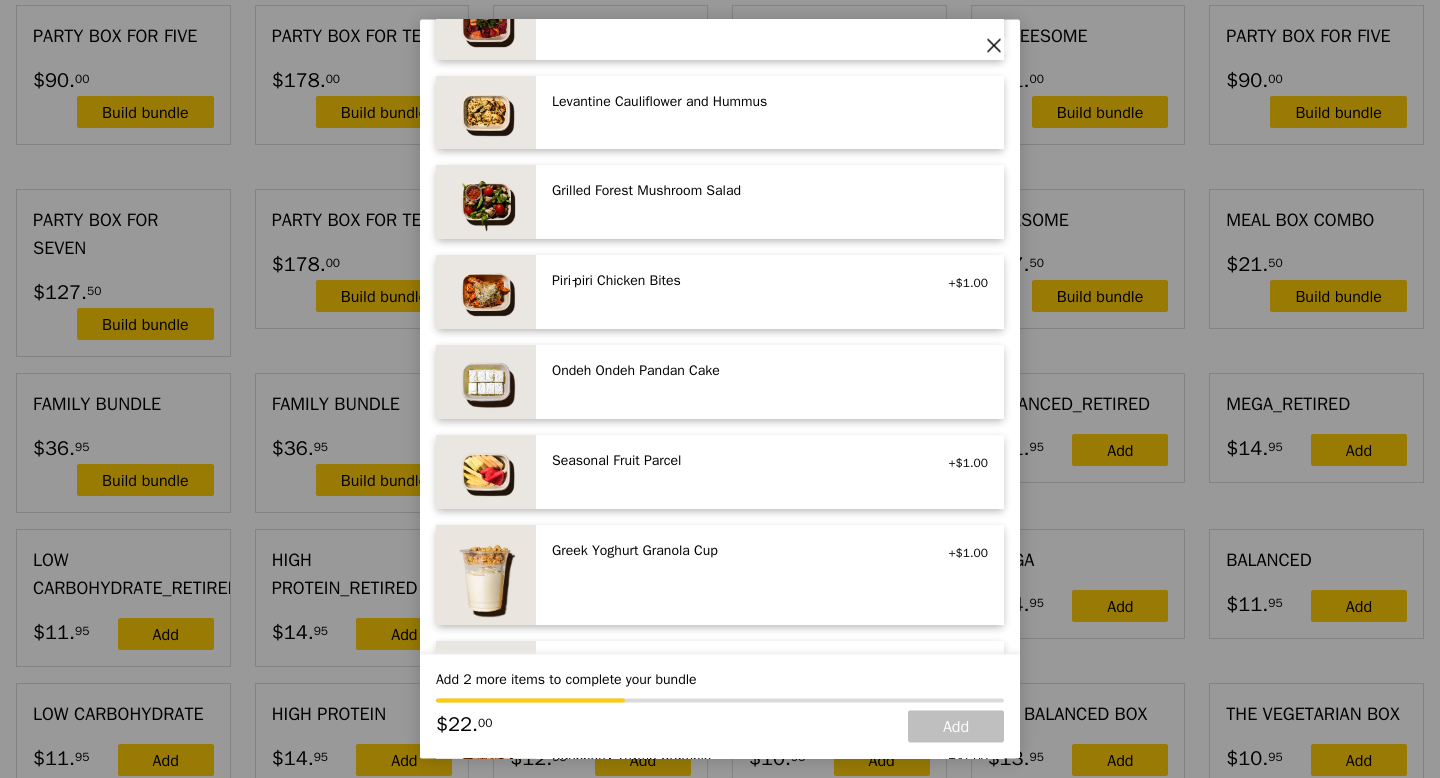 click on "Seasonal Fruit Parcel" at bounding box center (731, 461) 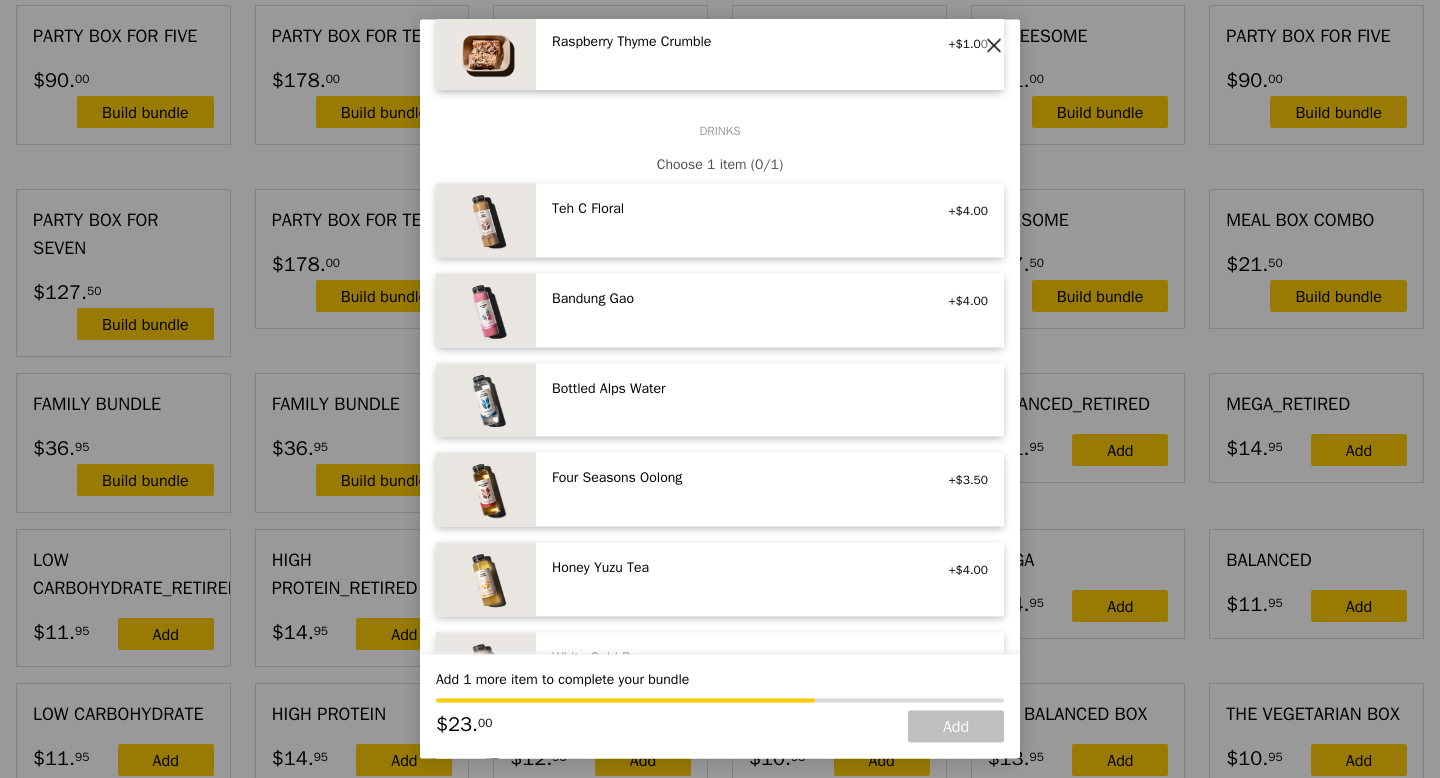 scroll, scrollTop: 1945, scrollLeft: 0, axis: vertical 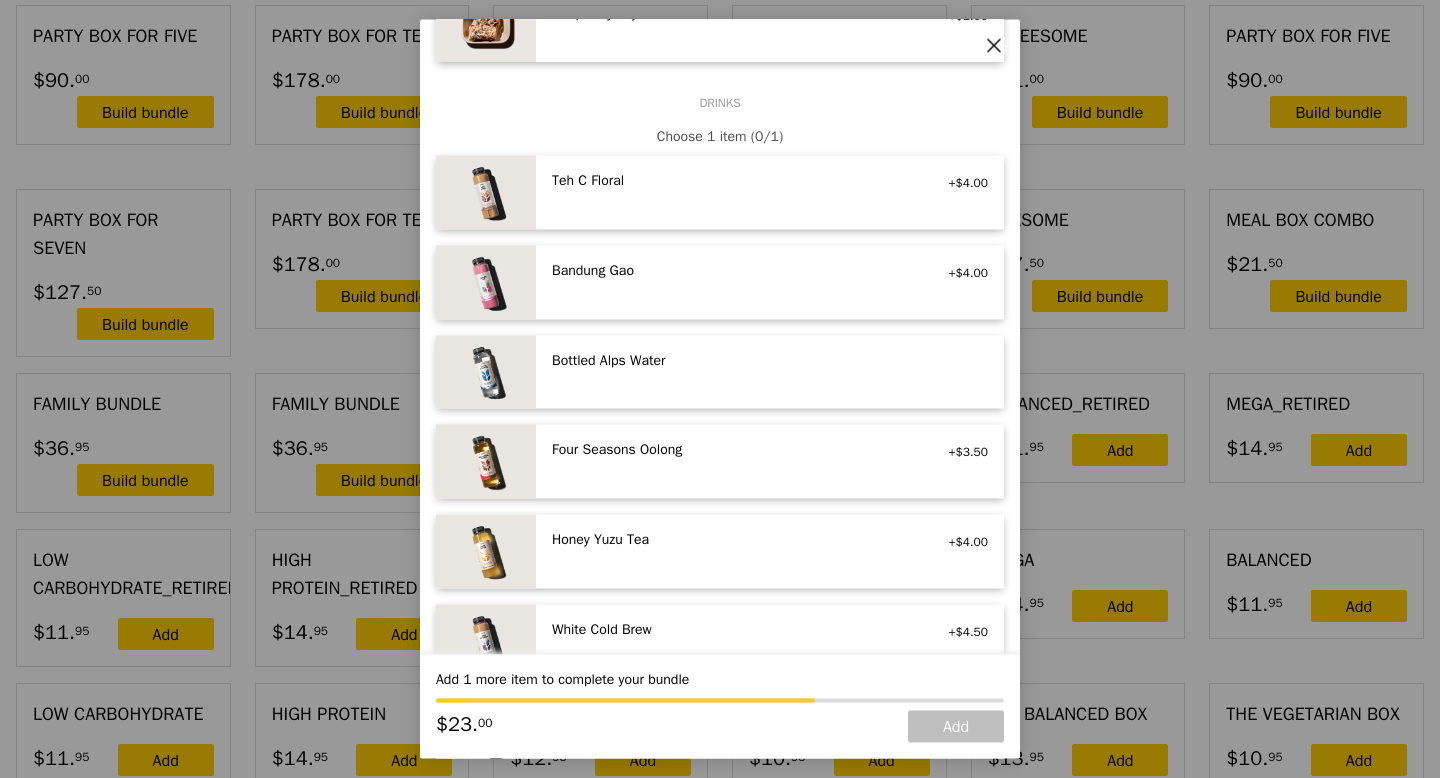 click on "Honey Yuzu Tea
vegetarian
+$4.00" at bounding box center [770, 552] 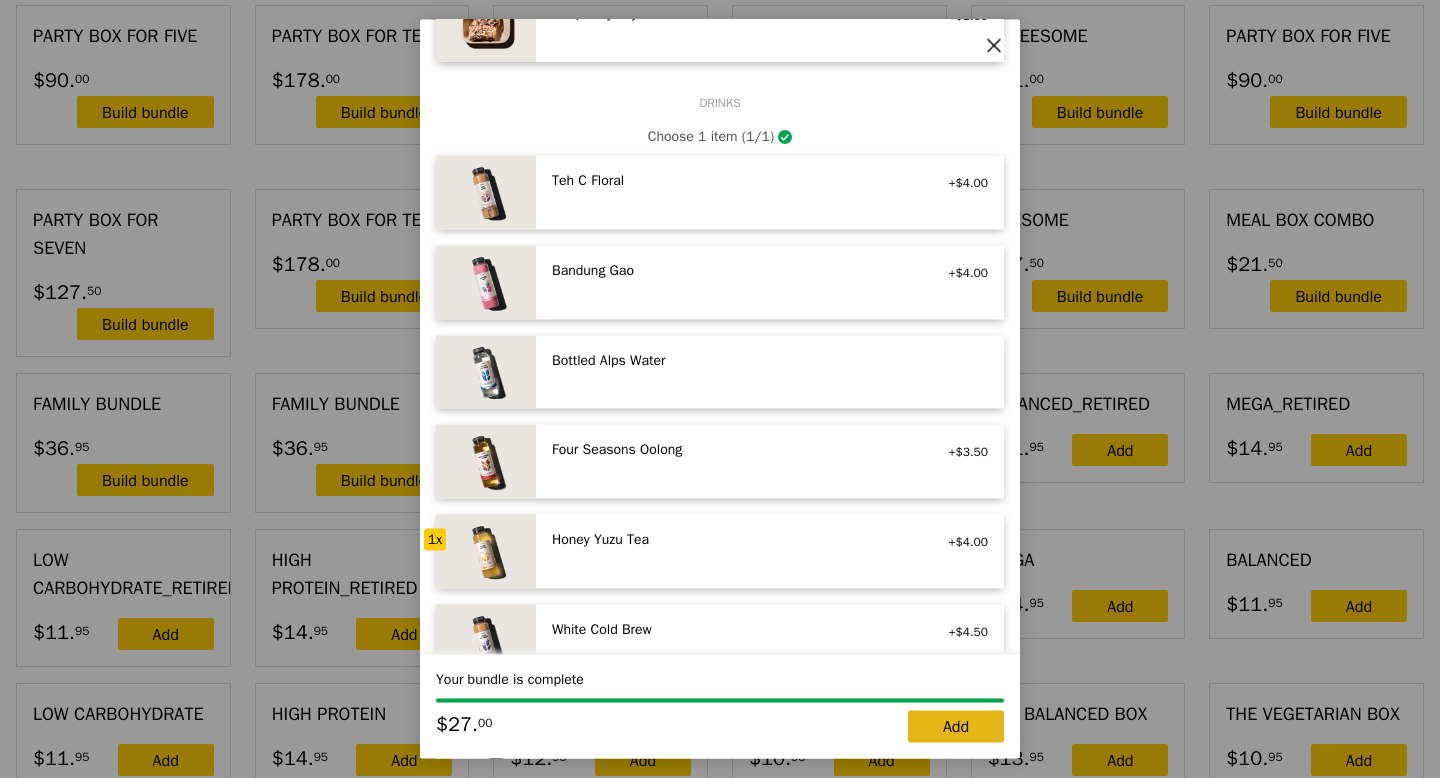 click on "Add" at bounding box center (956, 727) 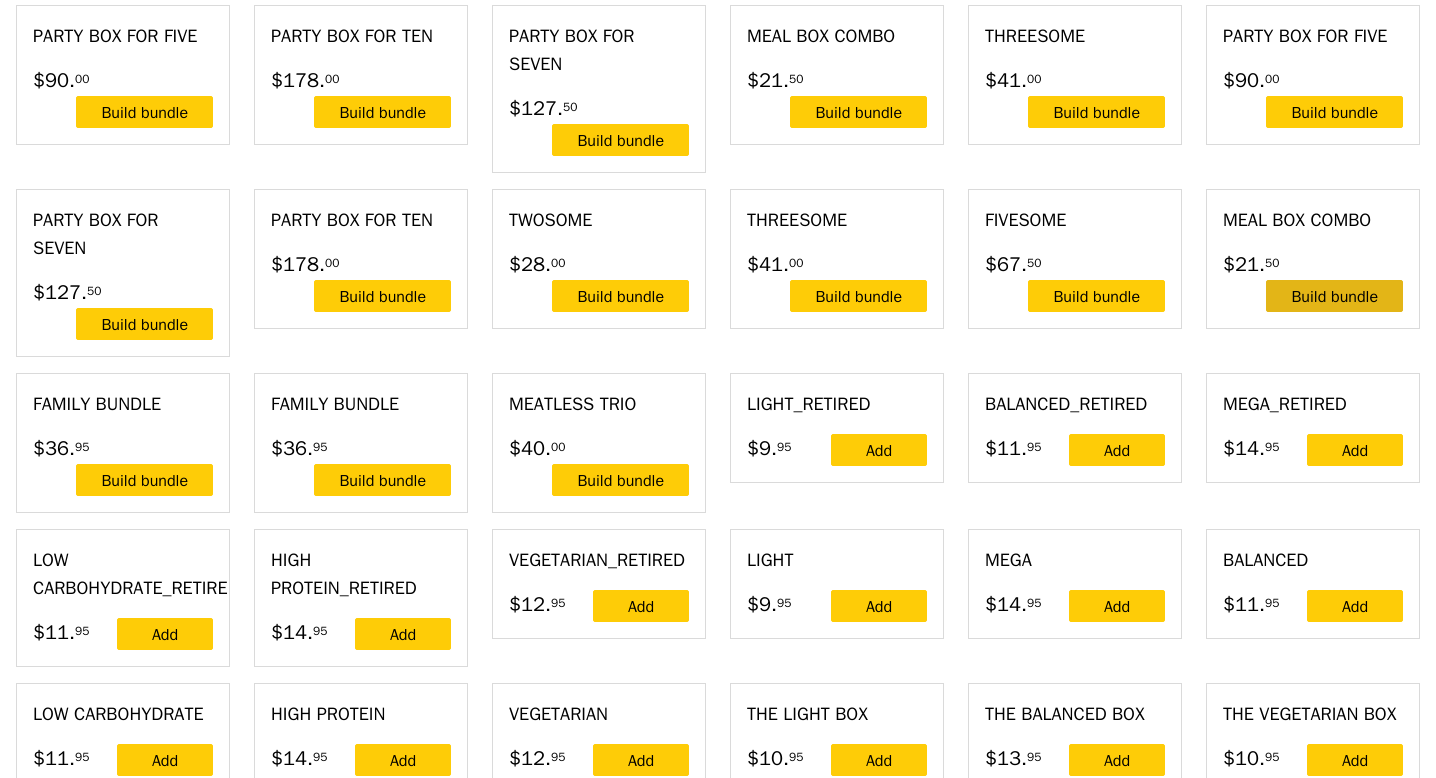 click on "Build bundle" at bounding box center [1334, 296] 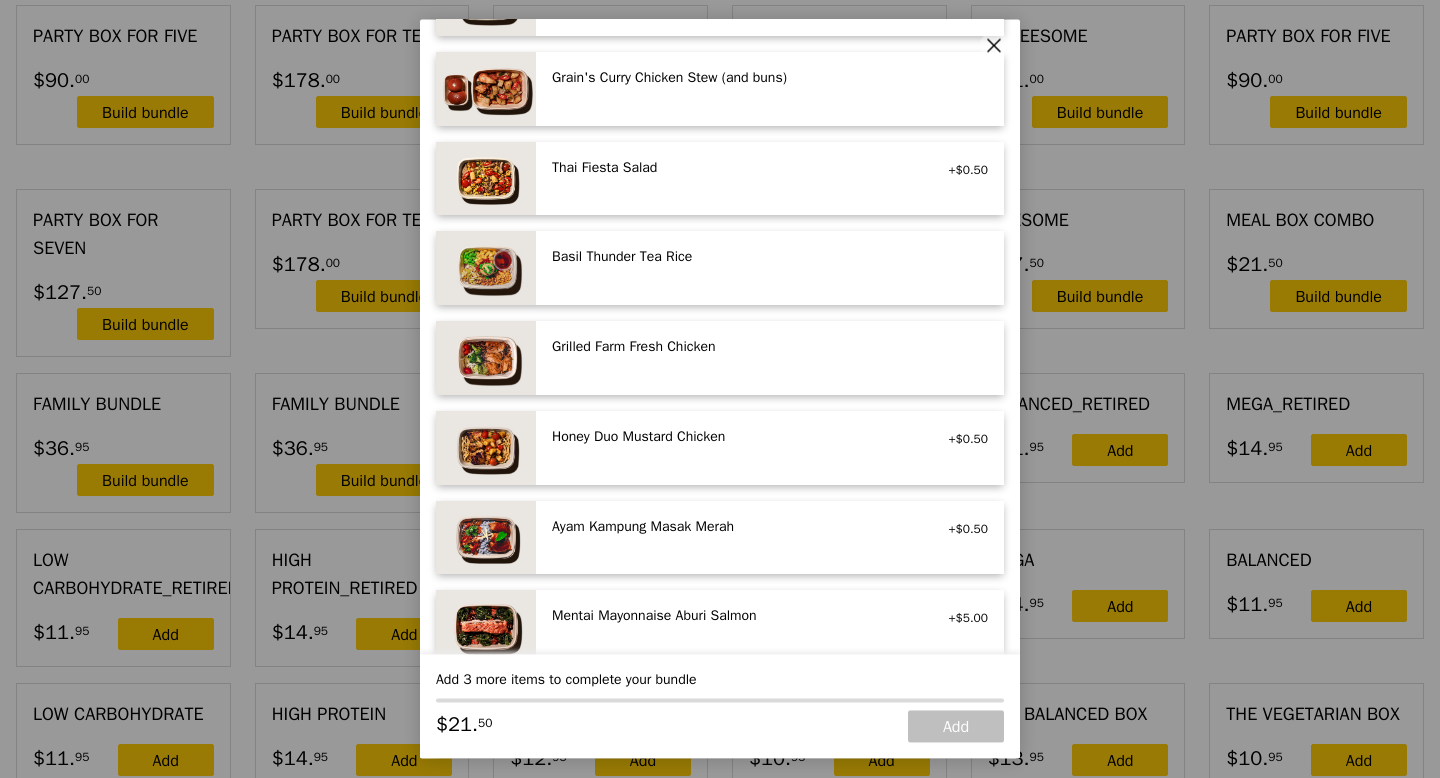 scroll, scrollTop: 258, scrollLeft: 0, axis: vertical 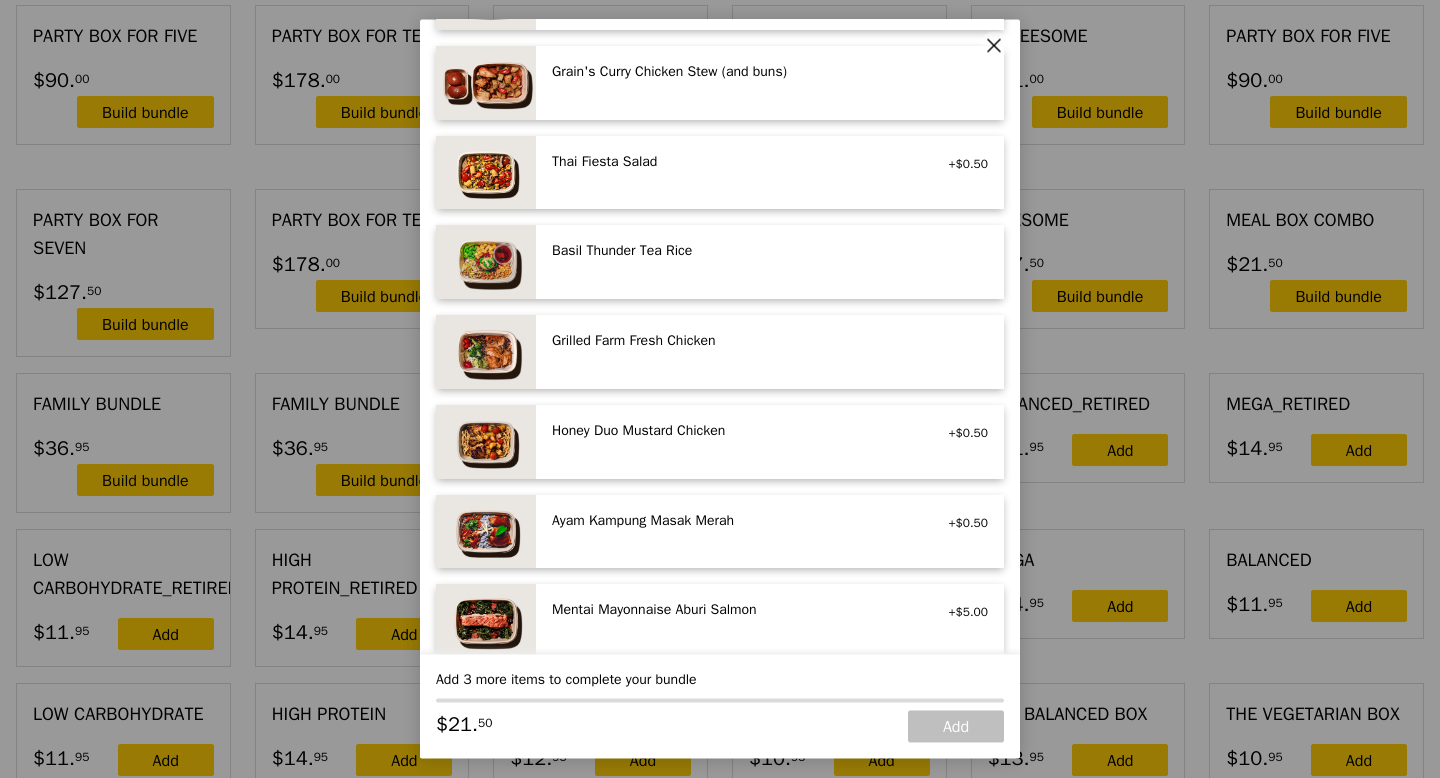 click on "Ayam Kampung Masak Merah" at bounding box center [731, 521] 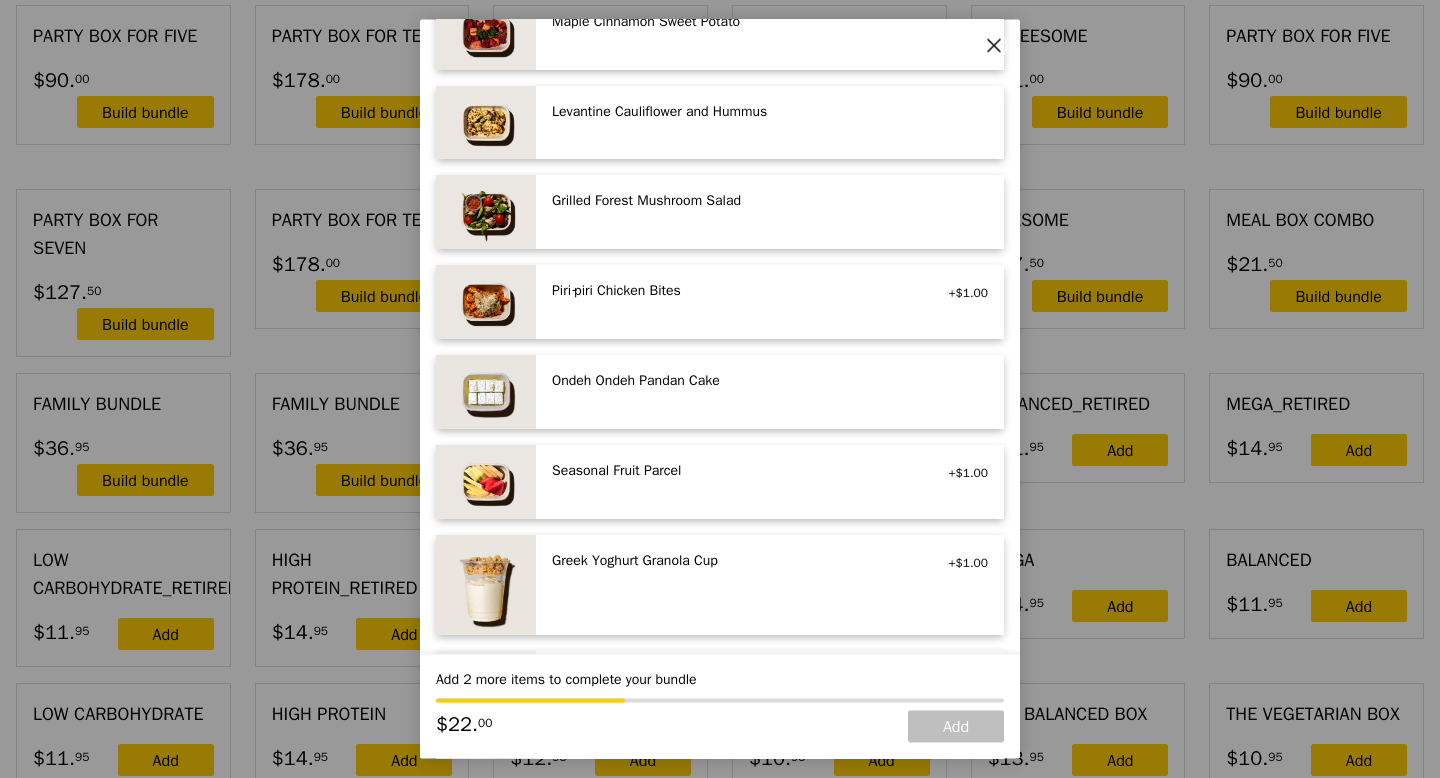 click on "Seasonal Fruit Parcel
vegan
+$1.00" at bounding box center (770, 482) 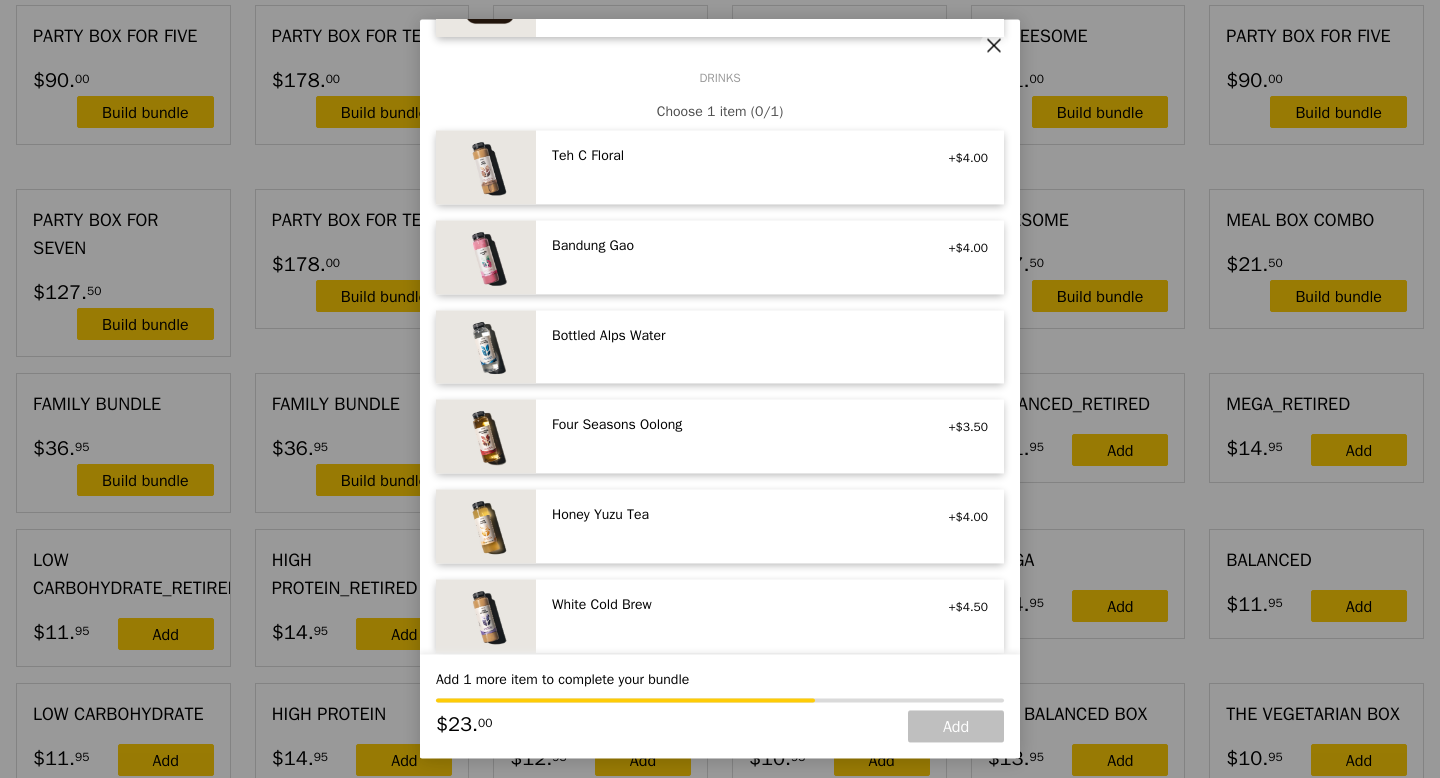 scroll, scrollTop: 1983, scrollLeft: 0, axis: vertical 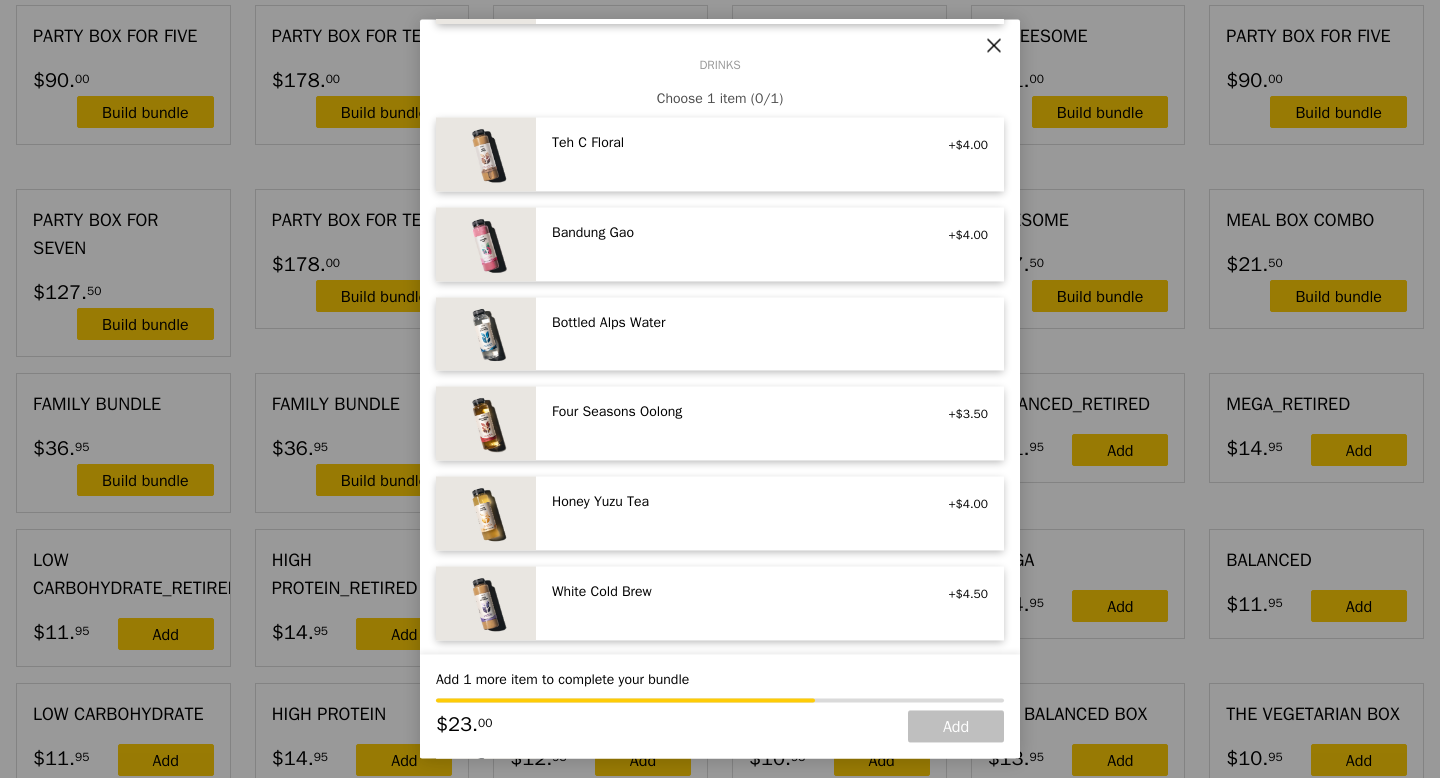 click on "Honey Yuzu Tea" at bounding box center (731, 503) 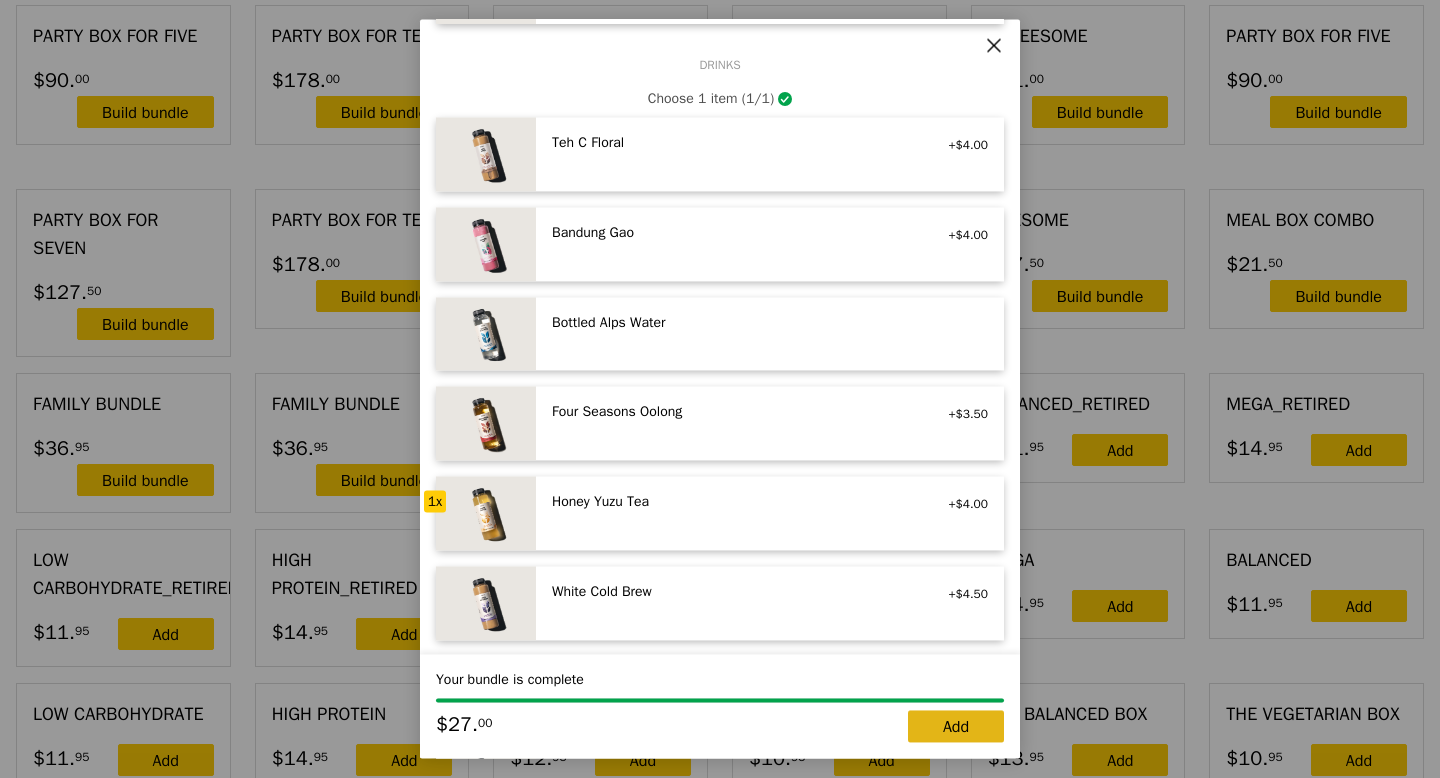 click on "Add" at bounding box center (956, 727) 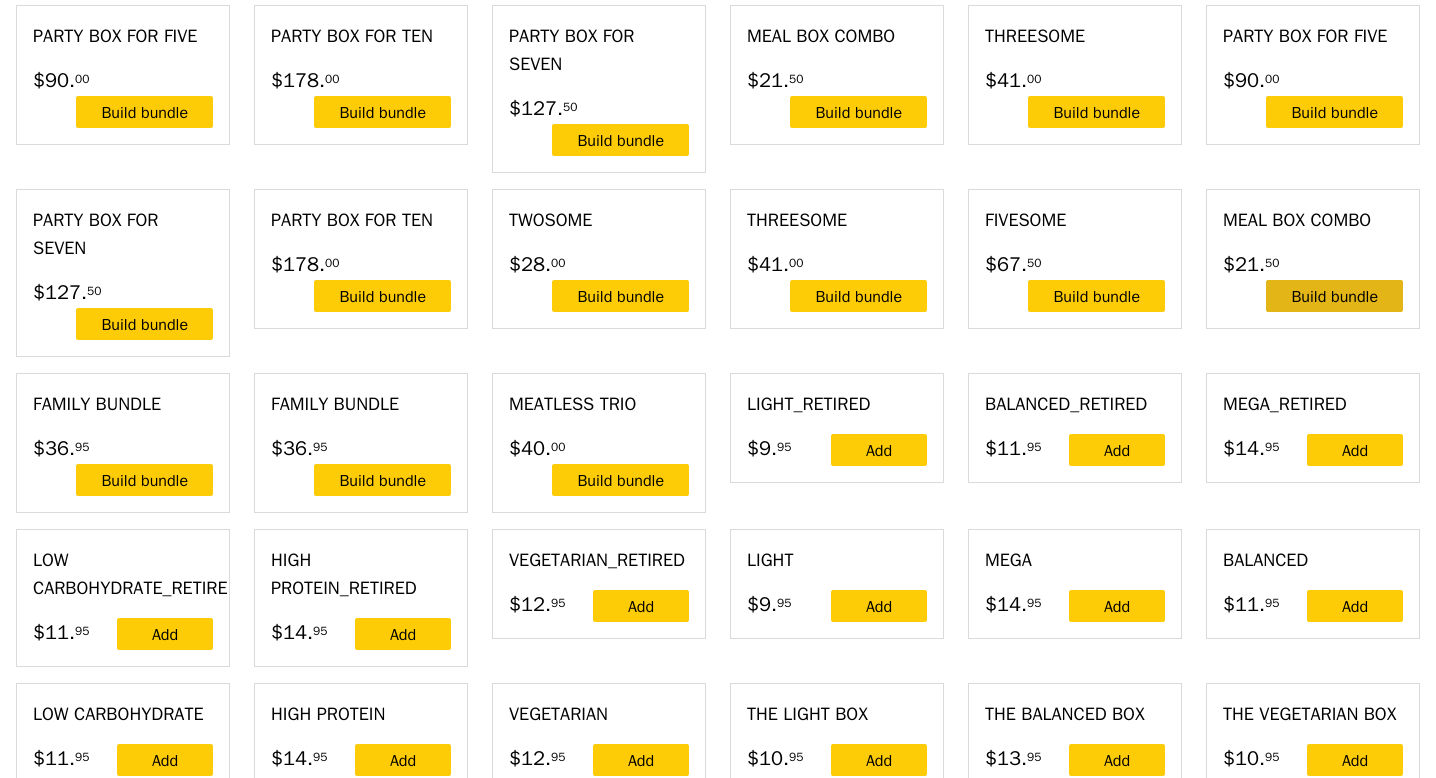 click on "Build bundle" at bounding box center [1334, 296] 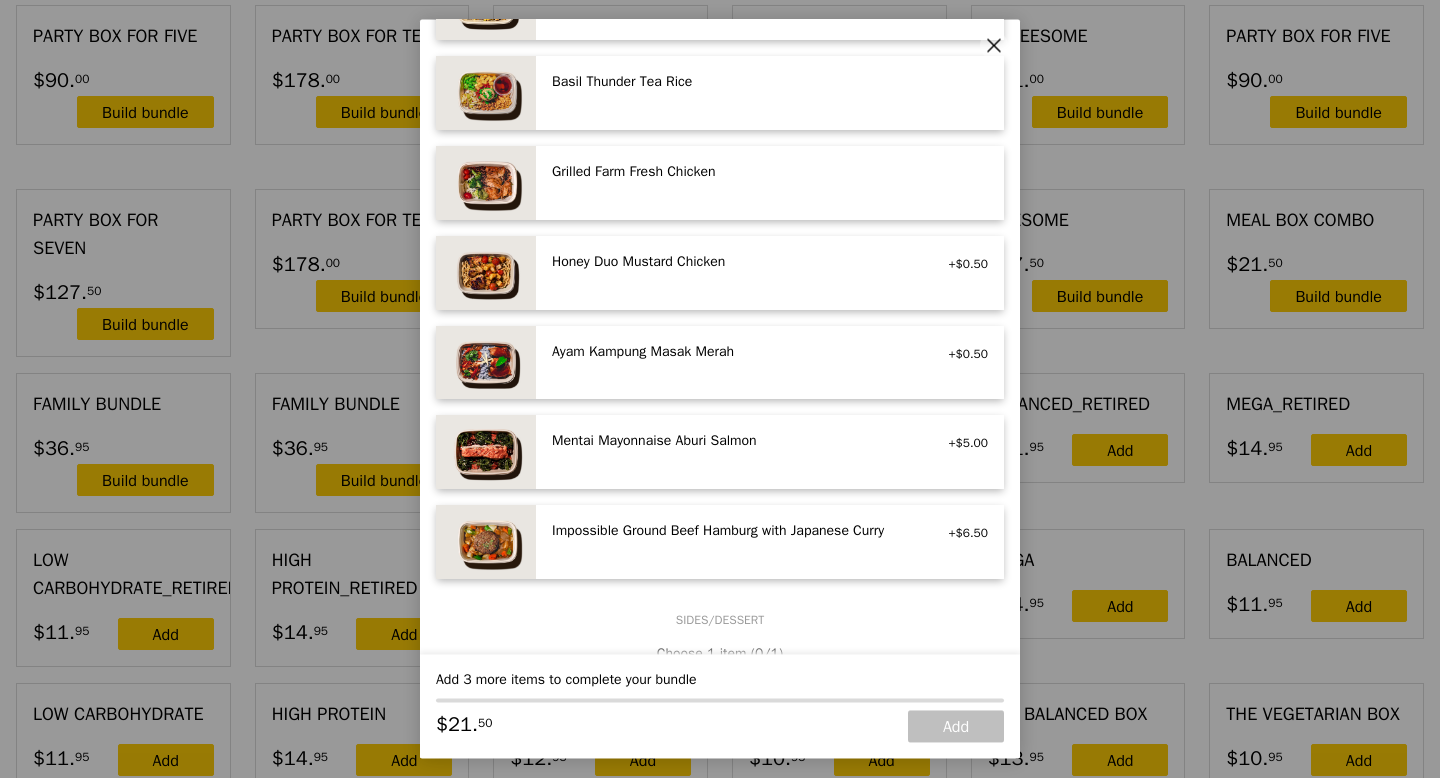 click on "Ayam Kampung Masak Merah" at bounding box center (731, 352) 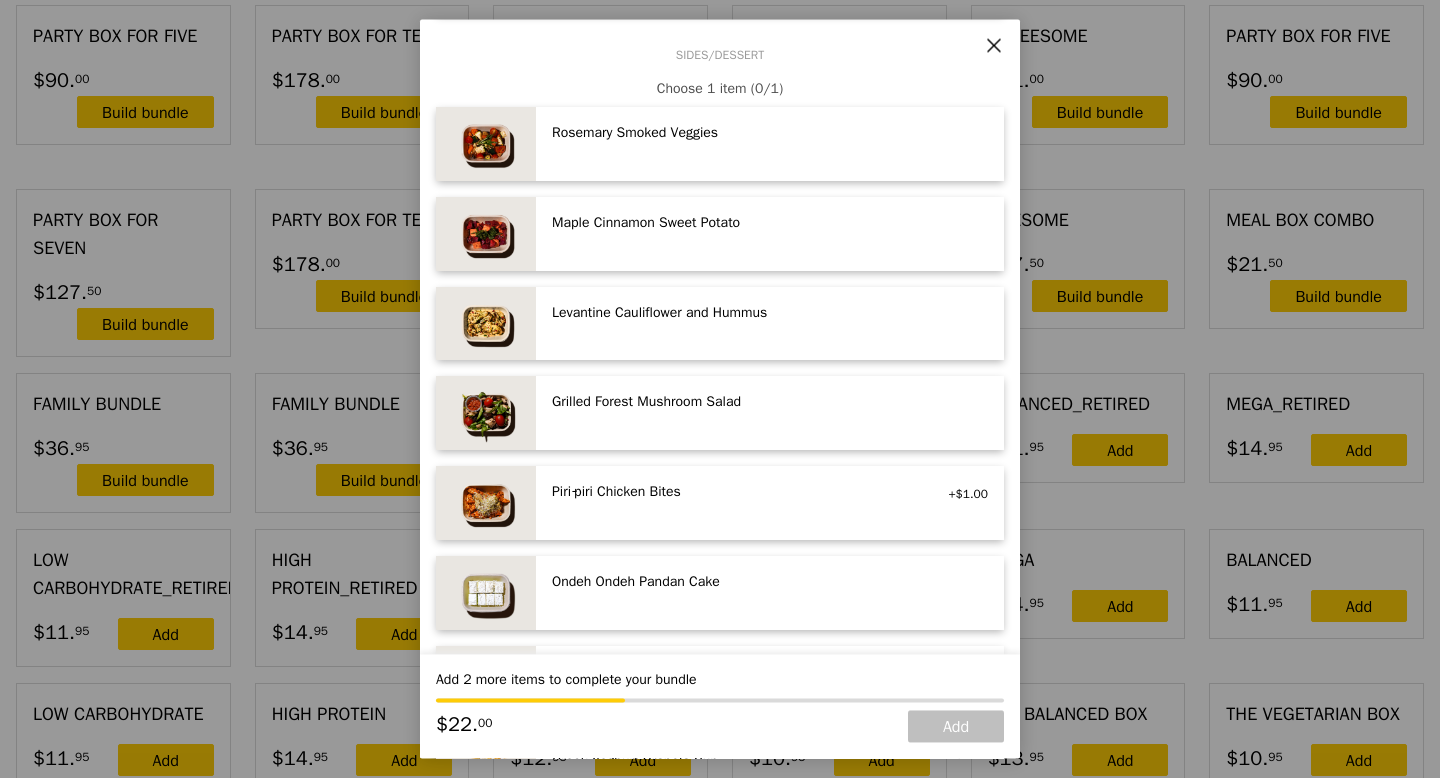 scroll, scrollTop: 996, scrollLeft: 0, axis: vertical 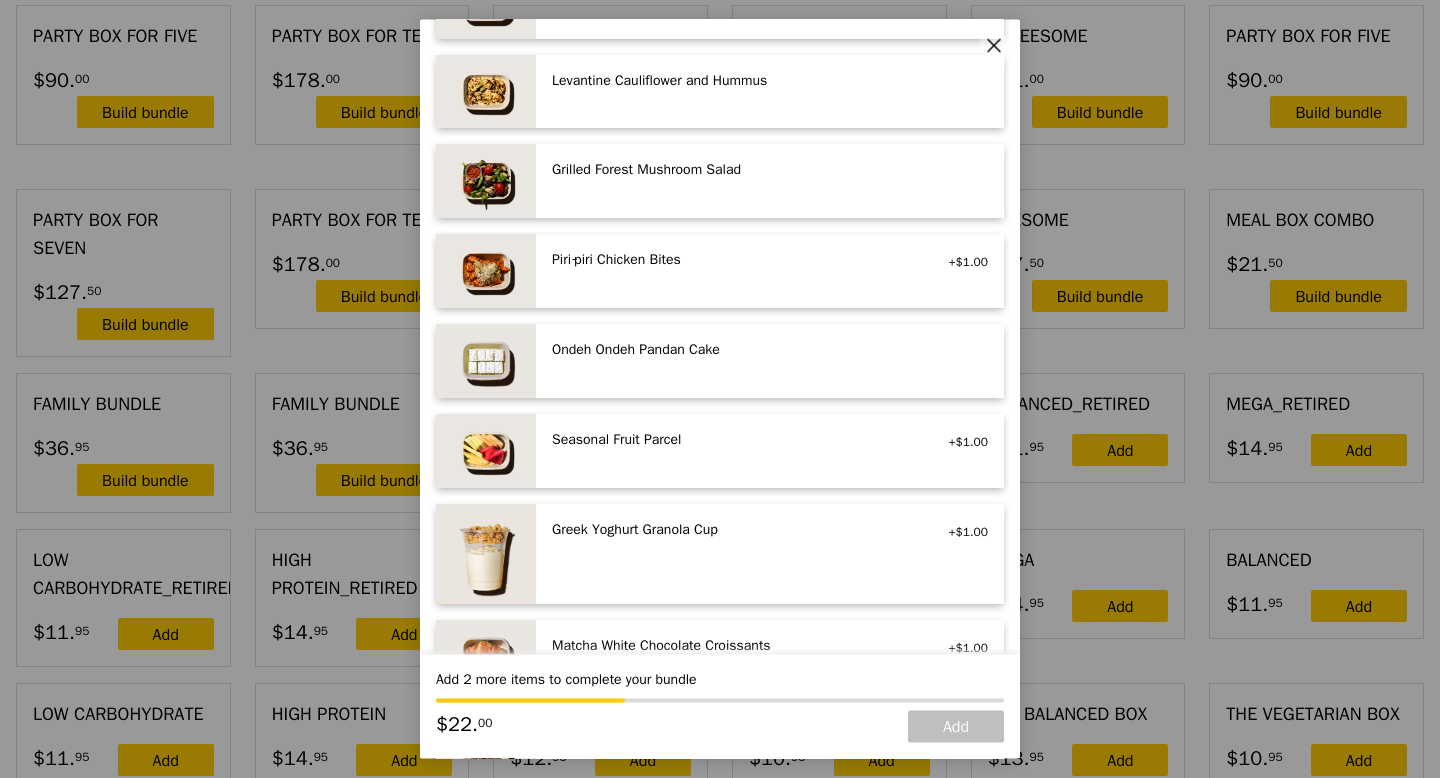 click on "Seasonal Fruit Parcel" at bounding box center (731, 440) 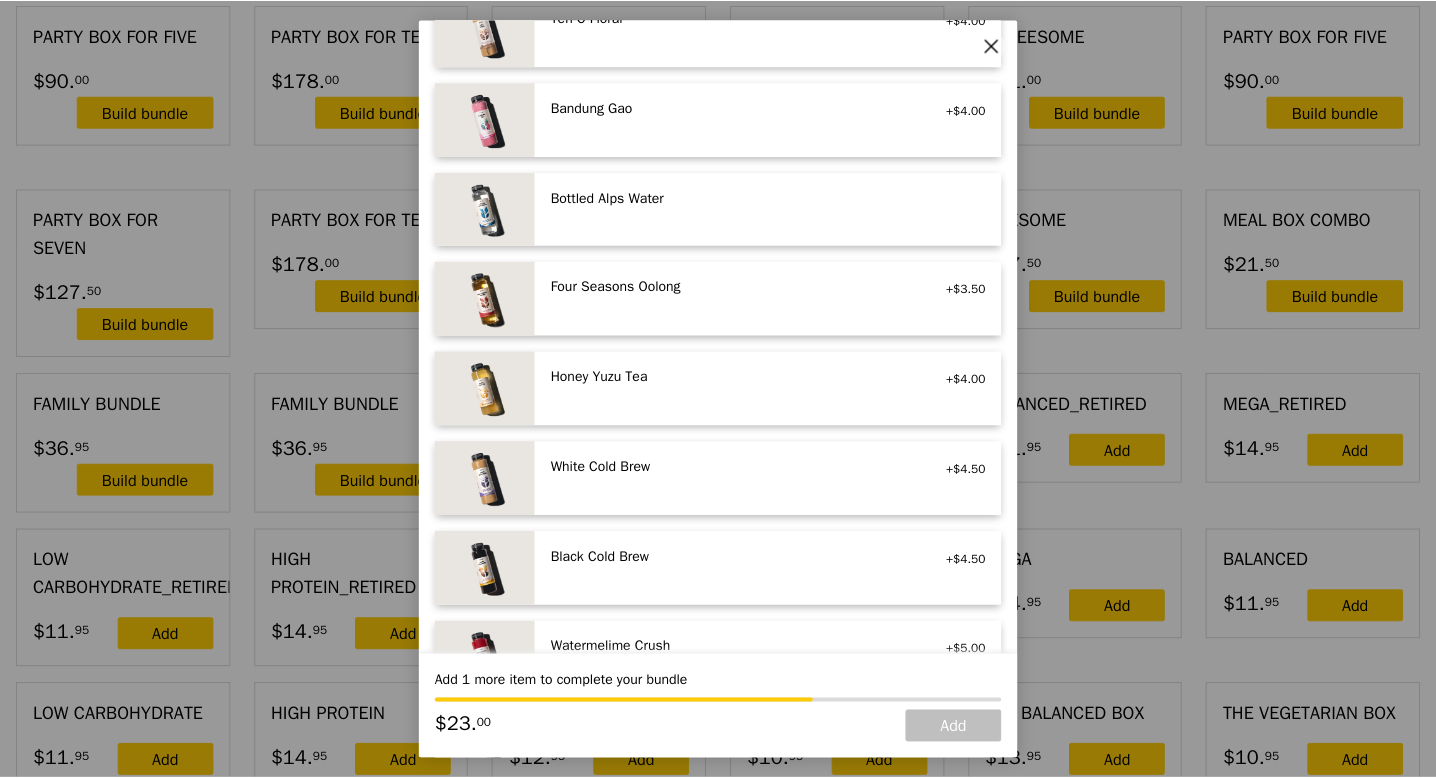 scroll, scrollTop: 2113, scrollLeft: 0, axis: vertical 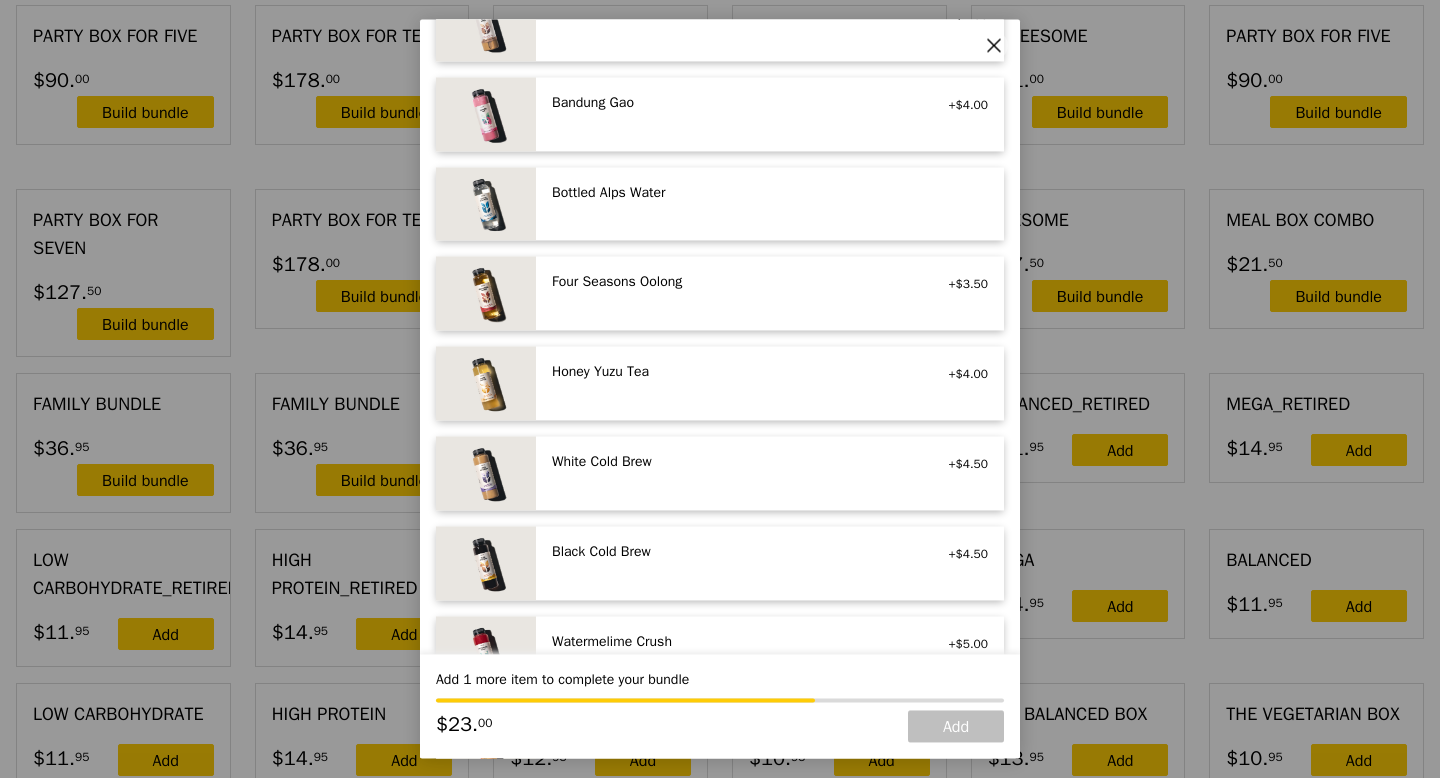 click on "Honey Yuzu Tea" at bounding box center (731, 373) 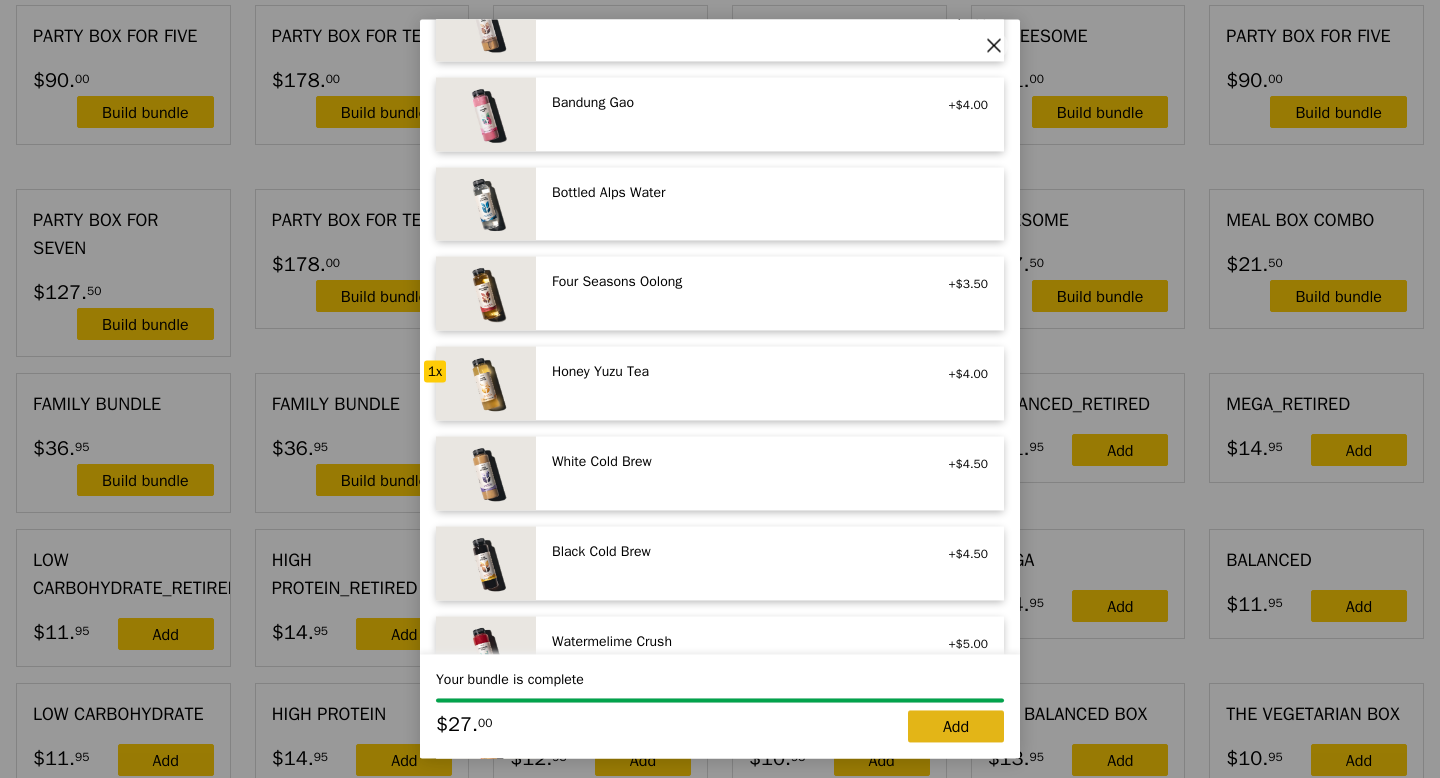 click on "Add" at bounding box center (956, 727) 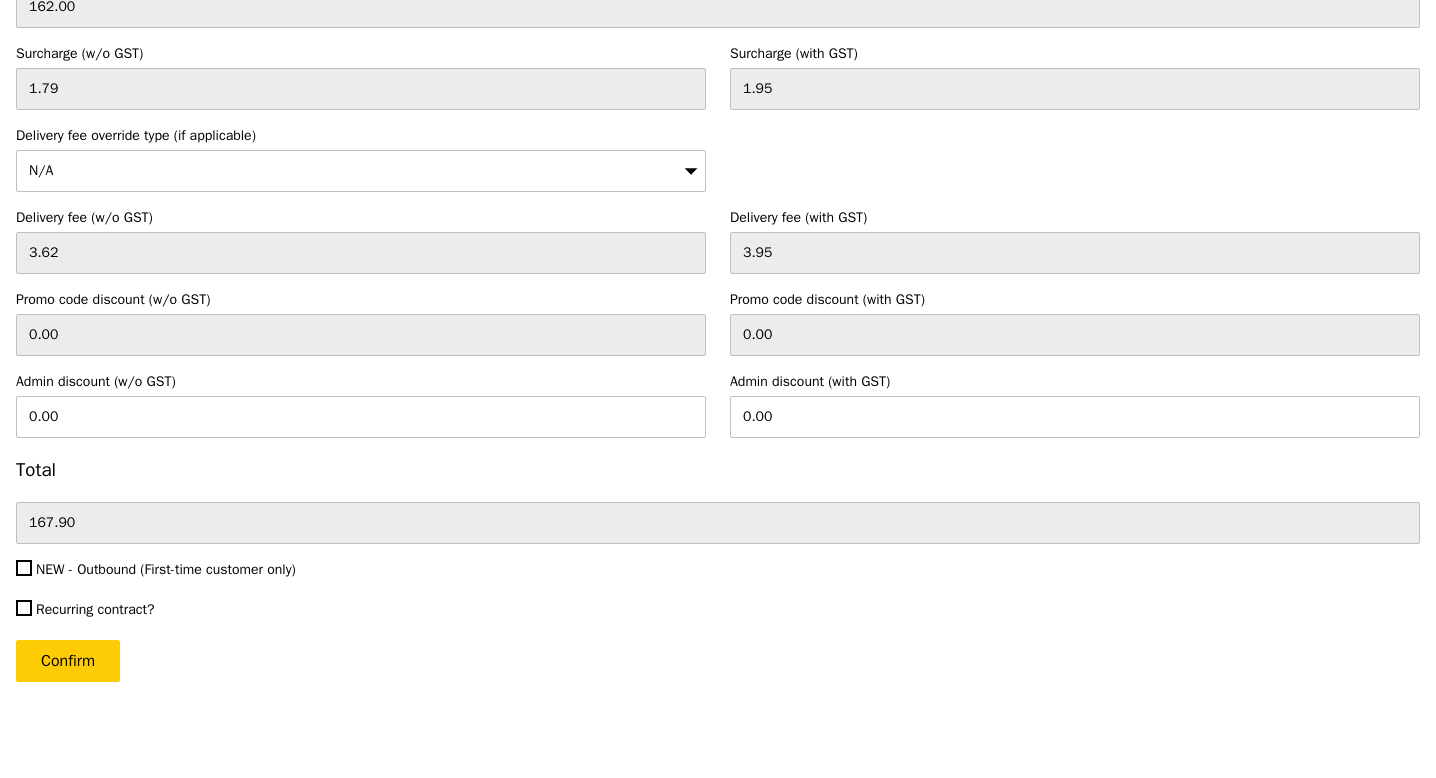 scroll, scrollTop: 5259, scrollLeft: 0, axis: vertical 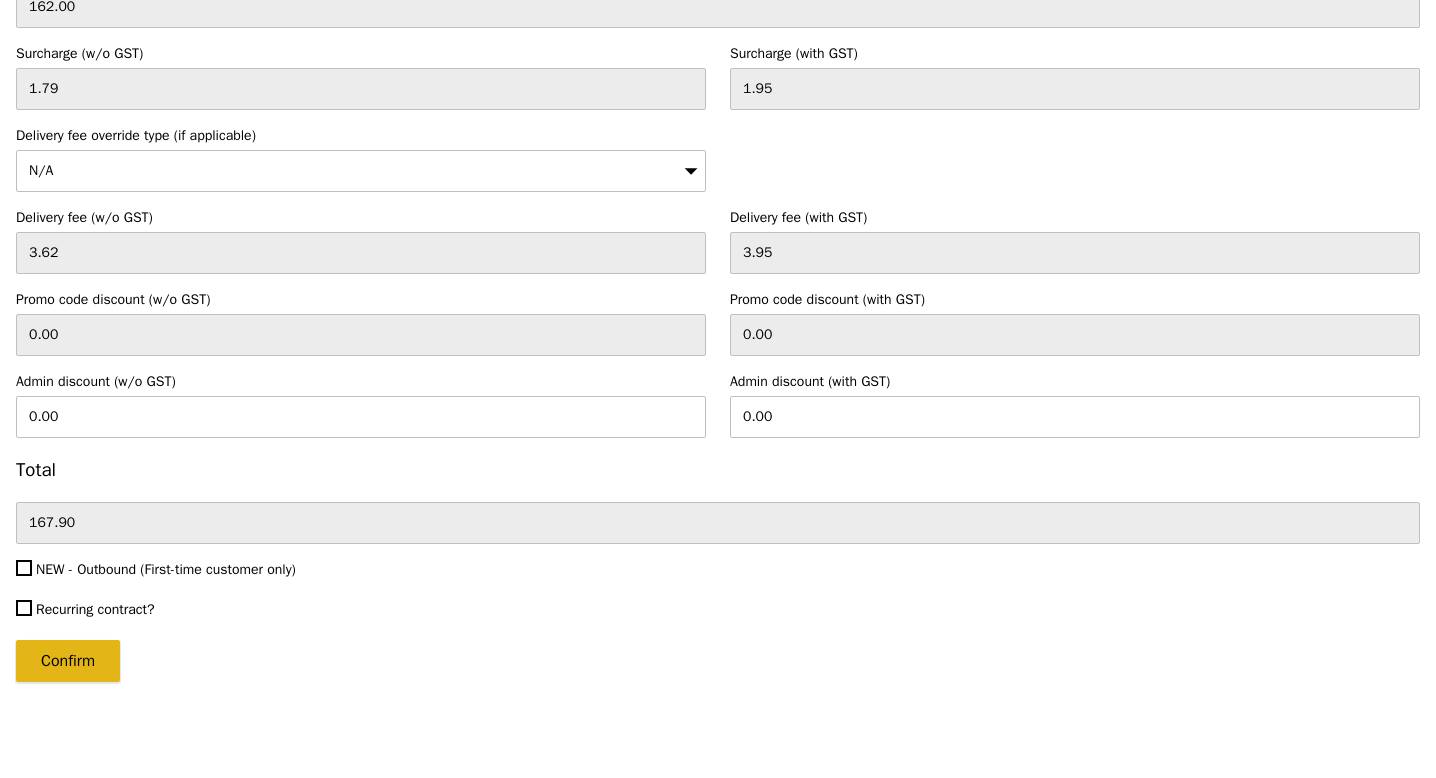 click on "Confirm" at bounding box center (68, 661) 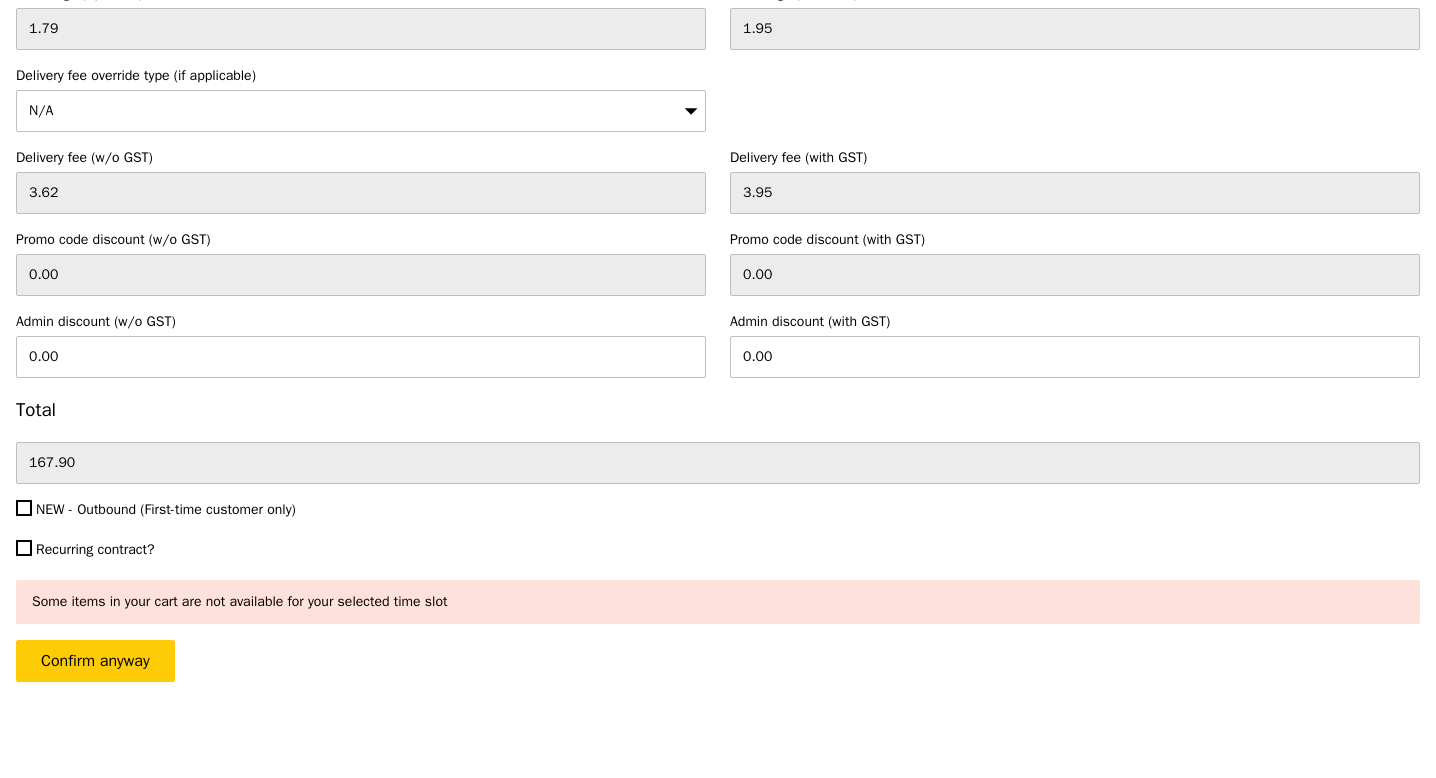 scroll, scrollTop: 5319, scrollLeft: 0, axis: vertical 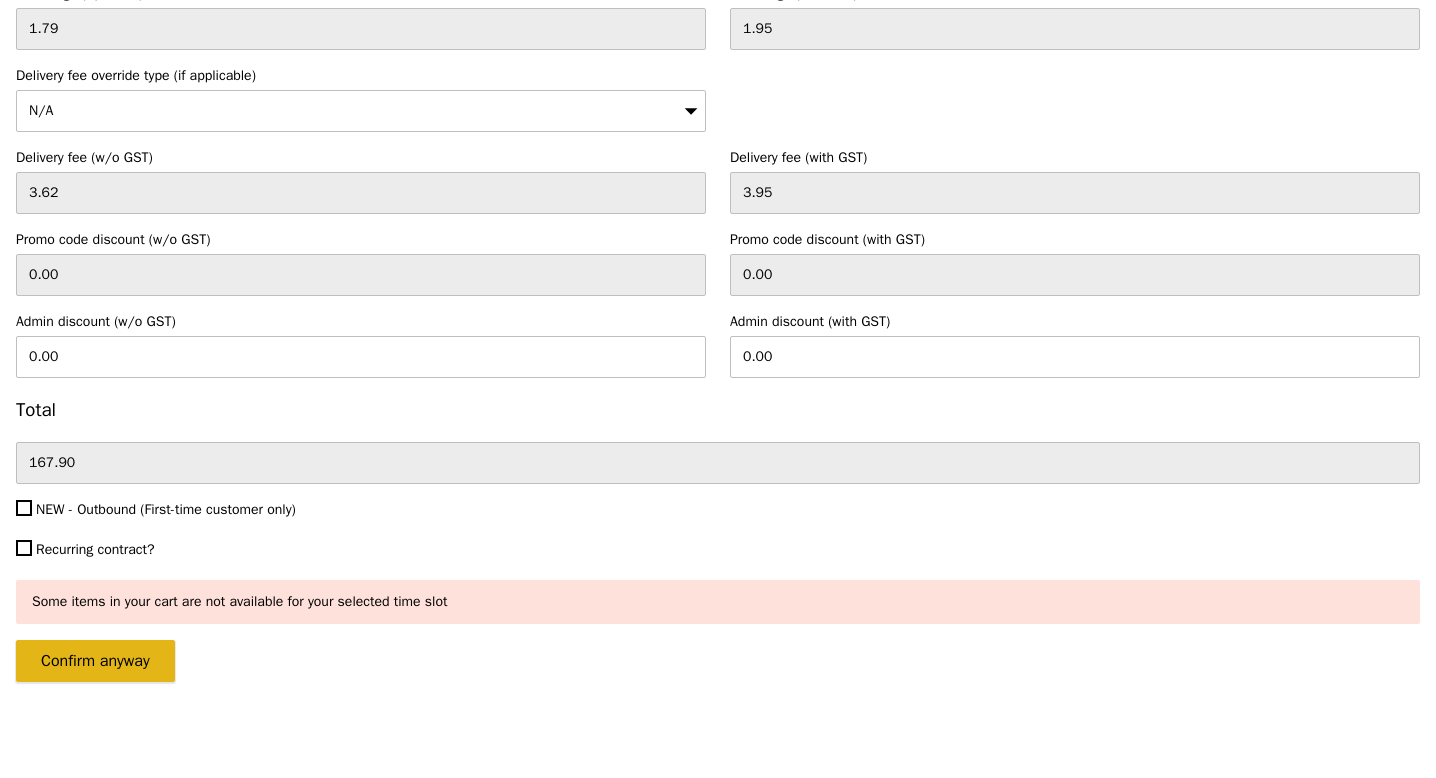 click on "Confirm anyway" at bounding box center (95, 661) 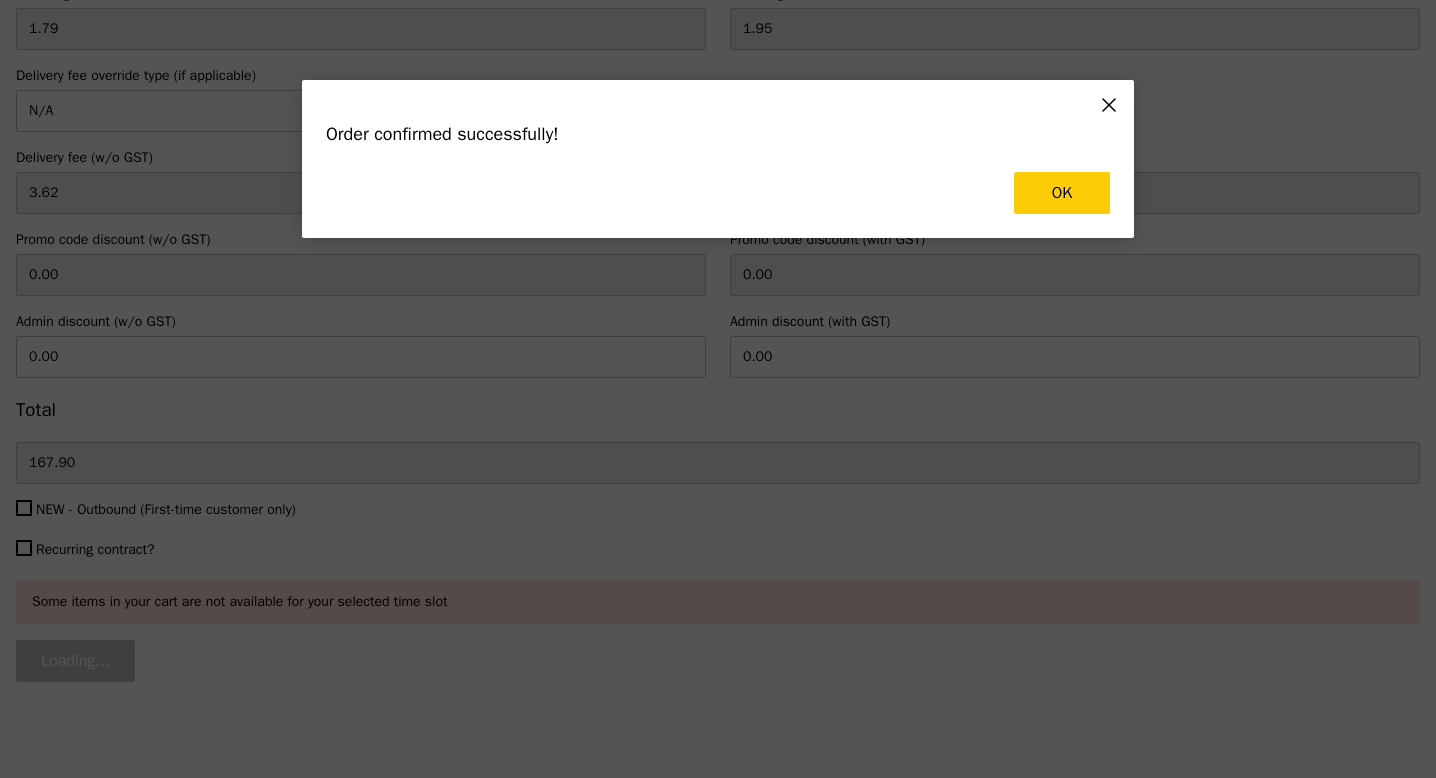 scroll, scrollTop: 0, scrollLeft: 0, axis: both 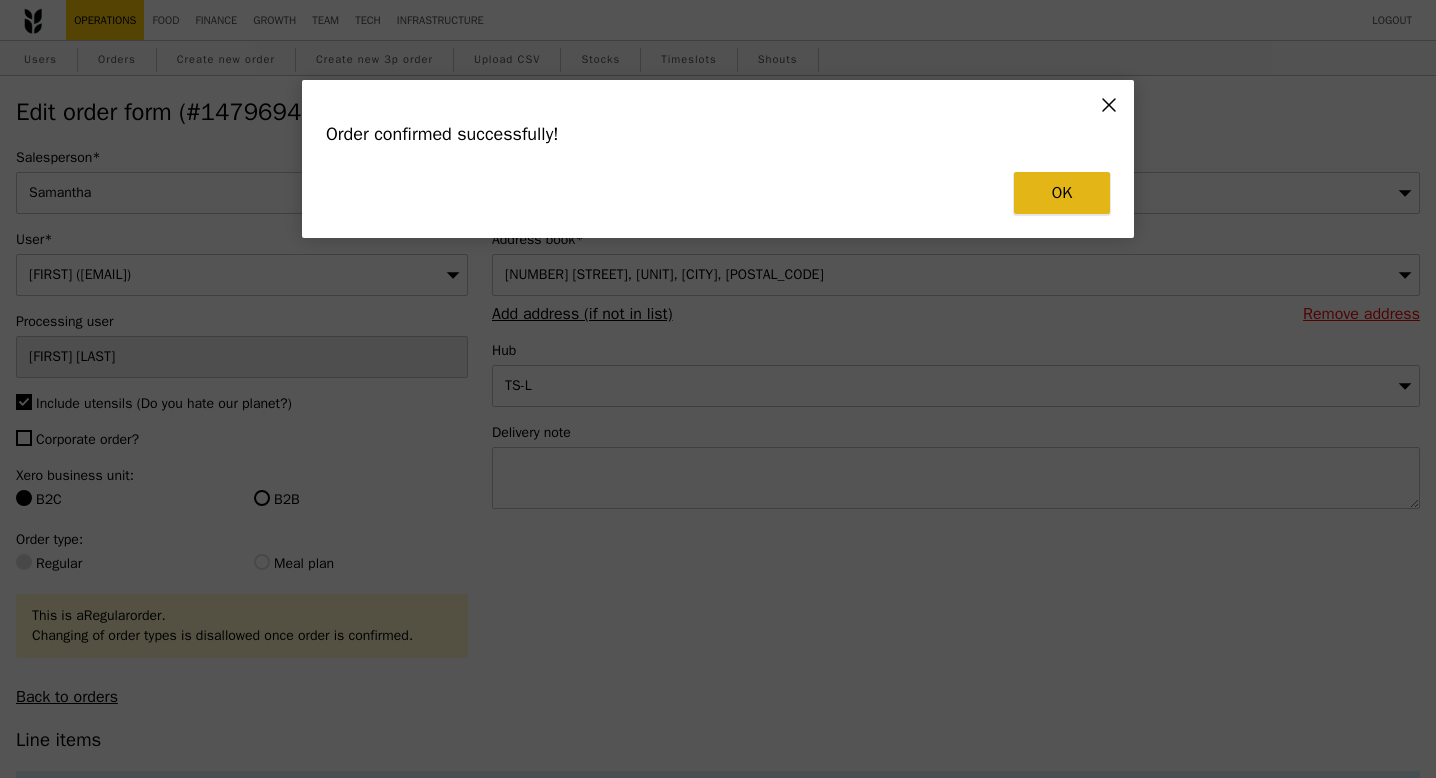 click on "OK" at bounding box center (1062, 193) 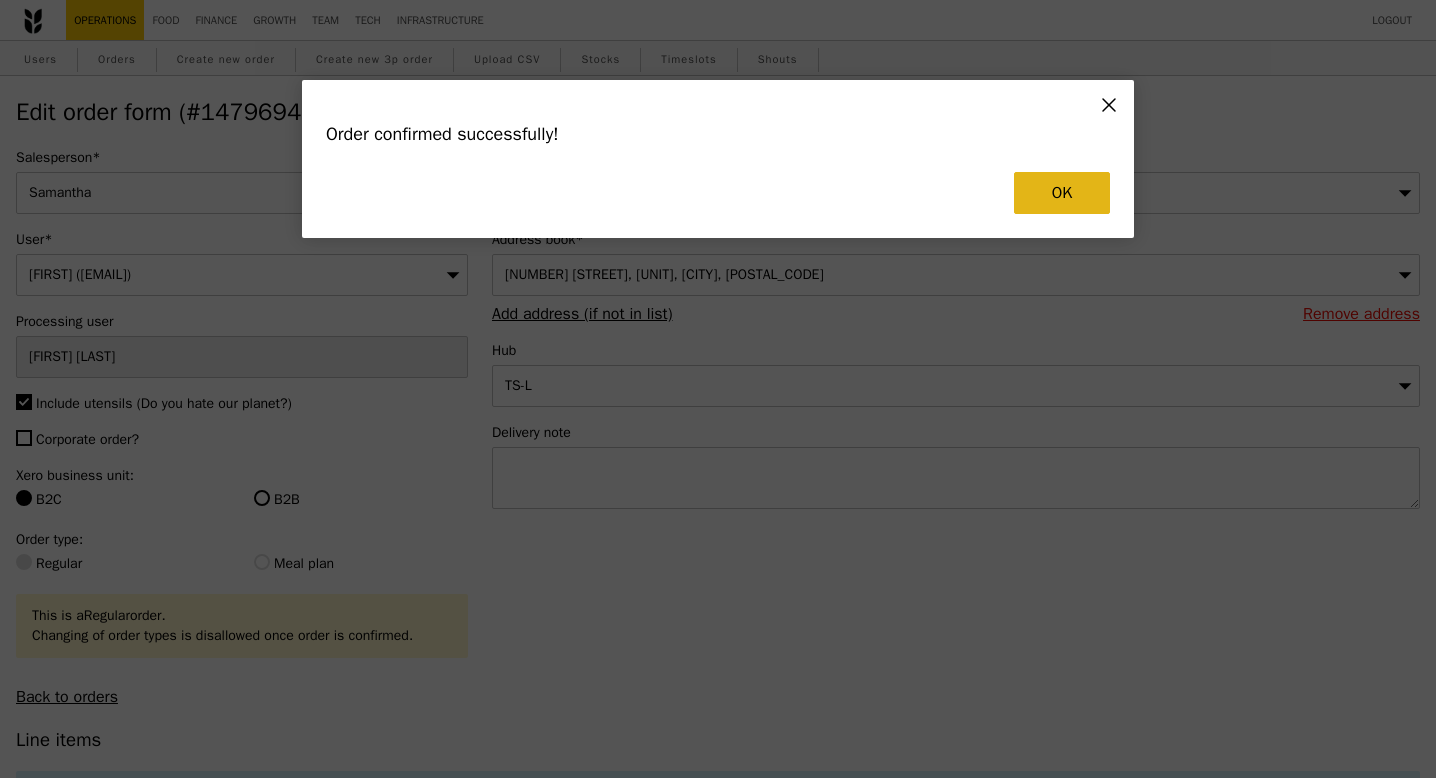 type on "Loading..." 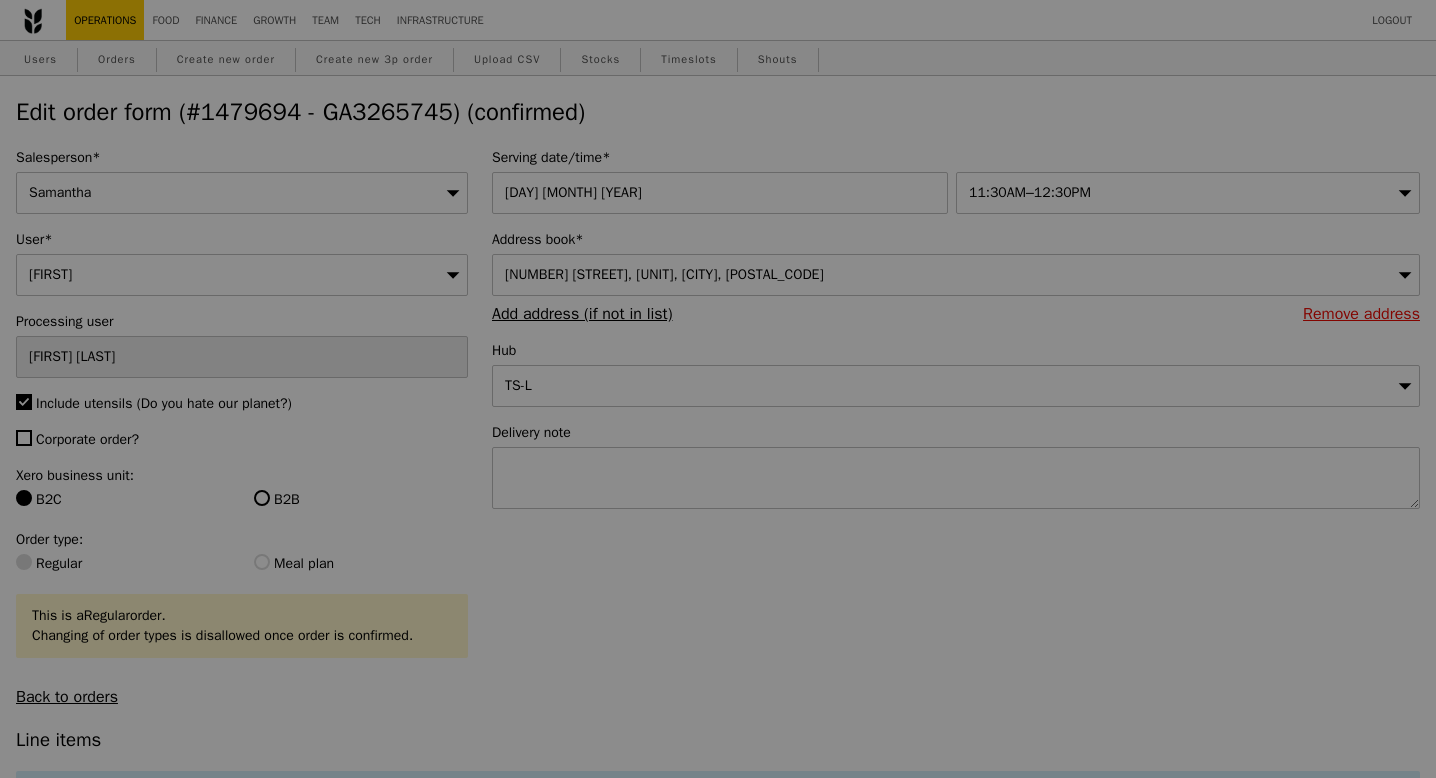 type on "Update" 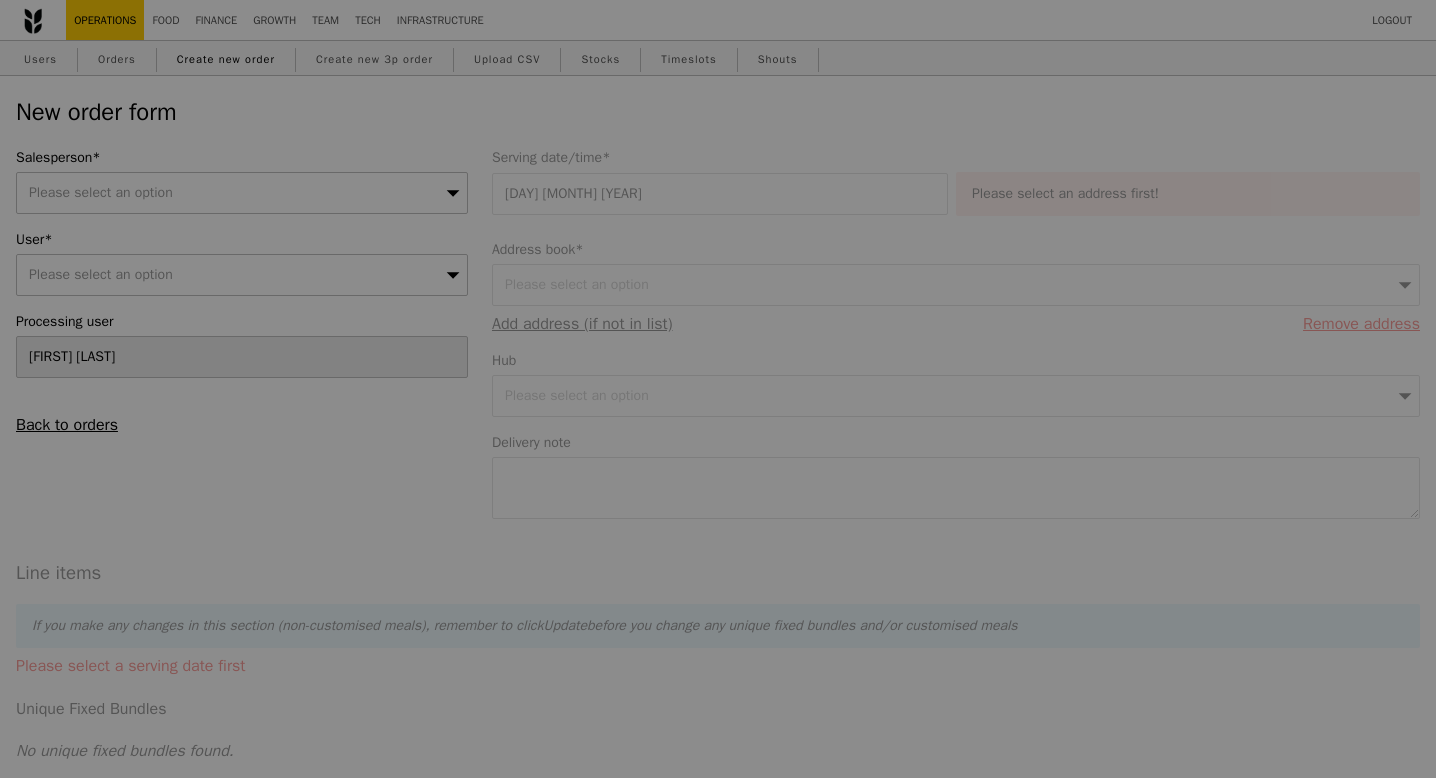 type 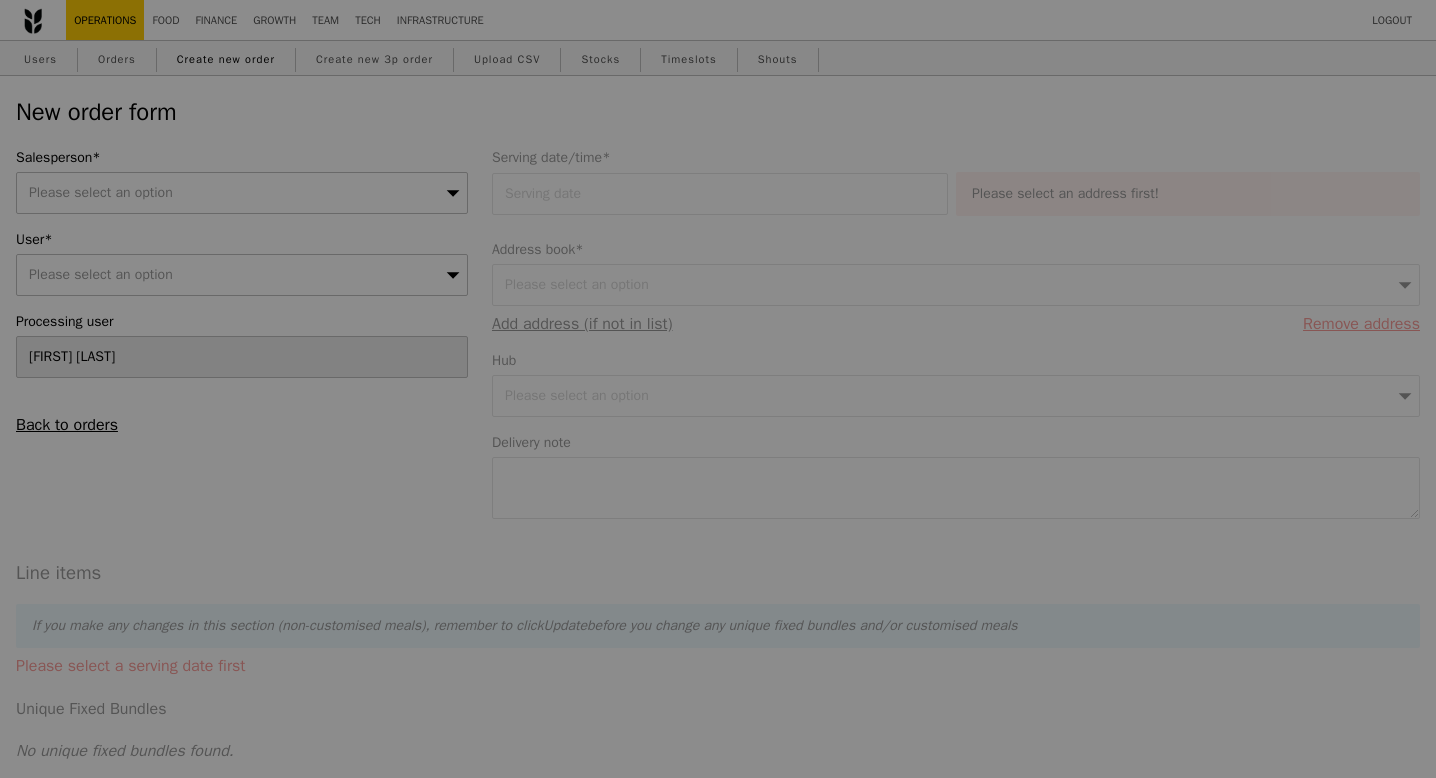 type on "Confirm" 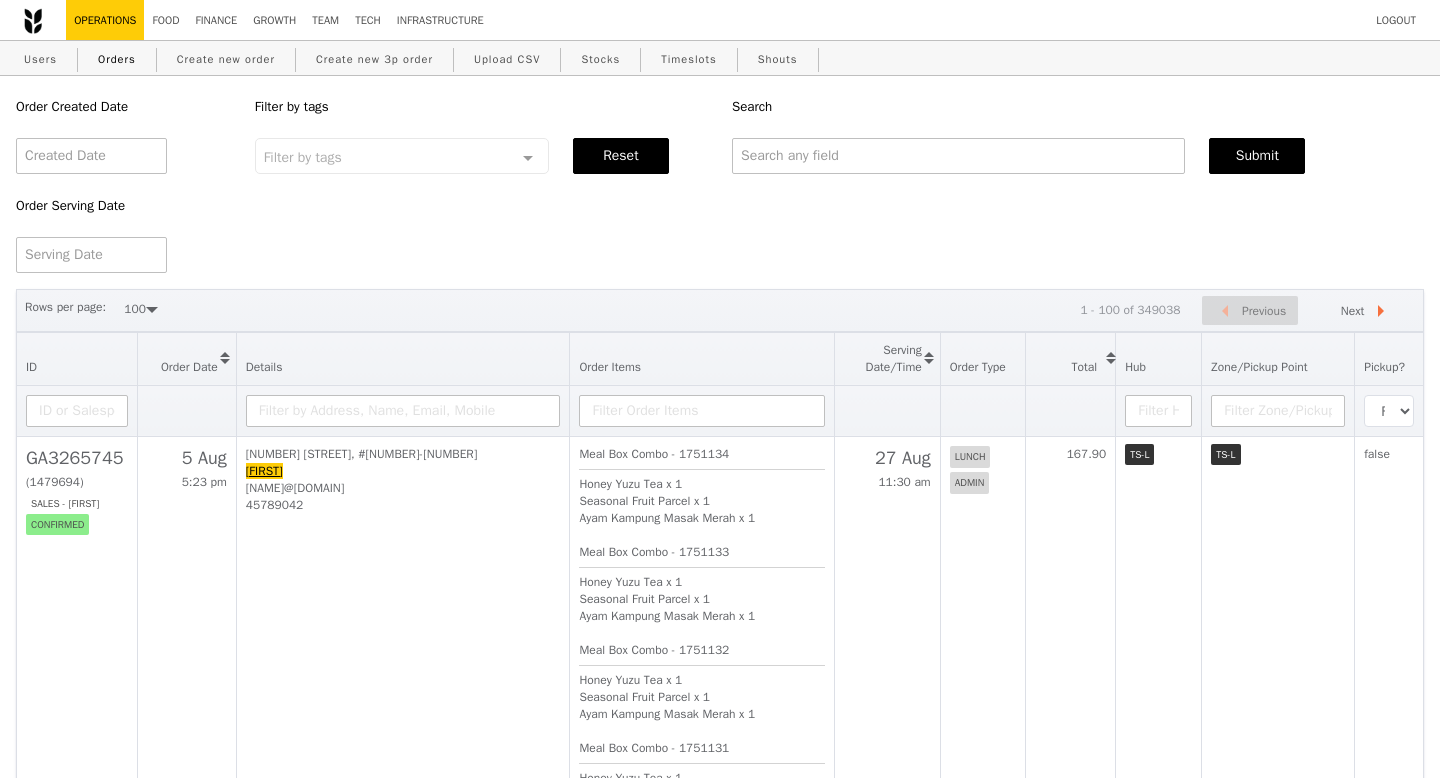 select on "100" 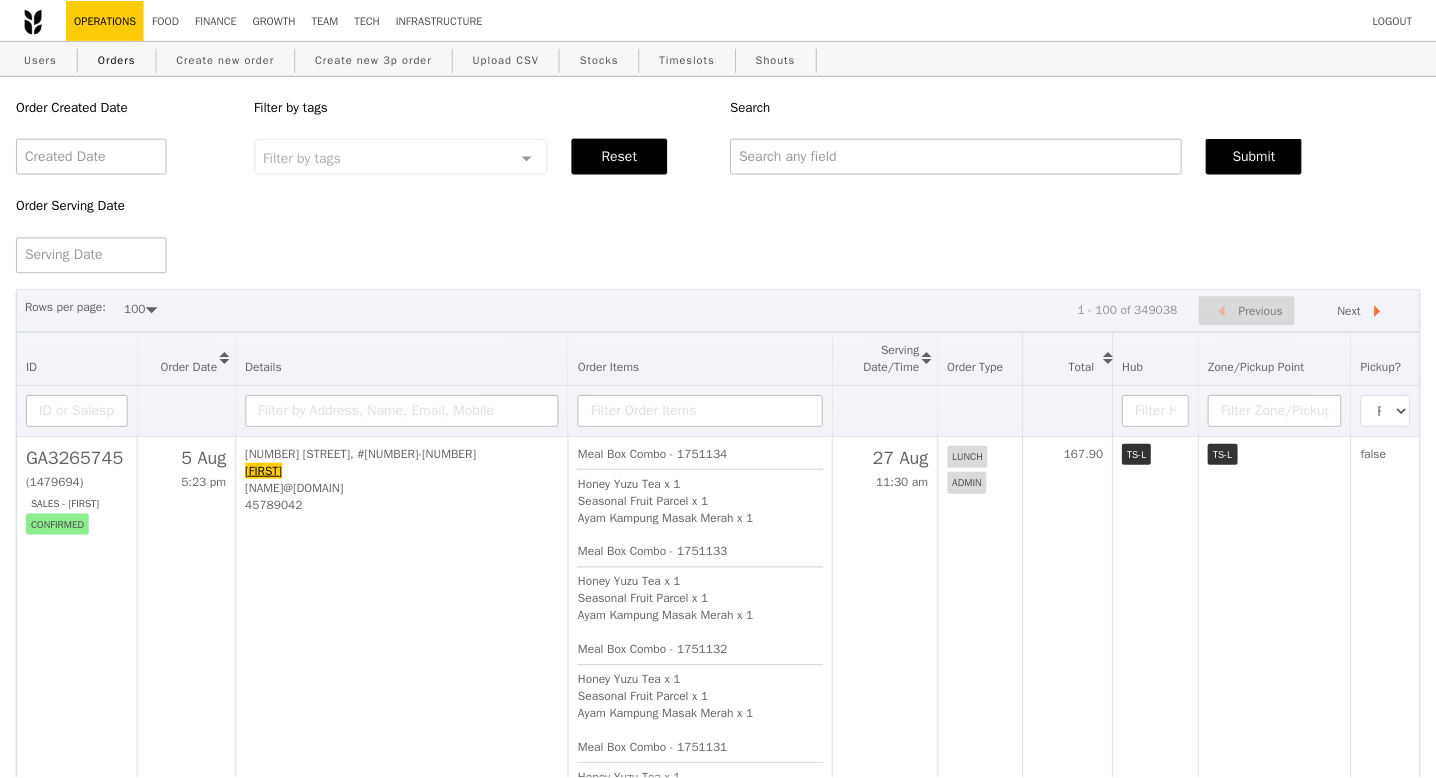 scroll, scrollTop: 40, scrollLeft: 0, axis: vertical 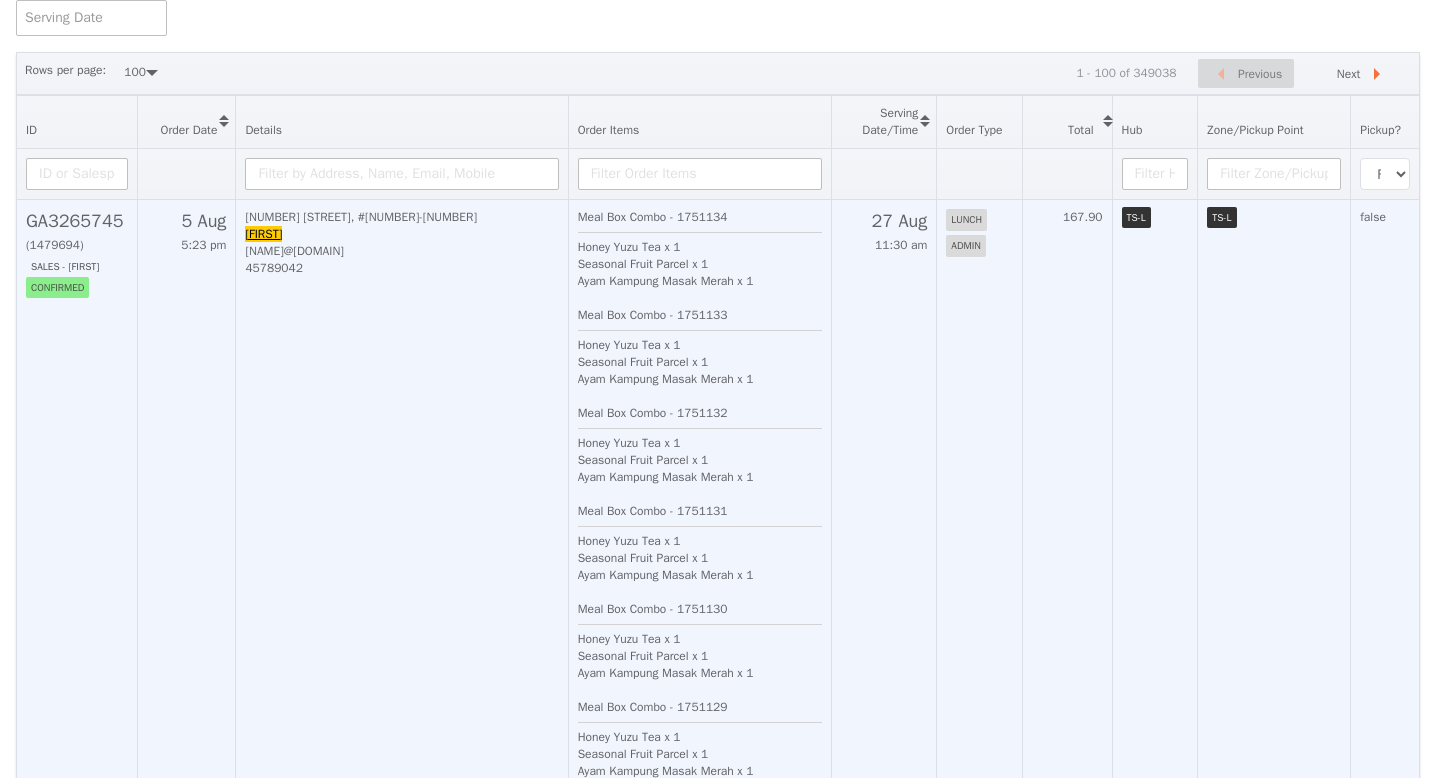 click on "GA3265745" at bounding box center [77, 221] 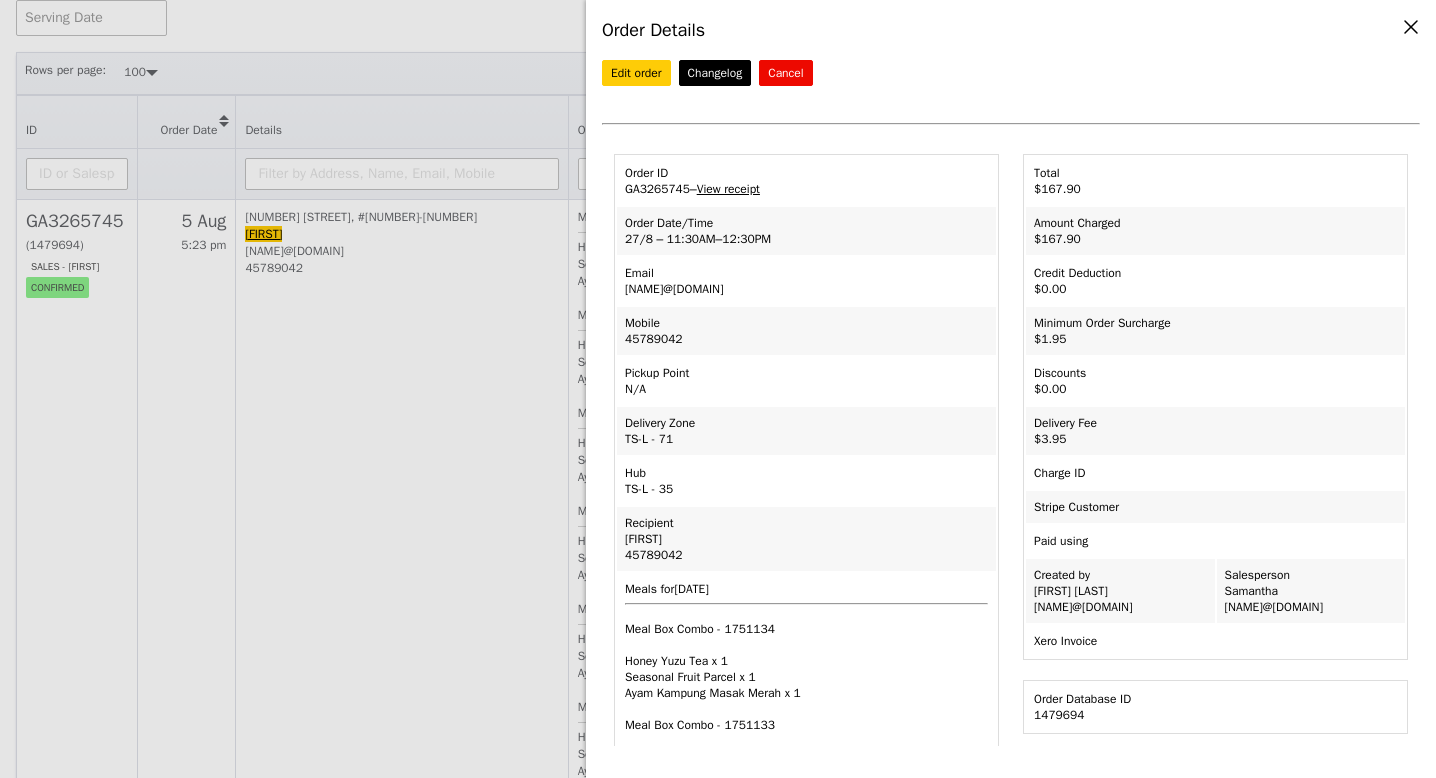 click on "Order Details
Edit order
Changelog
Cancel
Order ID
GA3265745
–
View receipt
Order Date/Time
27/8 – 11:30AM–12:30PM
Email
tania.theseira@stryker.com
Mobile
45789042
Pickup Point
N/A
Delivery Zone
TS-L - 71
Hub
Jhoana Castillo" at bounding box center (718, 389) 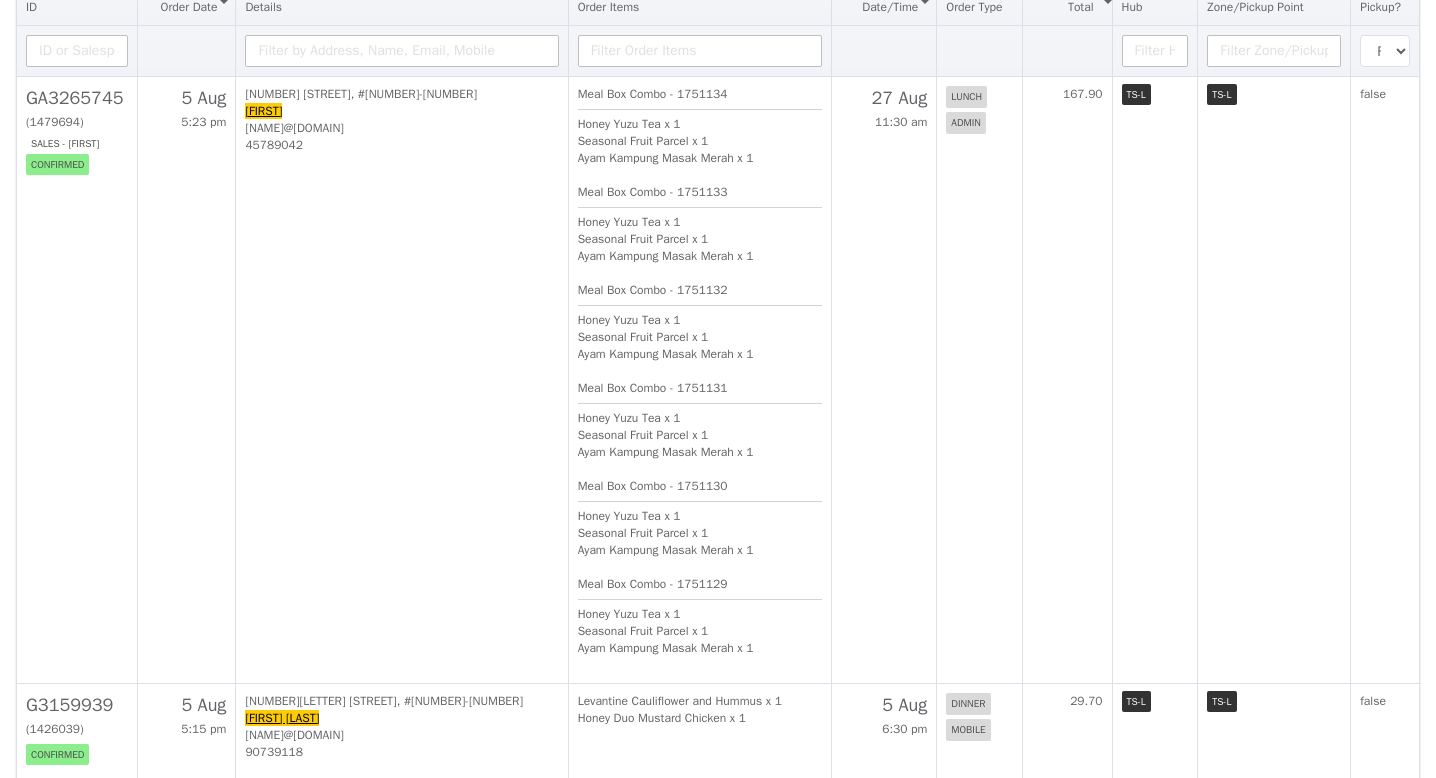 scroll, scrollTop: 359, scrollLeft: 0, axis: vertical 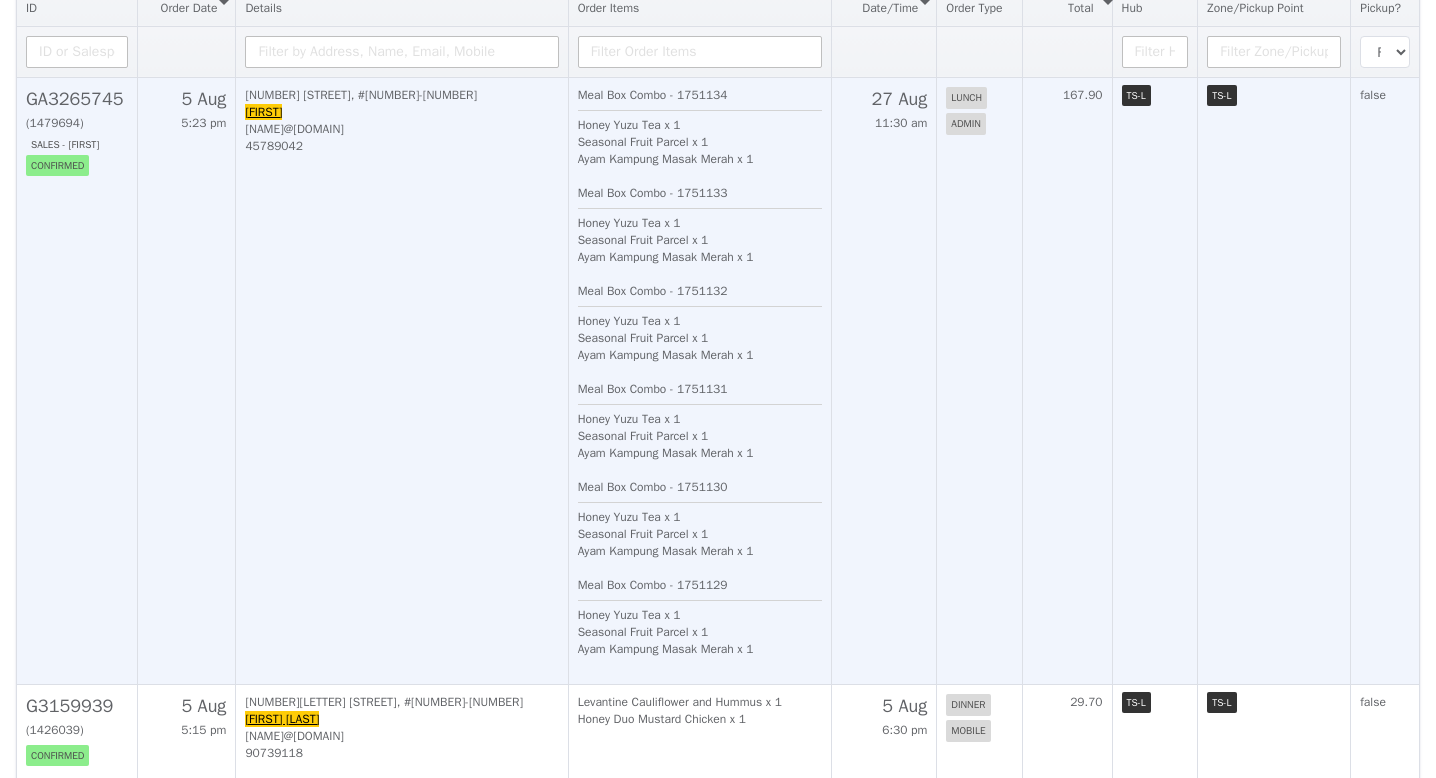 click on "GA3265745" at bounding box center [77, 99] 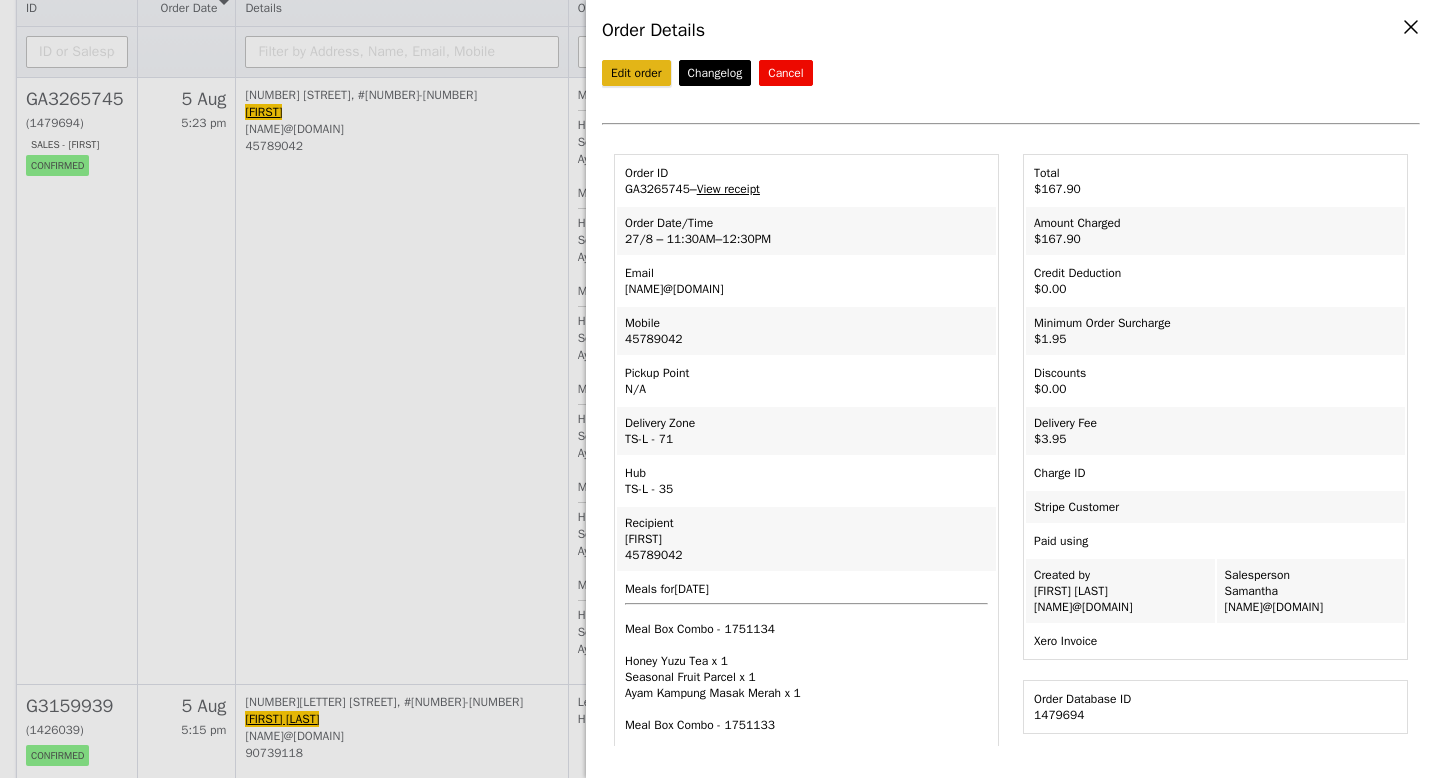 click on "Edit order" at bounding box center (636, 73) 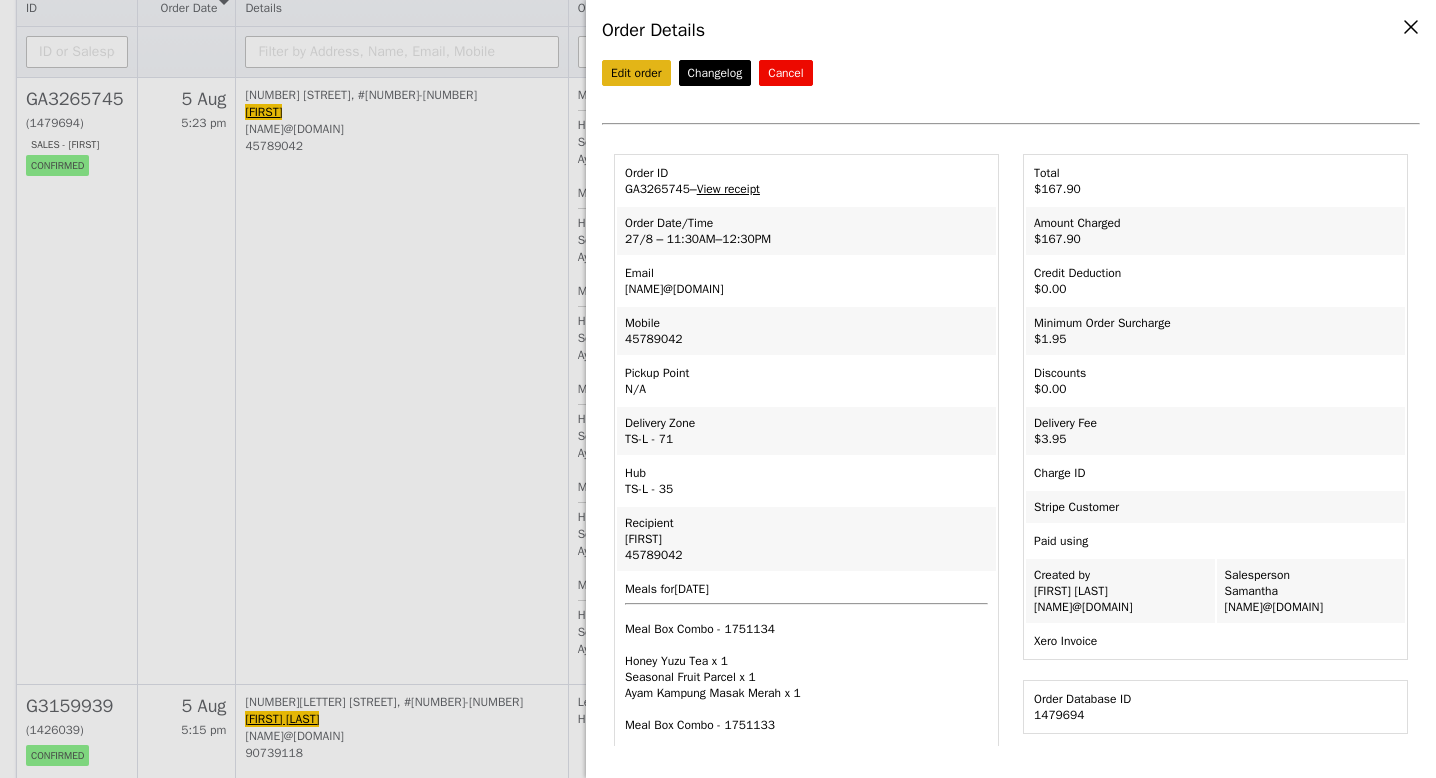 scroll, scrollTop: 0, scrollLeft: 0, axis: both 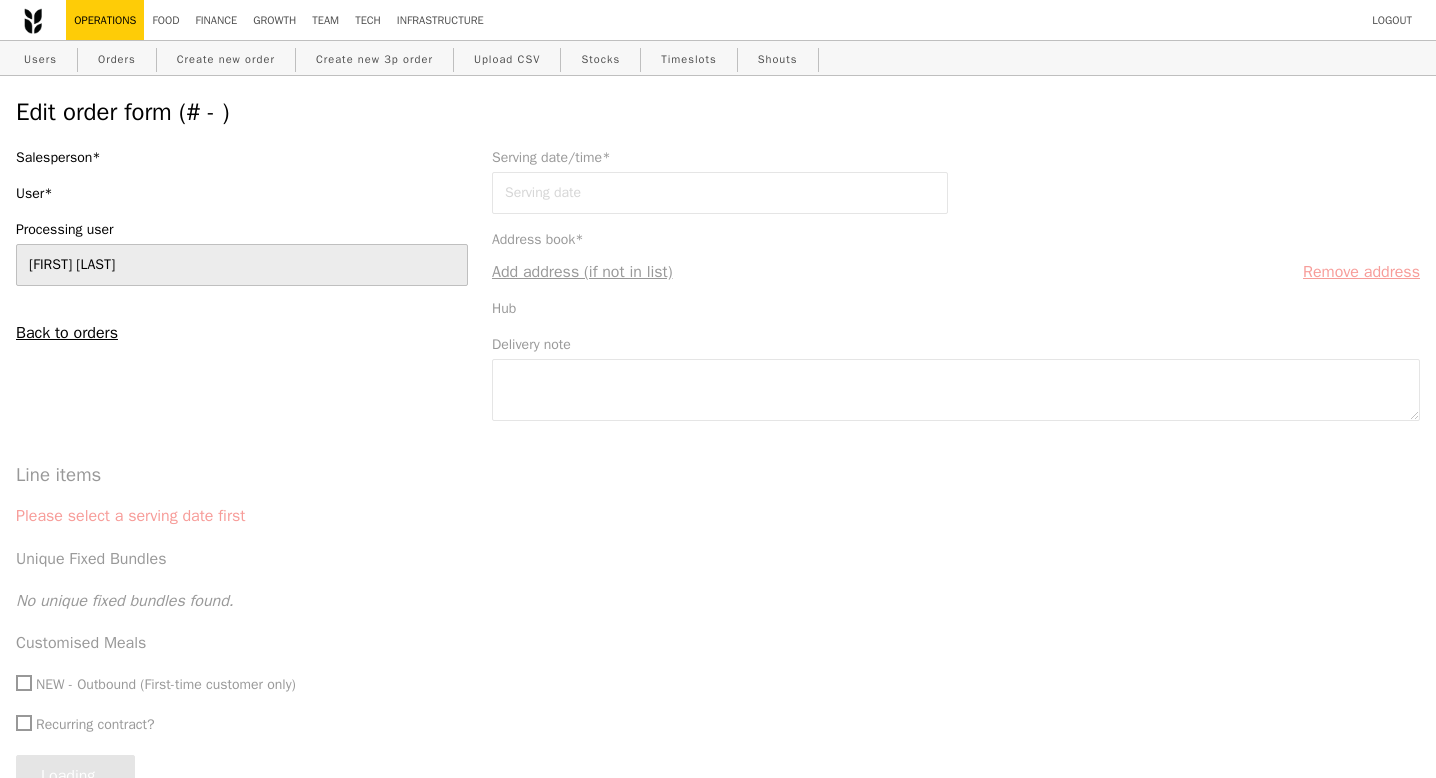 type on "27 Aug 2025" 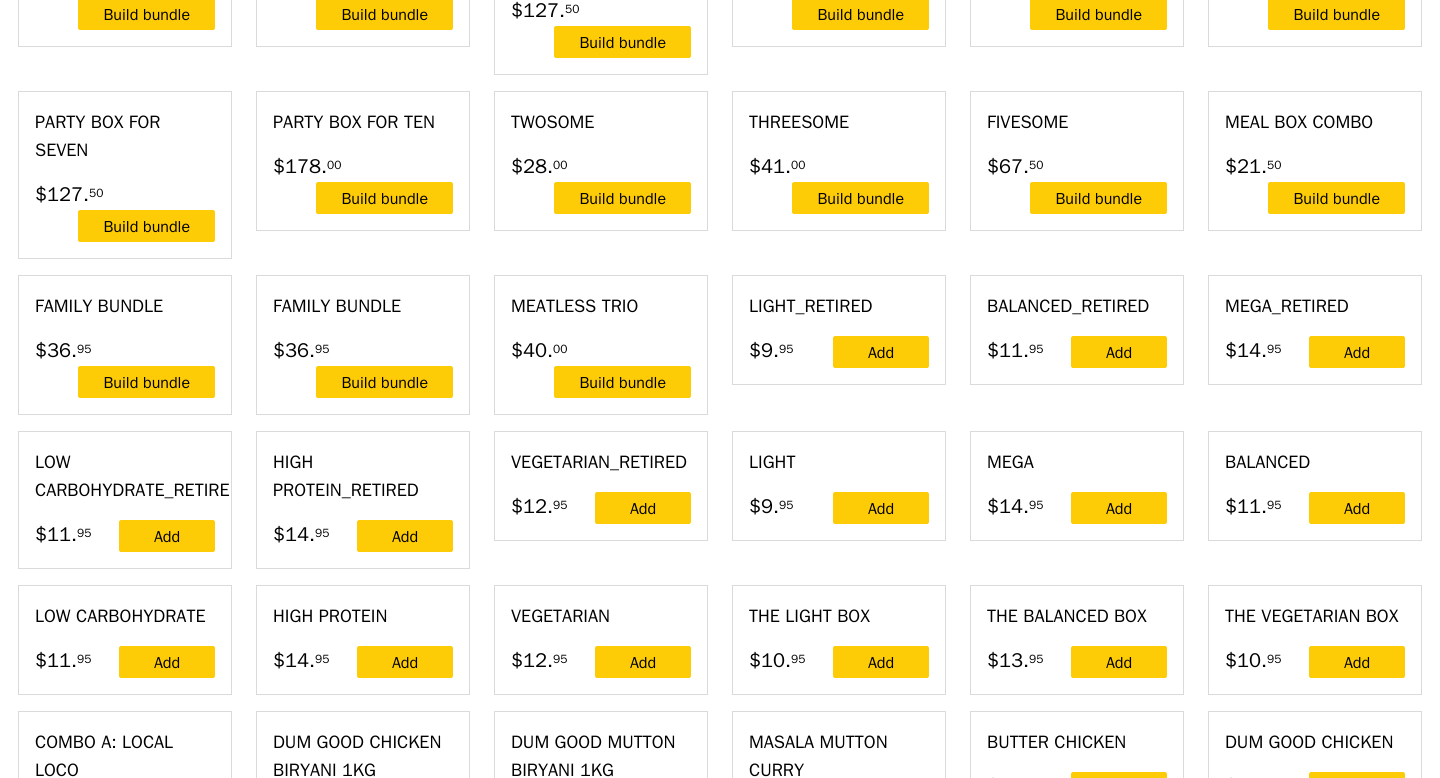 scroll, scrollTop: 1708, scrollLeft: 0, axis: vertical 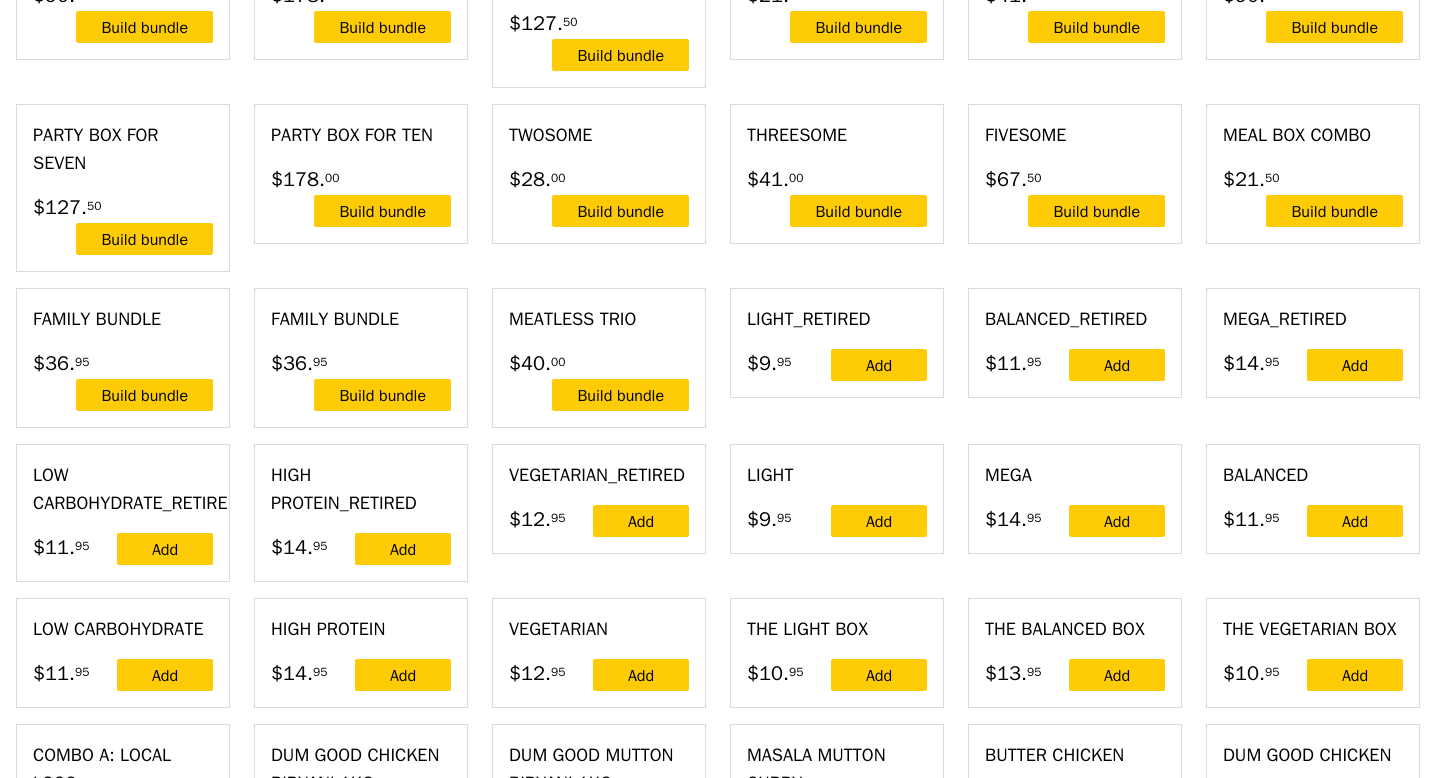click on "$21.
50
Build bundle" at bounding box center [1313, 196] 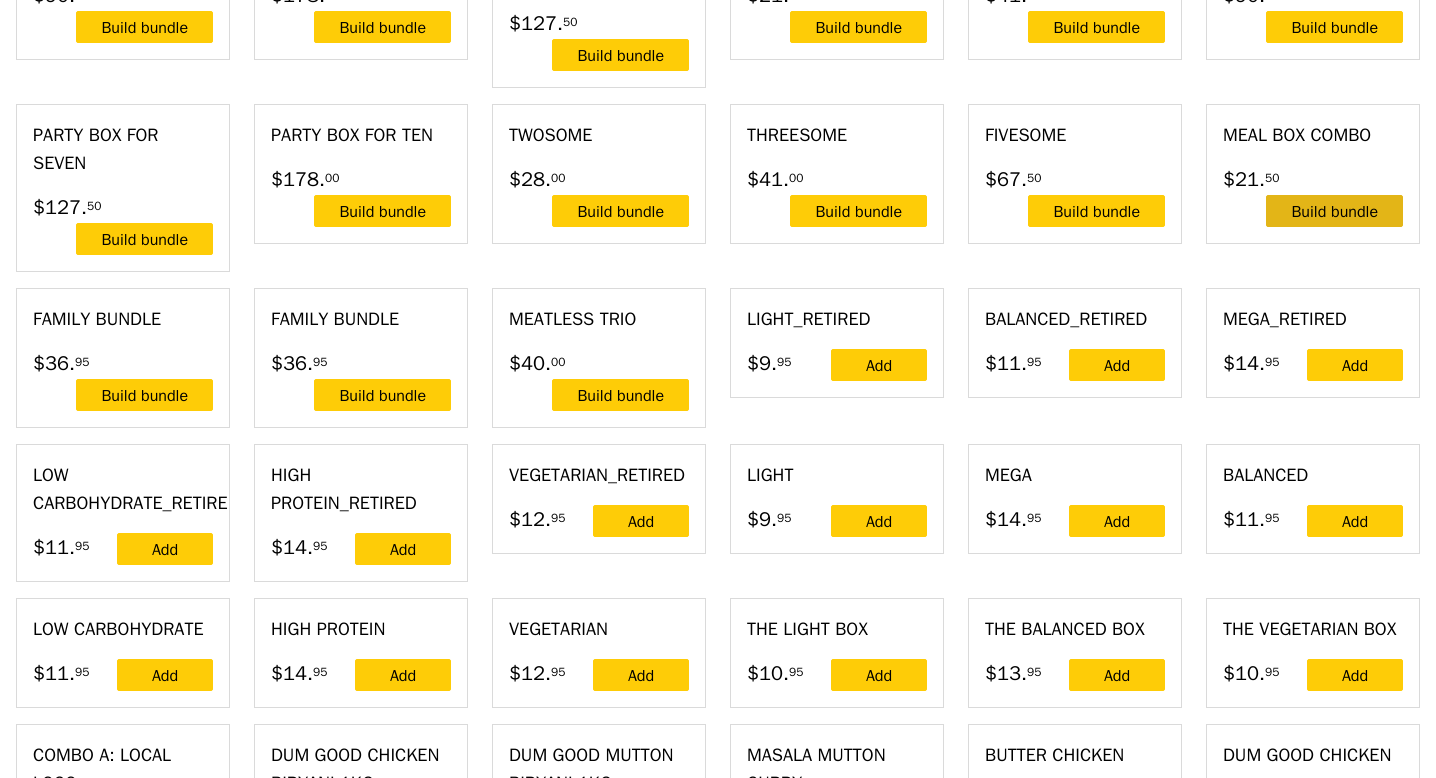 click on "Build bundle" at bounding box center (1334, 211) 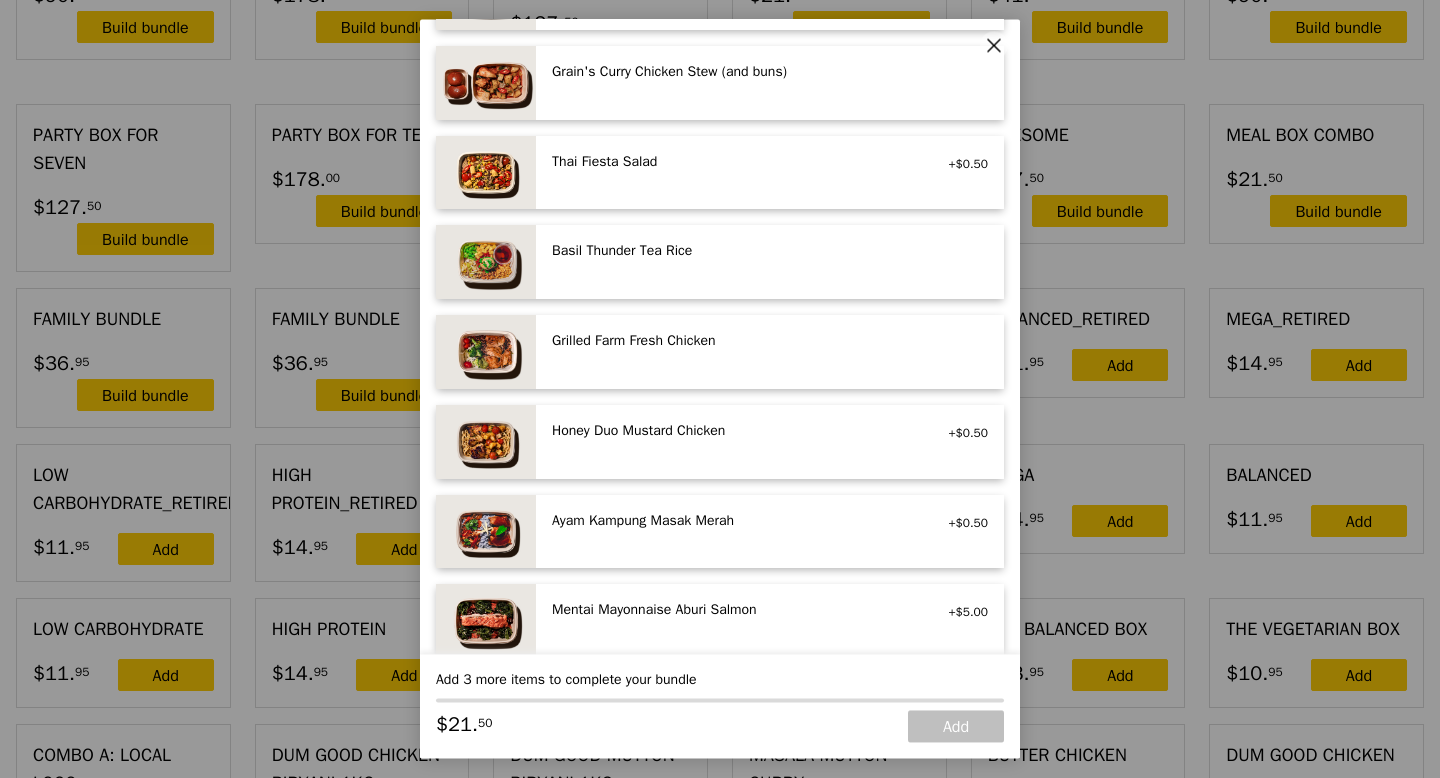 click on "Ayam Kampung Masak Merah" at bounding box center [731, 521] 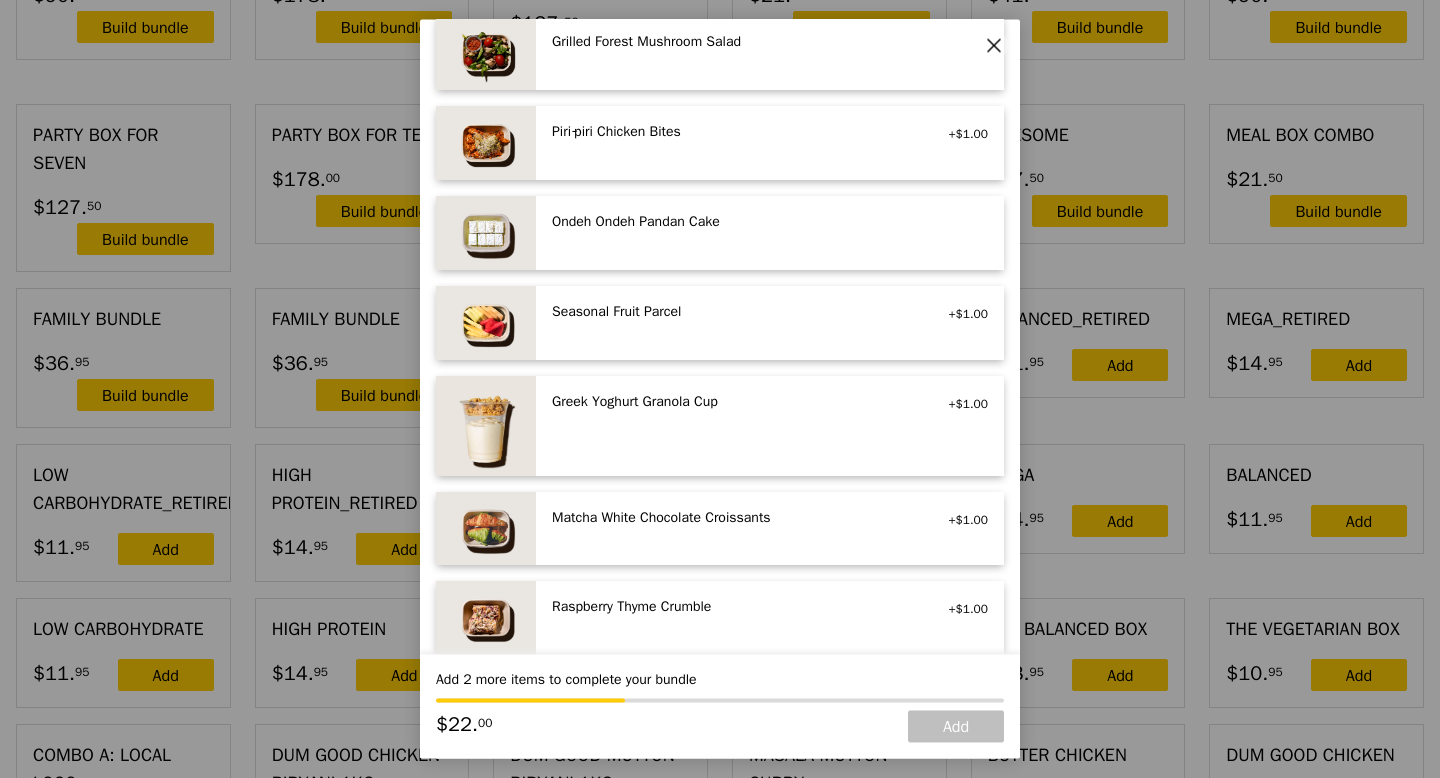 click on "Seasonal Fruit Parcel
vegan
+$1.00" at bounding box center [770, 323] 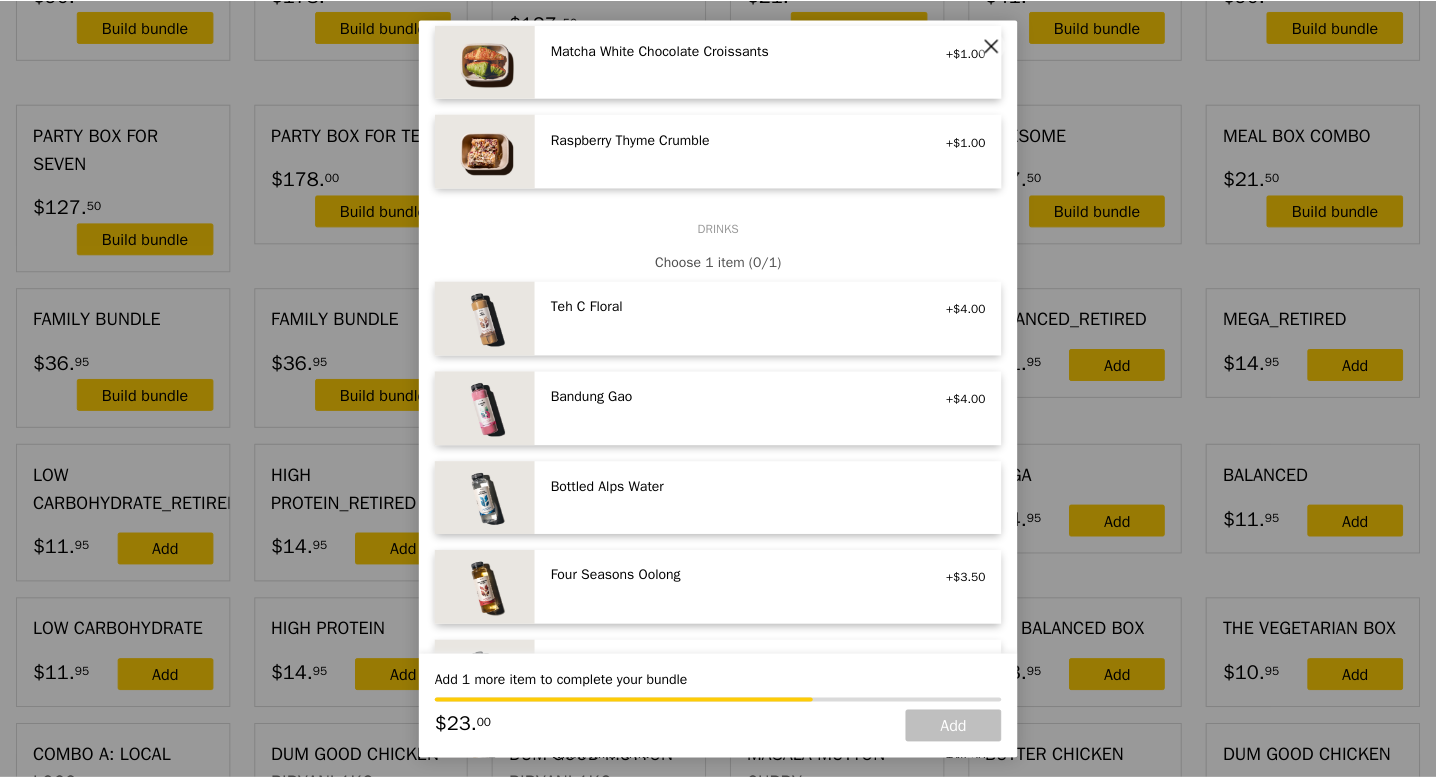 scroll, scrollTop: 2256, scrollLeft: 0, axis: vertical 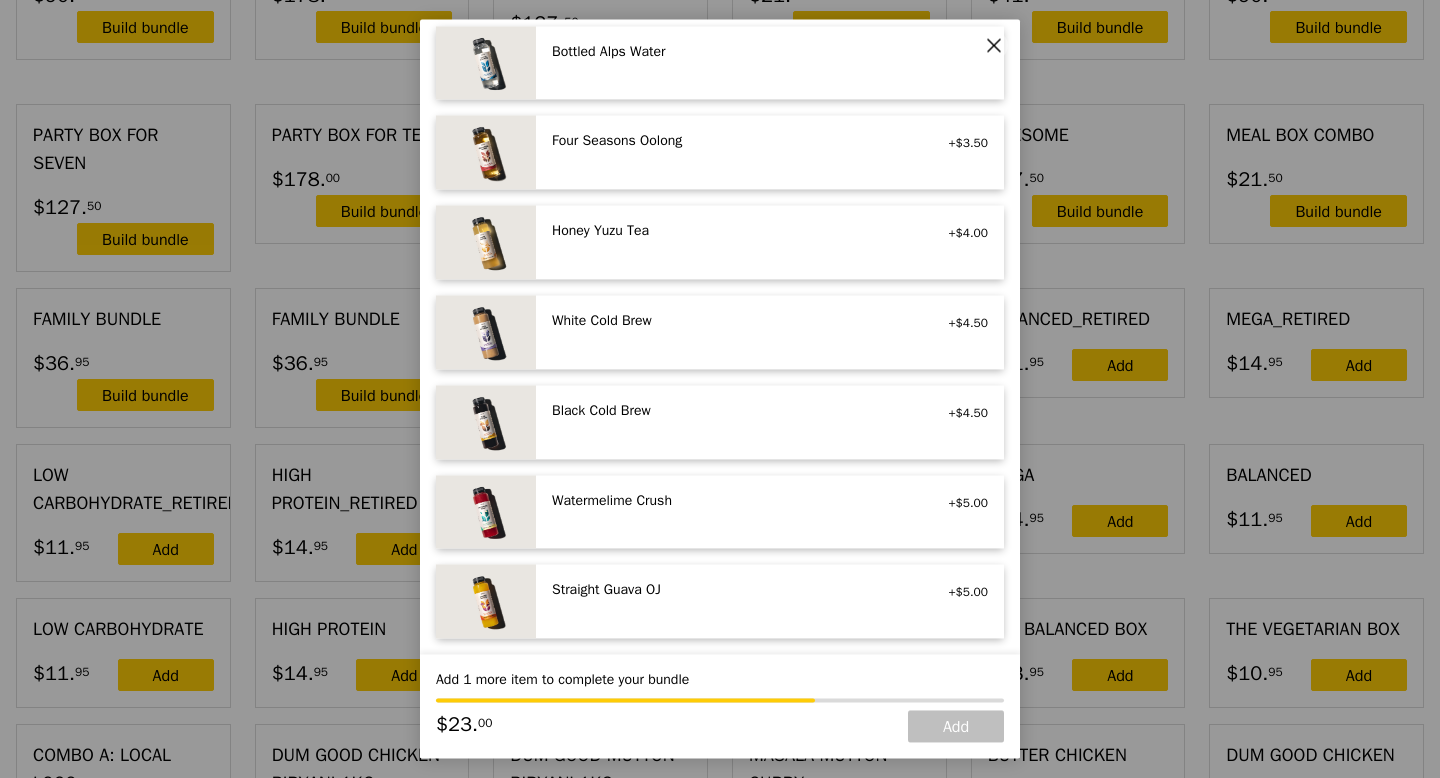 click on "Honey Yuzu Tea" at bounding box center (731, 232) 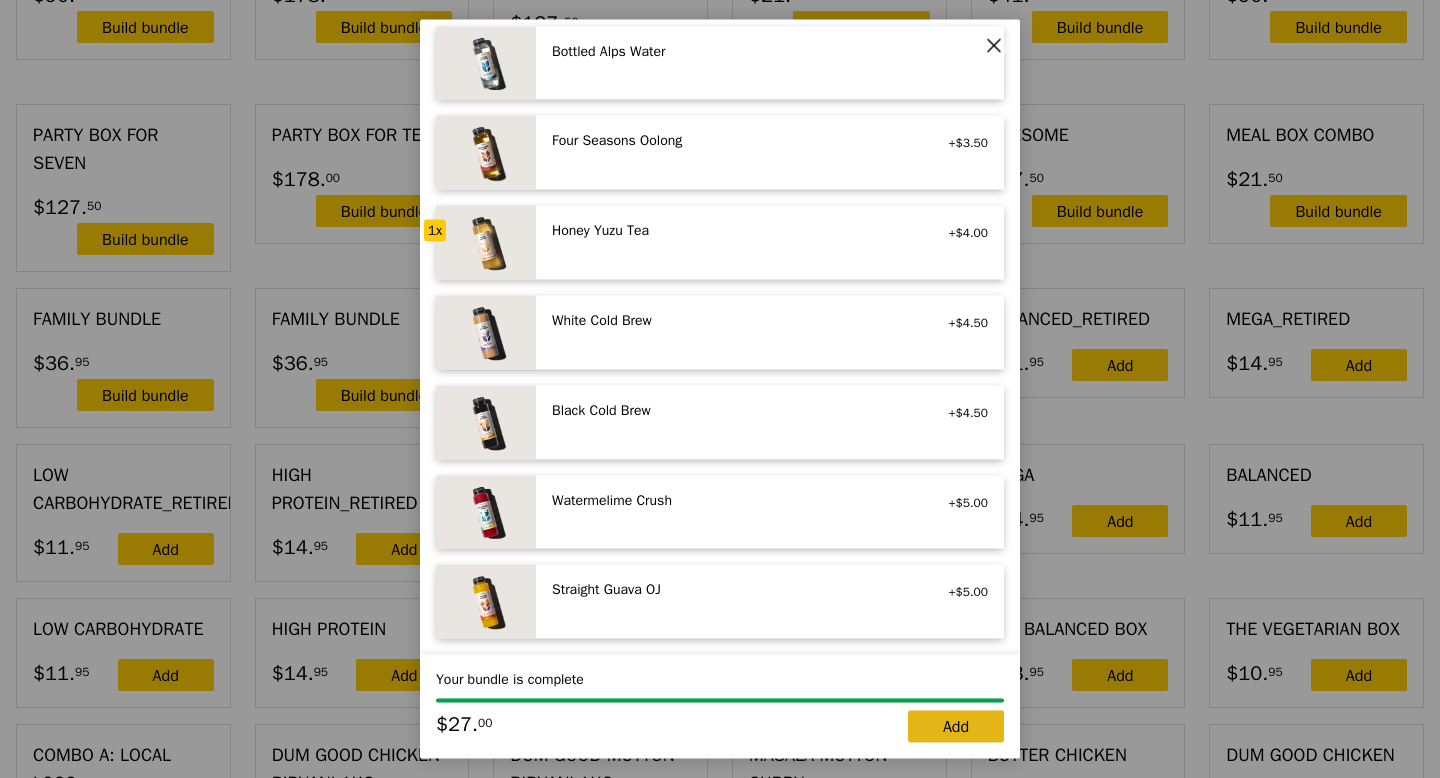 click on "Add" at bounding box center (956, 727) 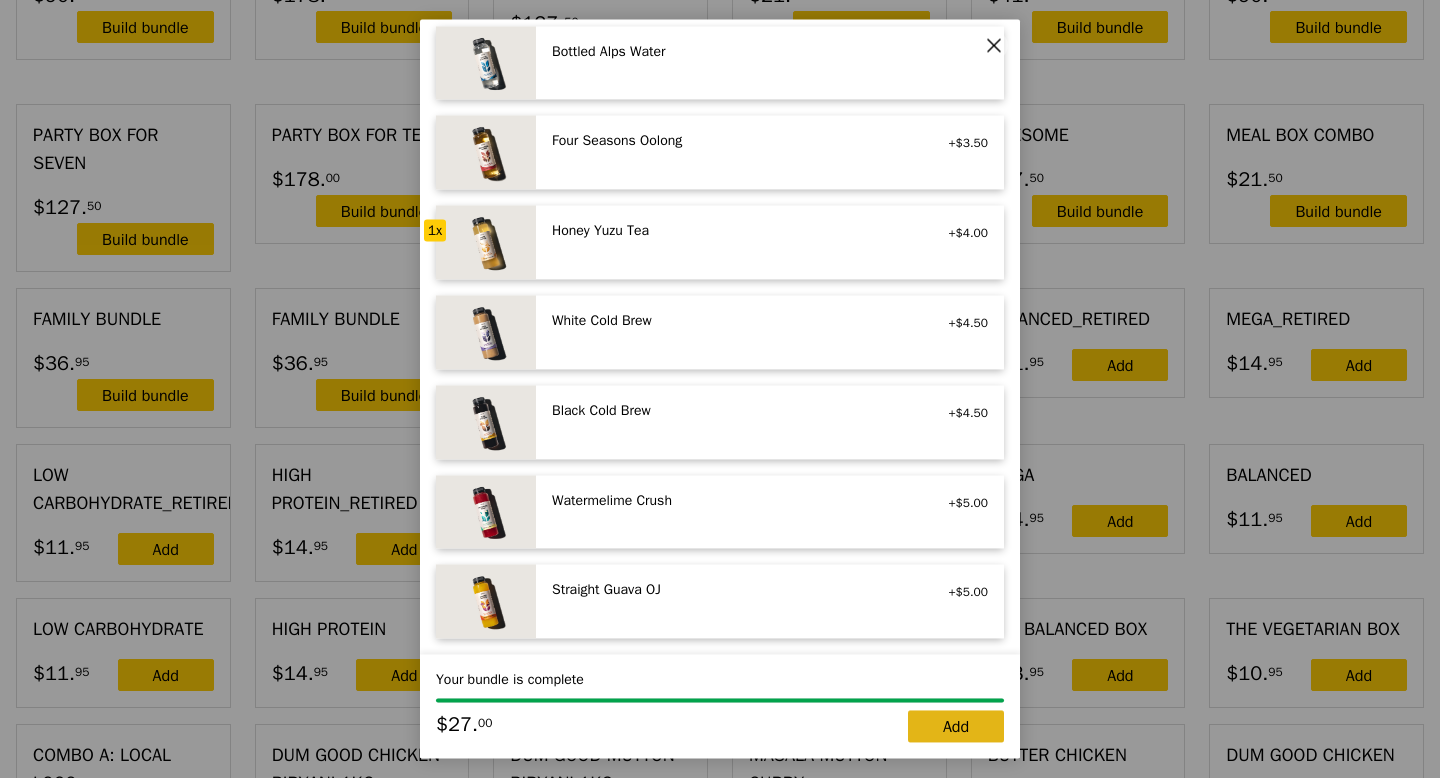 type on "189.00" 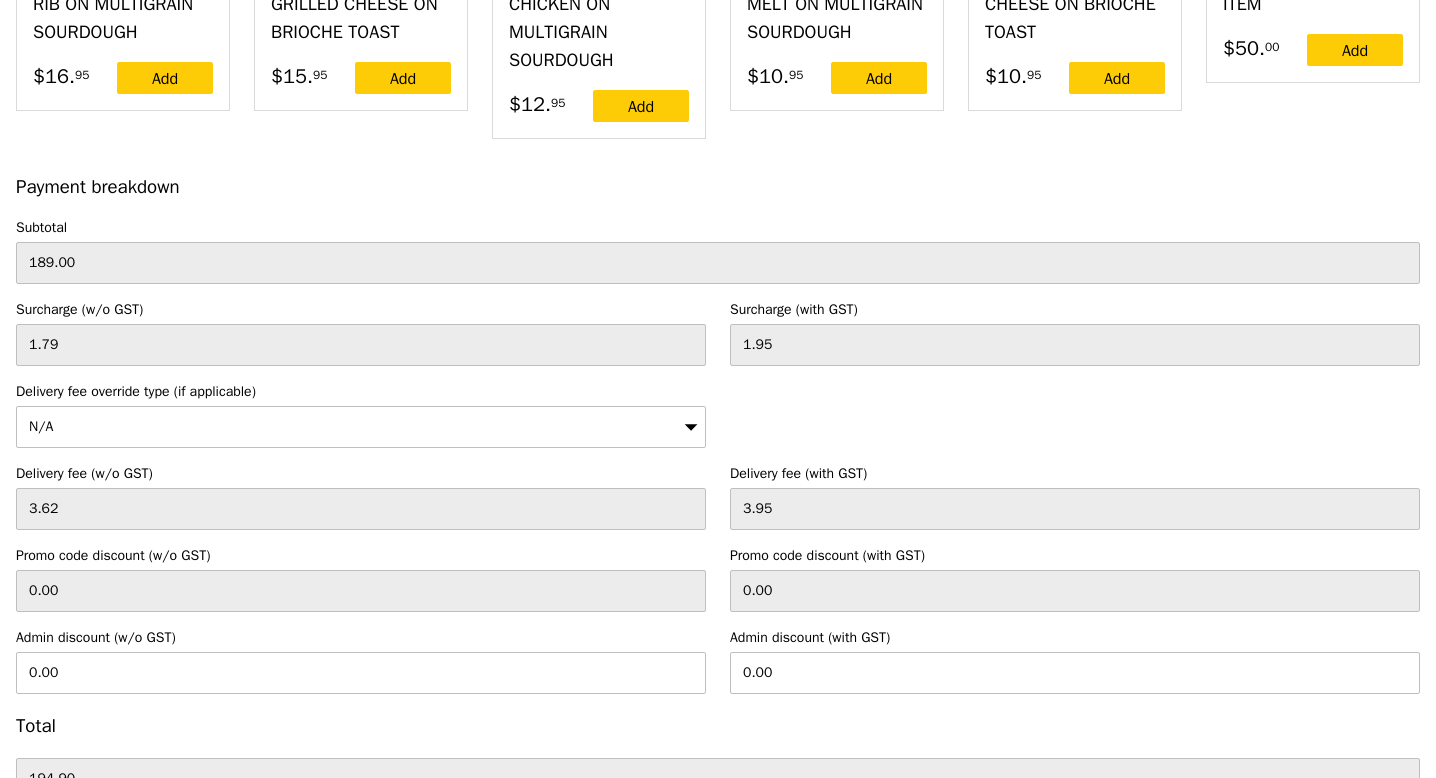scroll, scrollTop: 5765, scrollLeft: 0, axis: vertical 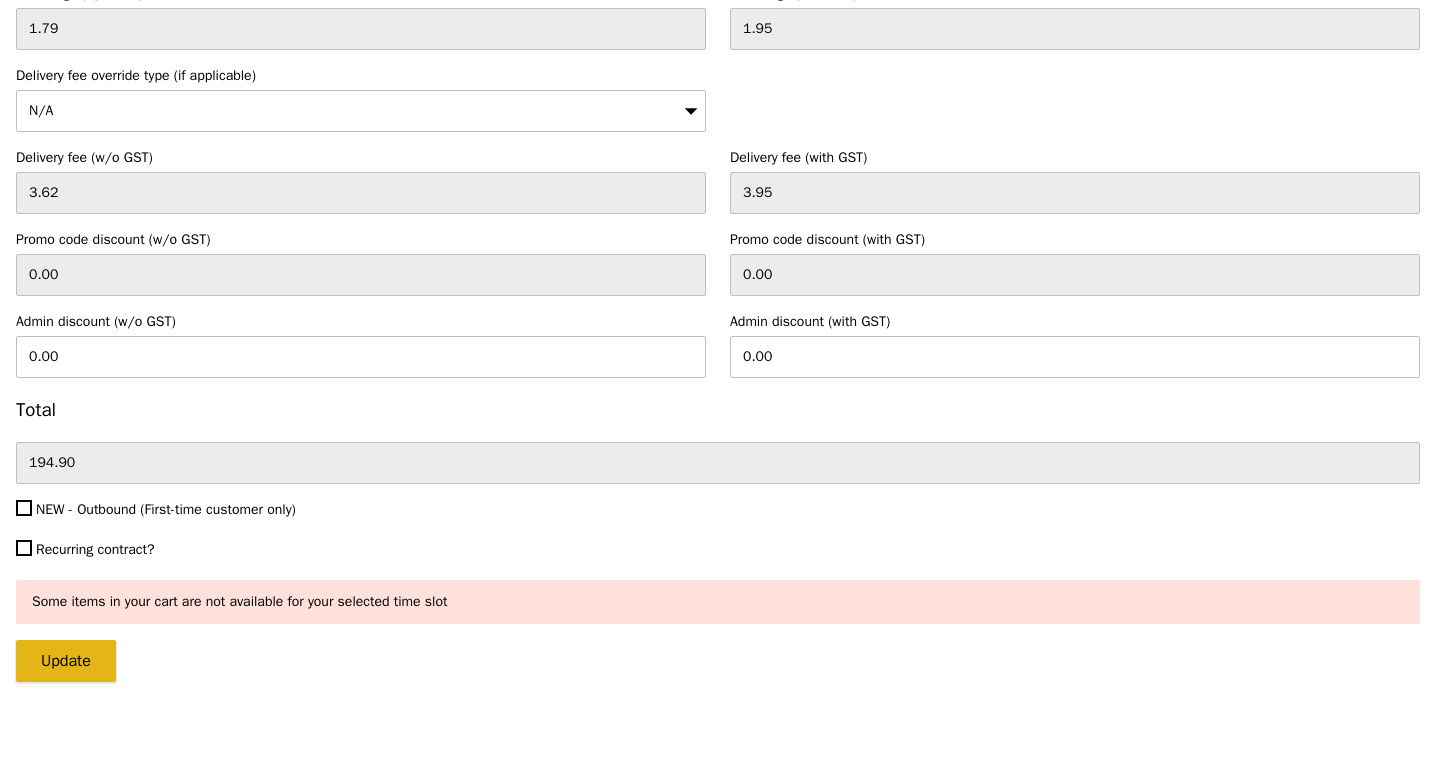 click on "Update" at bounding box center (66, 661) 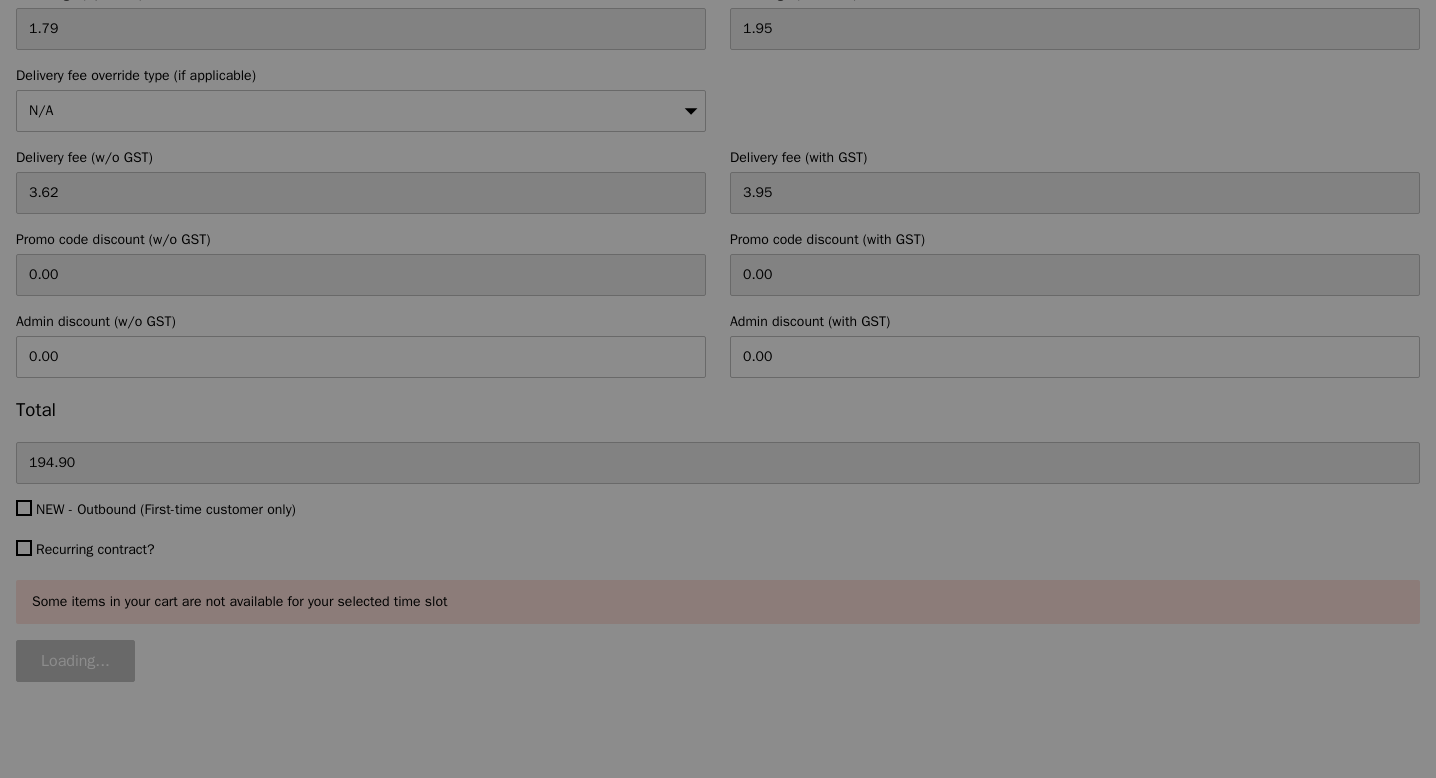 type on "Update" 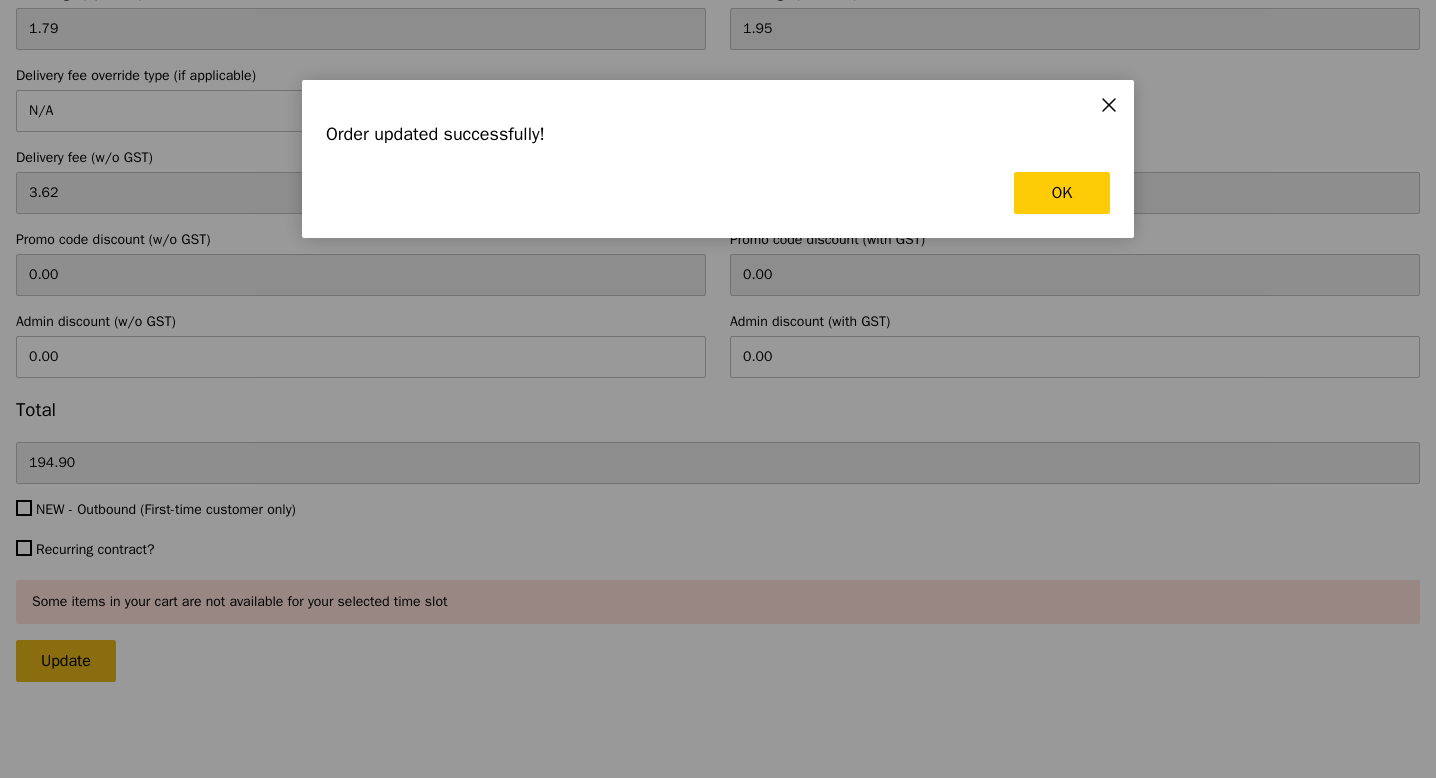 scroll, scrollTop: 0, scrollLeft: 0, axis: both 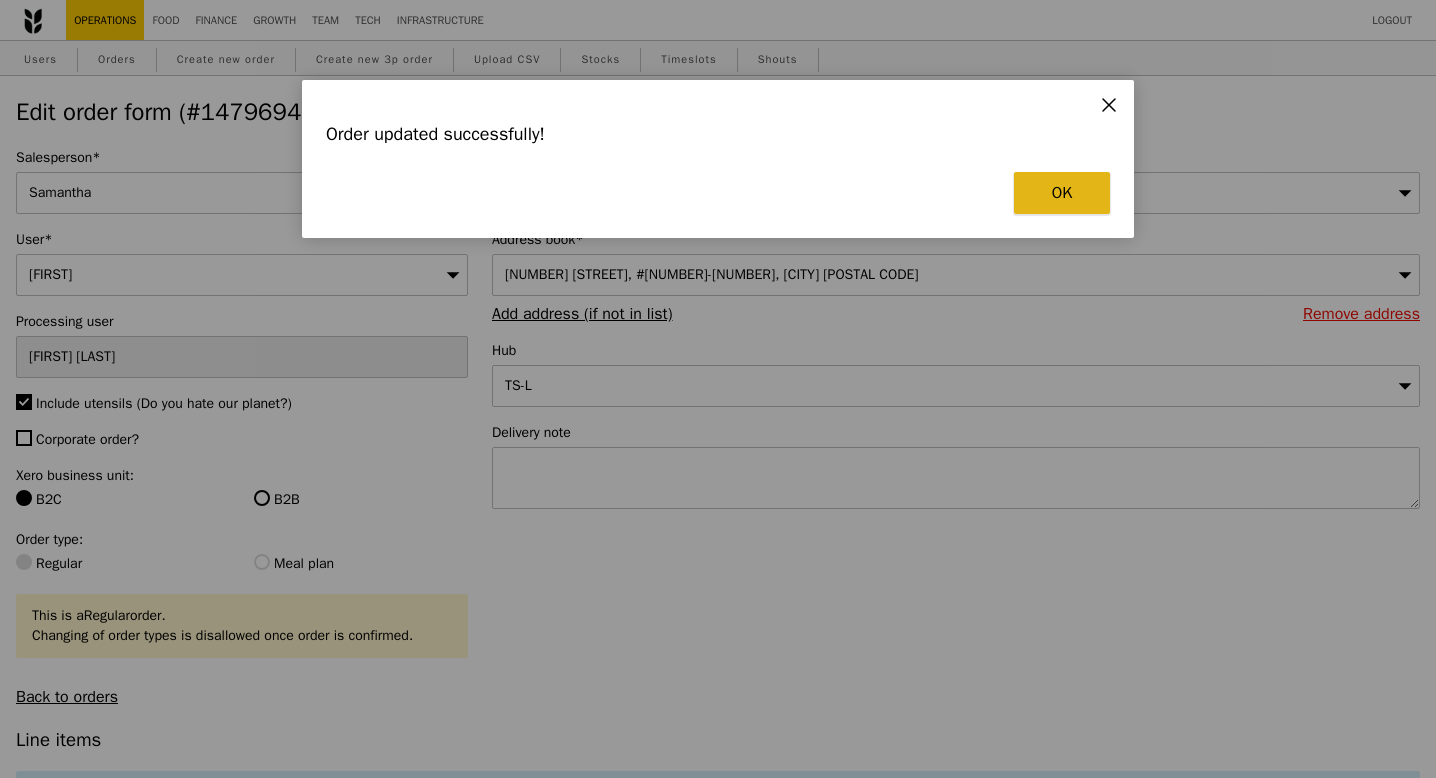 click on "OK" at bounding box center [1062, 193] 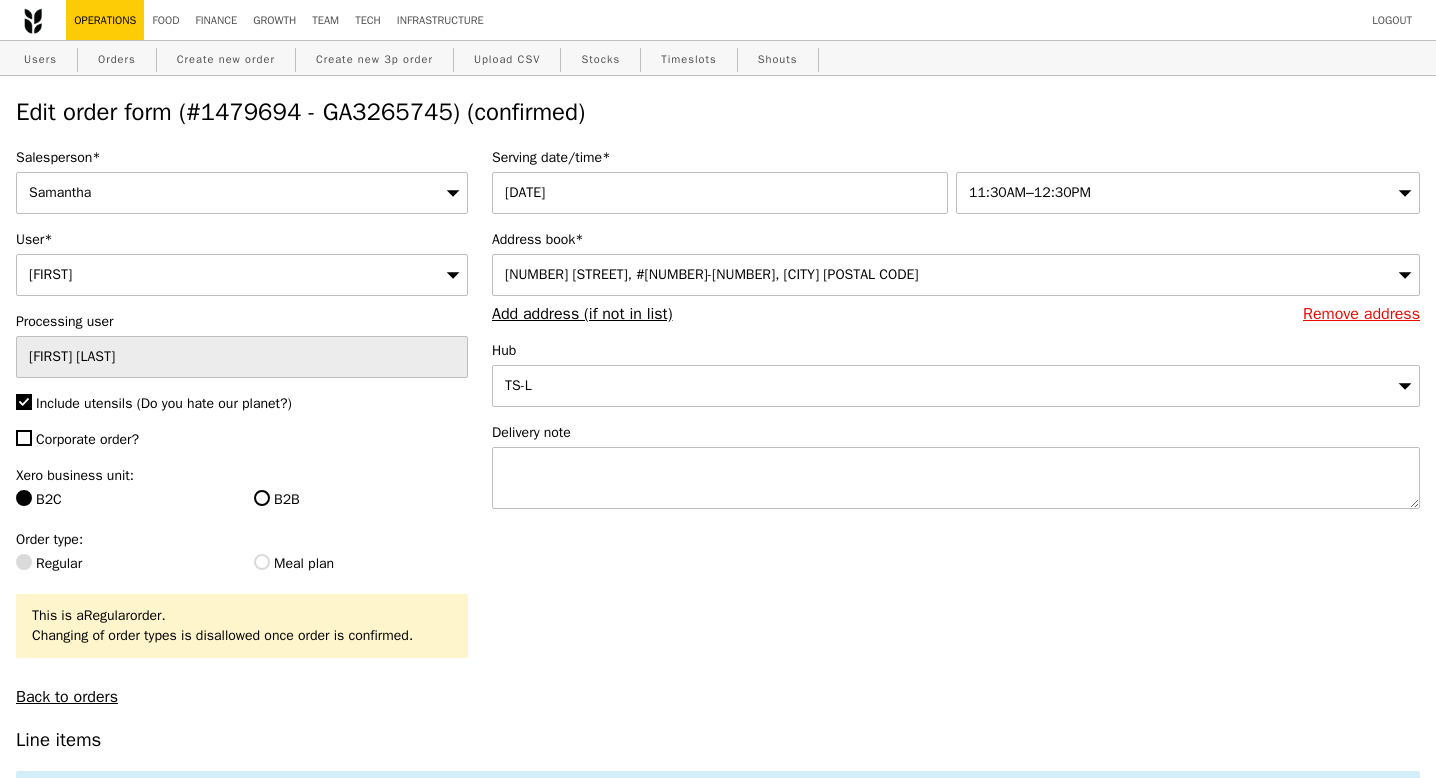 click on "Edit order form (#1479694 - GA3265745)
(confirmed)" at bounding box center (718, 112) 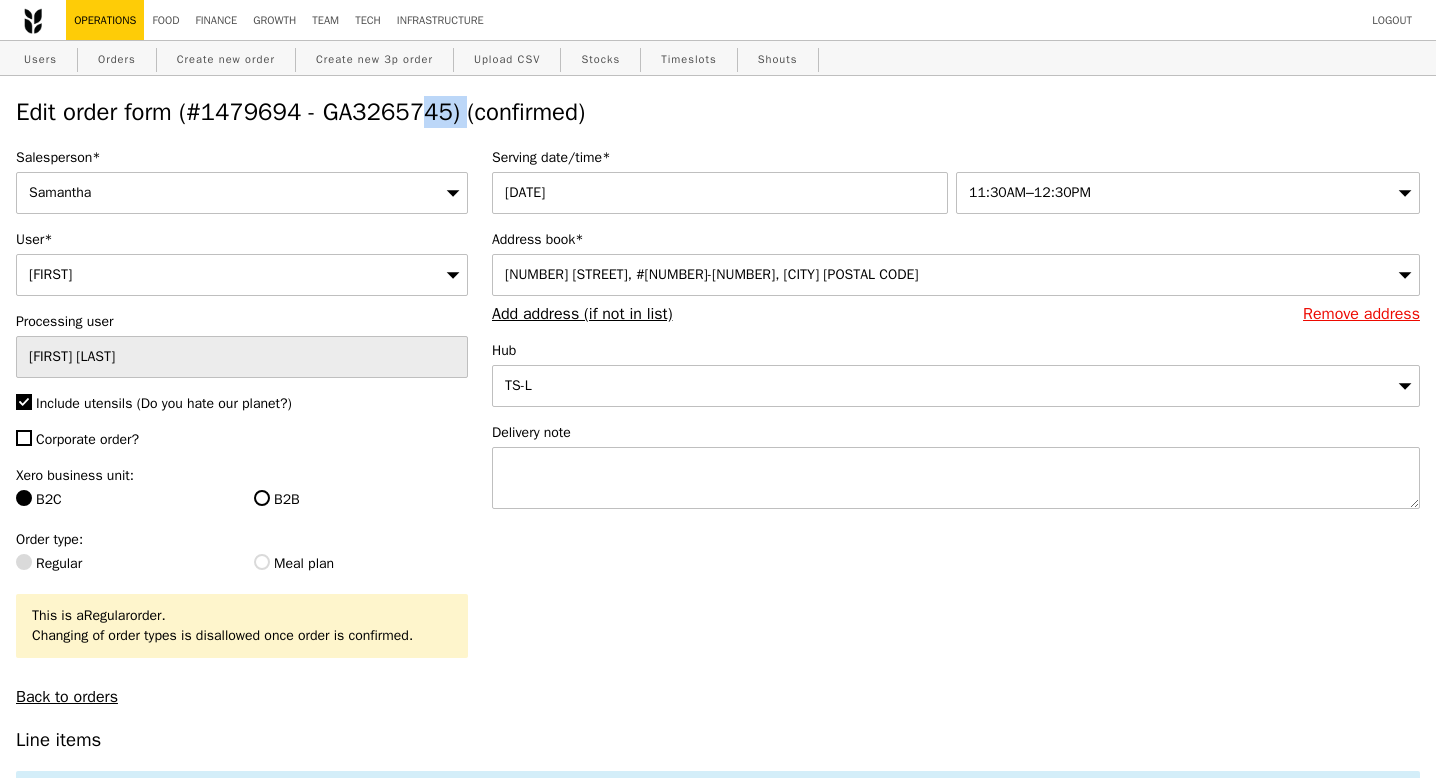 click on "Edit order form (#1479694 - GA3265745)
(confirmed)" at bounding box center [718, 112] 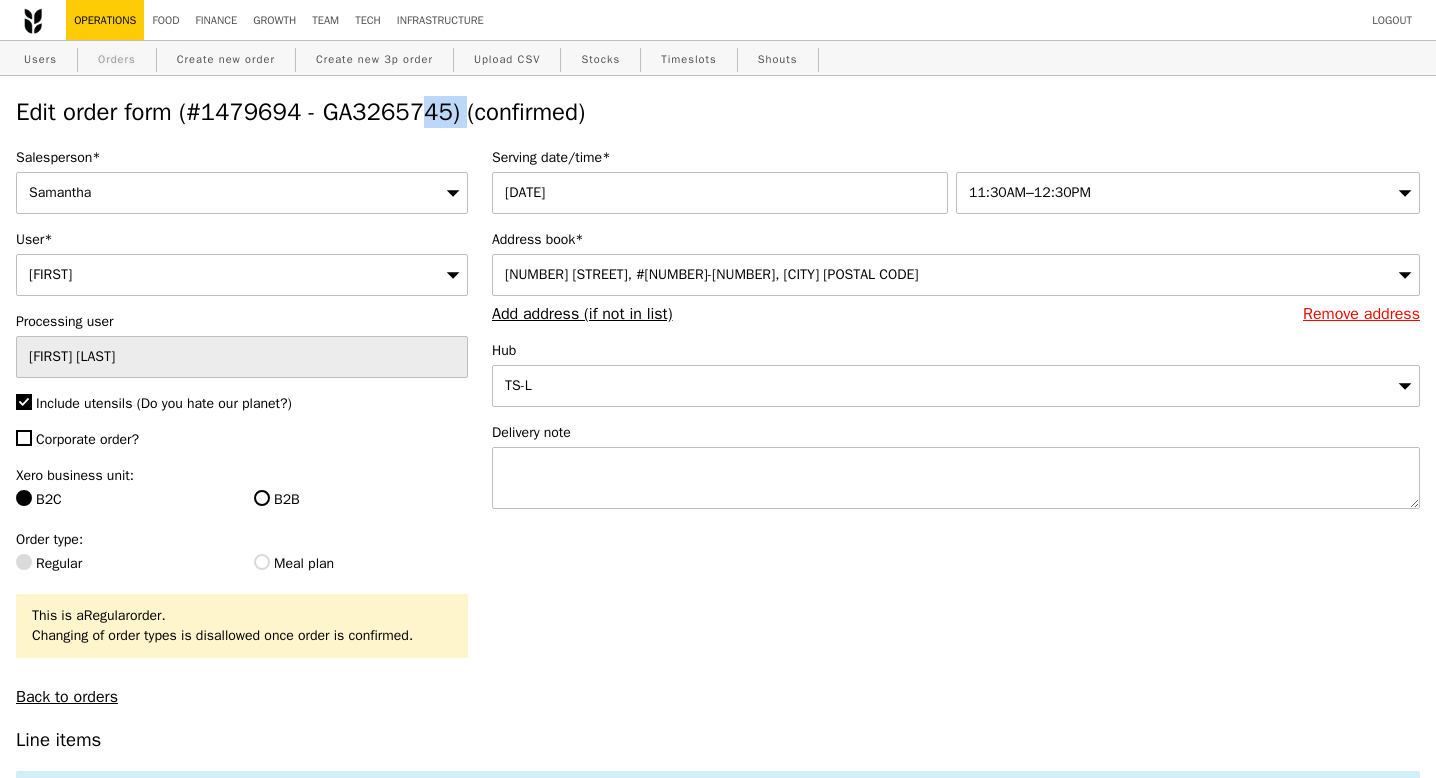 click on "Orders" at bounding box center [117, 59] 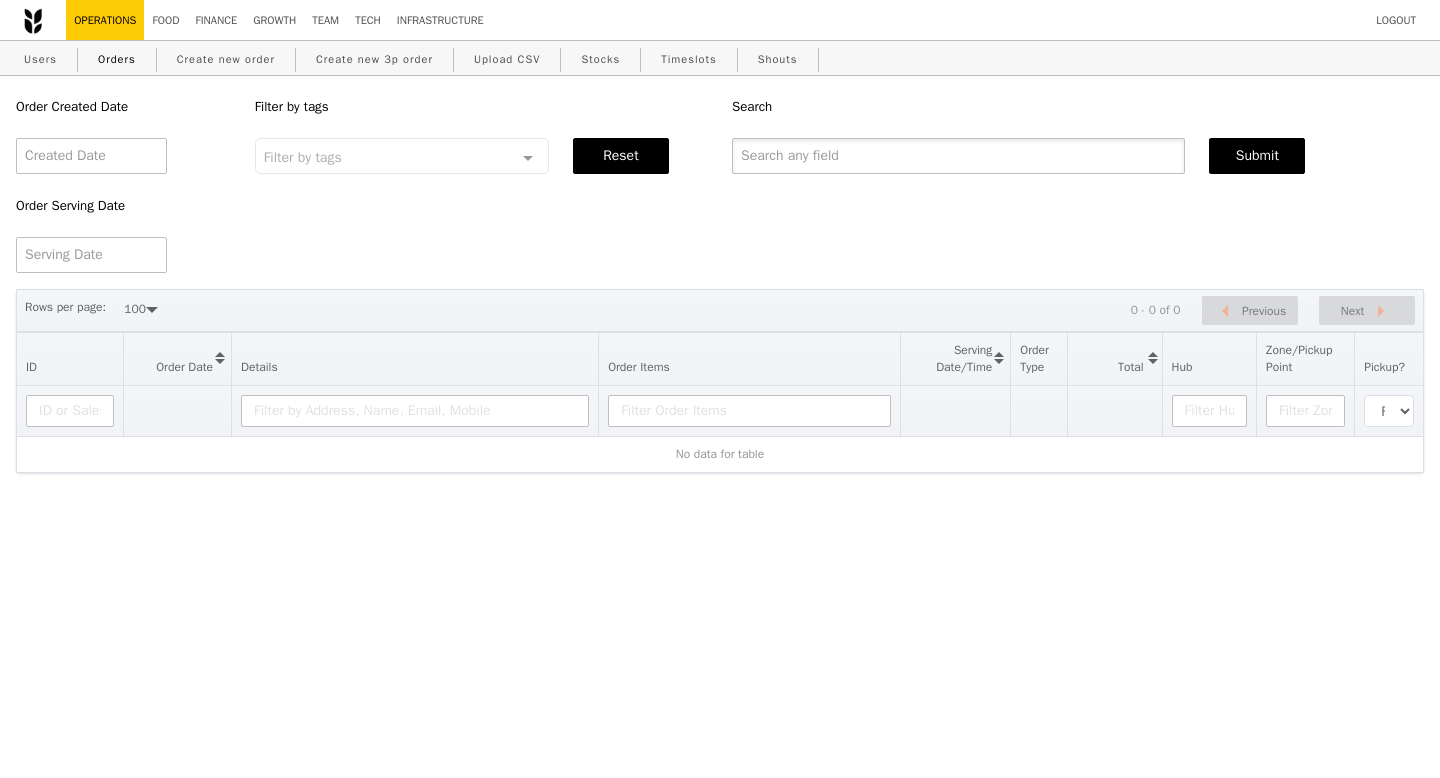 click at bounding box center [958, 156] 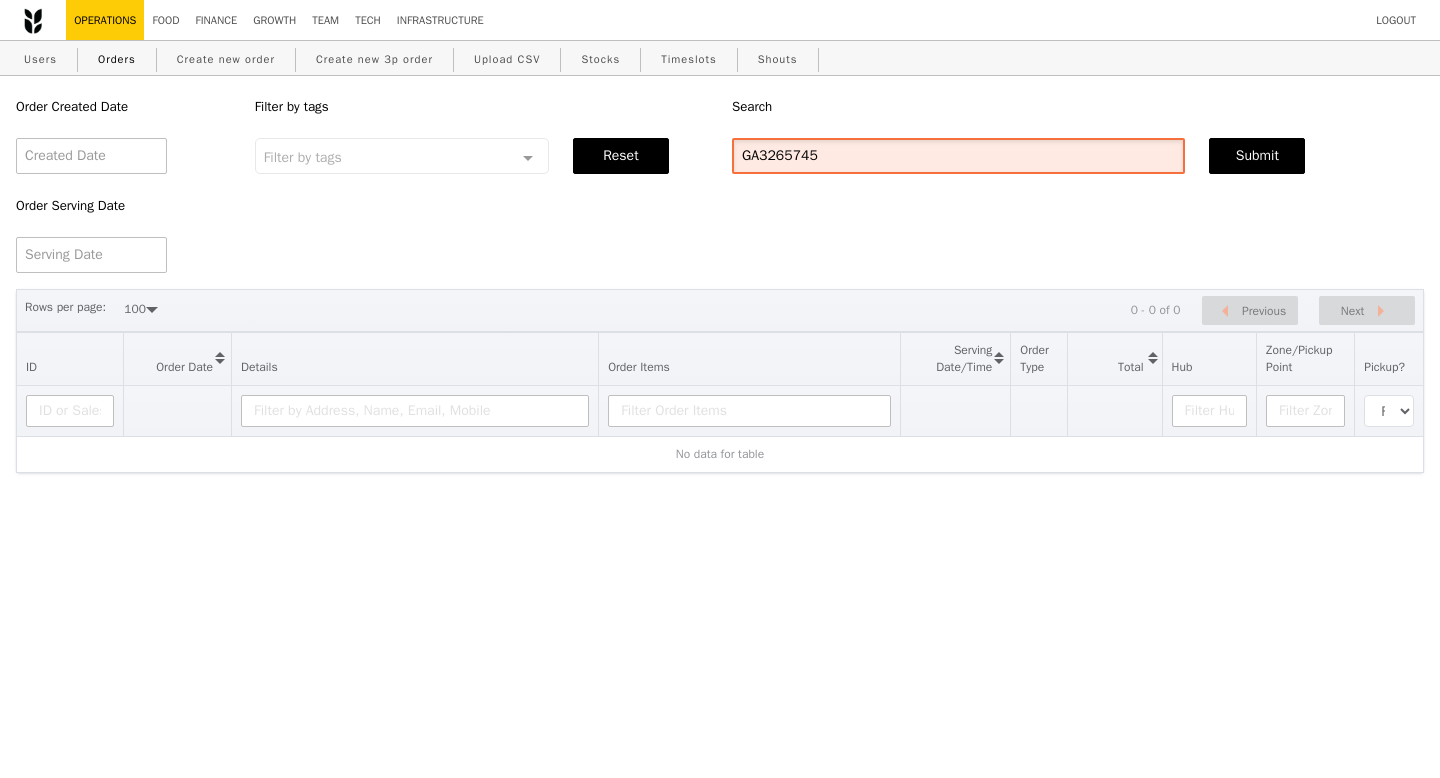 type on "GA3265745" 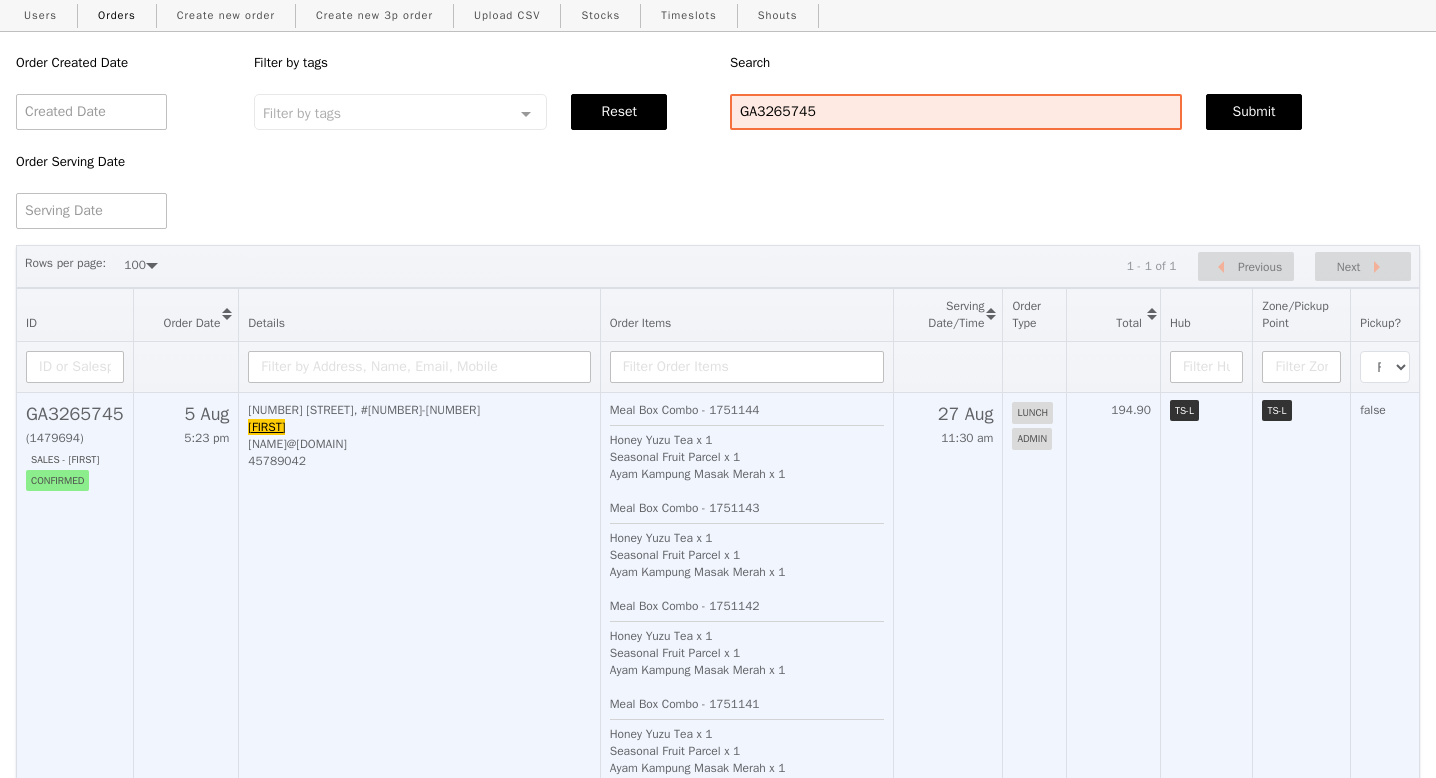 scroll, scrollTop: 0, scrollLeft: 0, axis: both 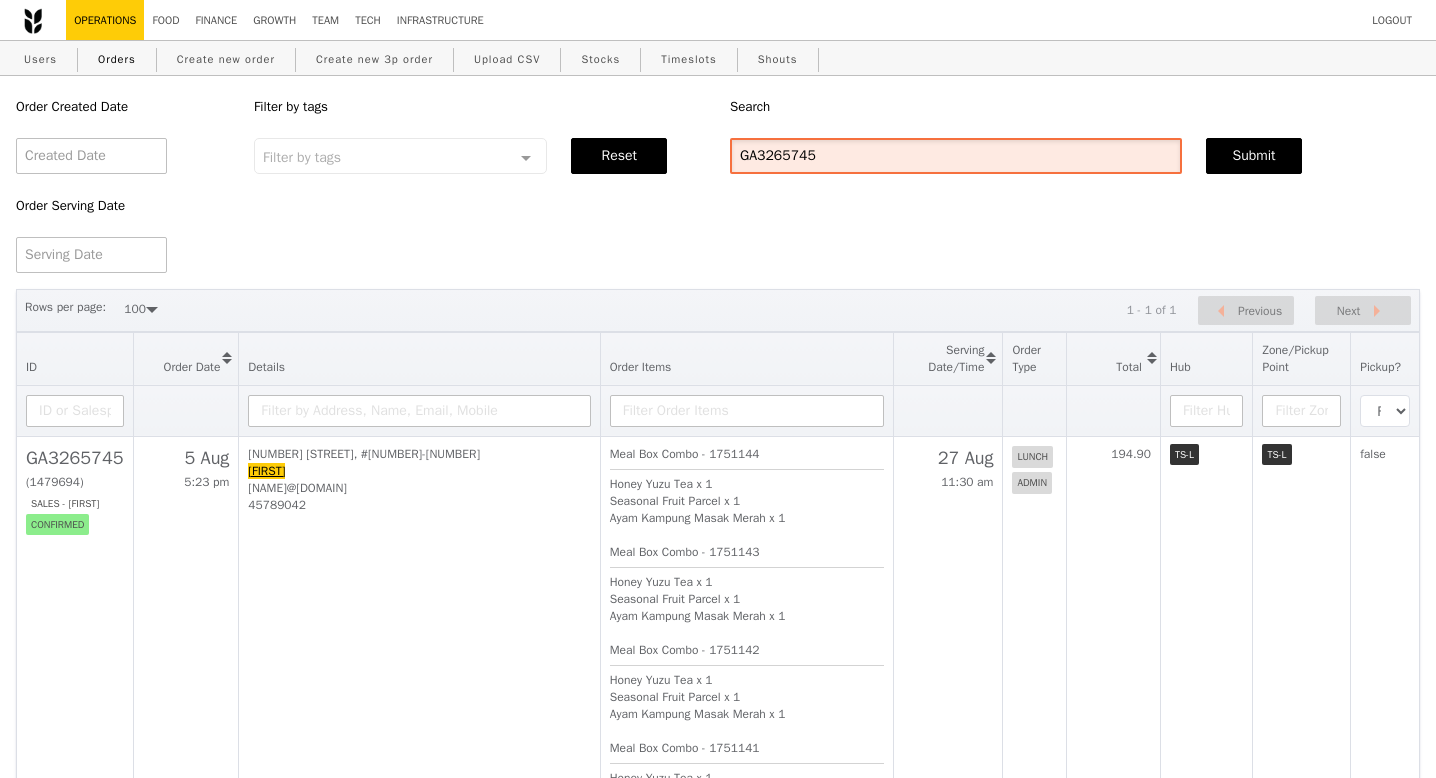 click on "GA3265745" at bounding box center (956, 156) 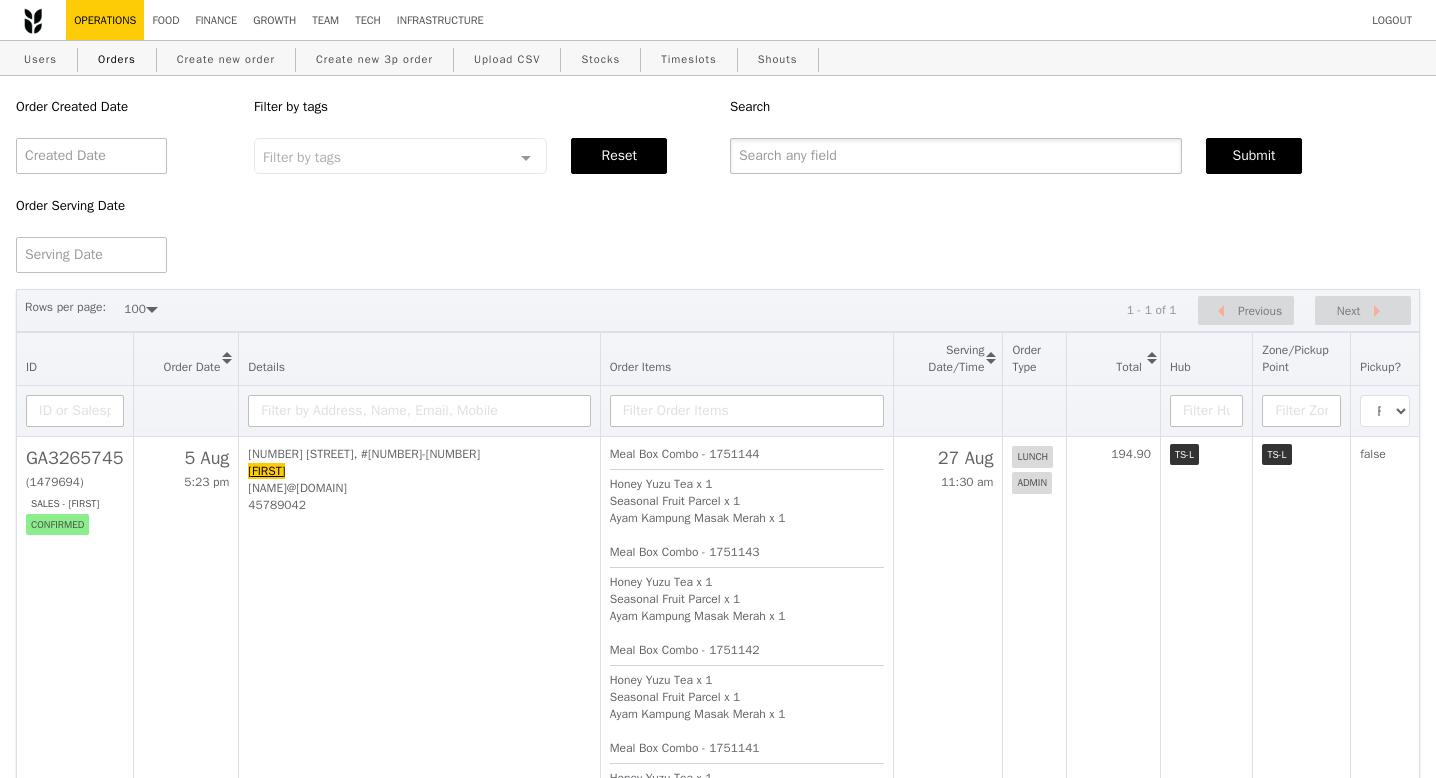 type 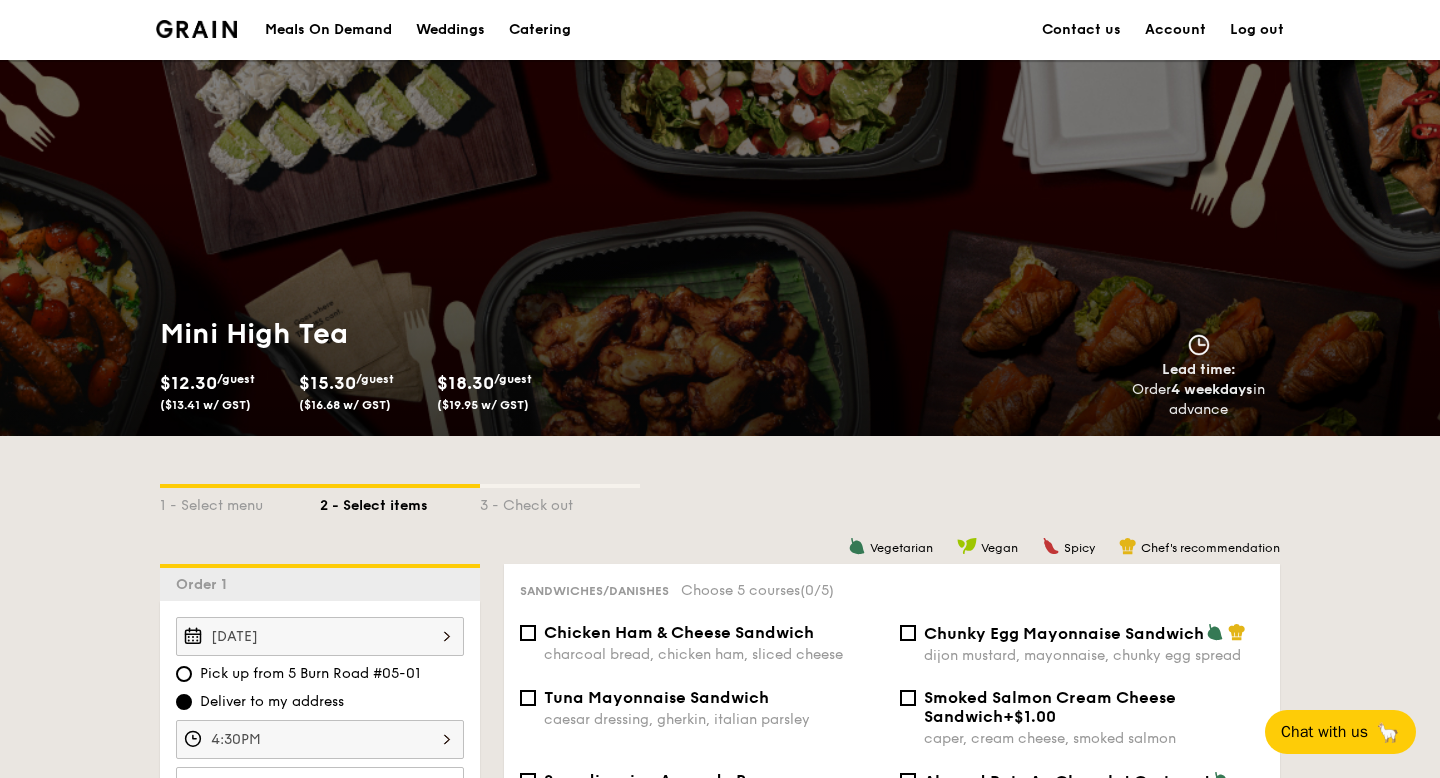 scroll, scrollTop: 0, scrollLeft: 0, axis: both 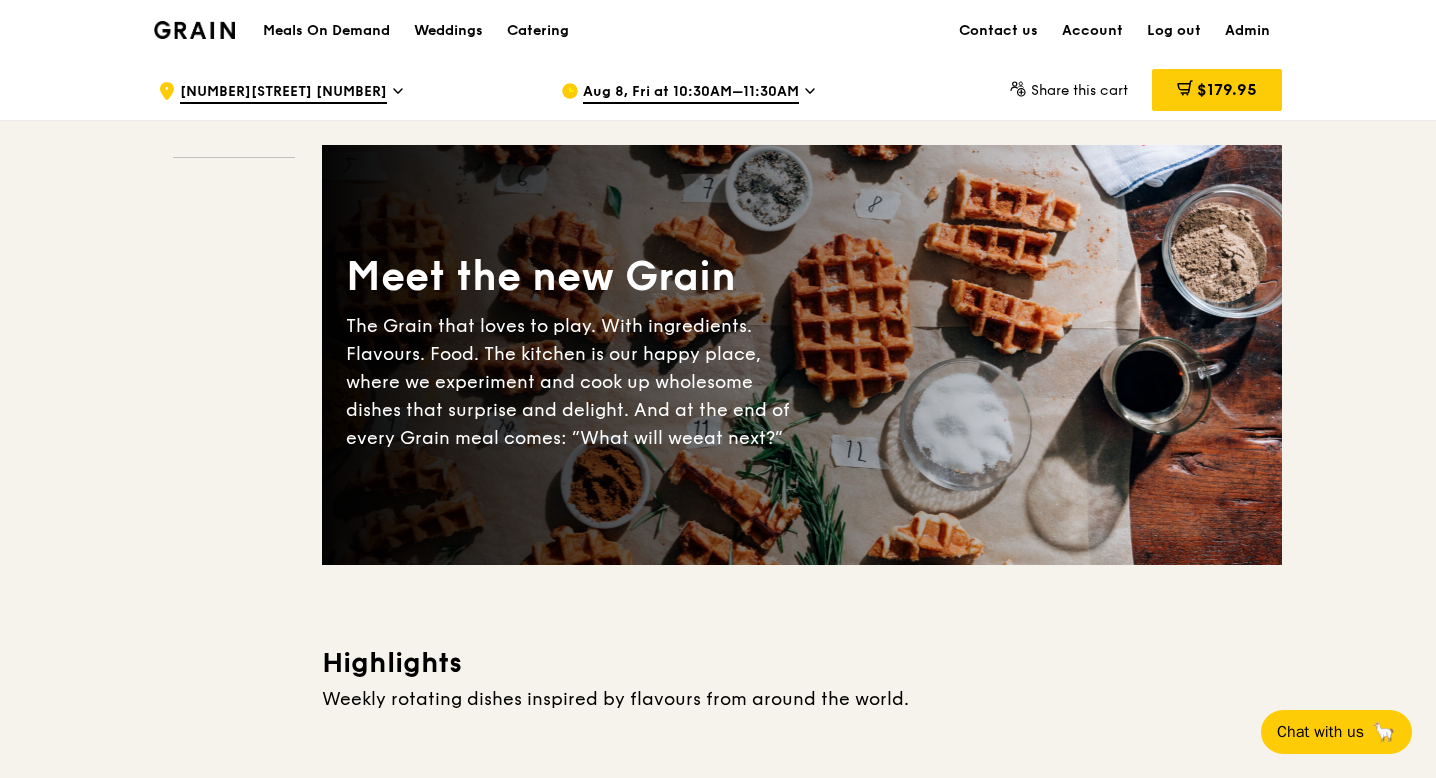 click on "Aug 8, Fri at 10:30AM–11:30AM" at bounding box center [691, 93] 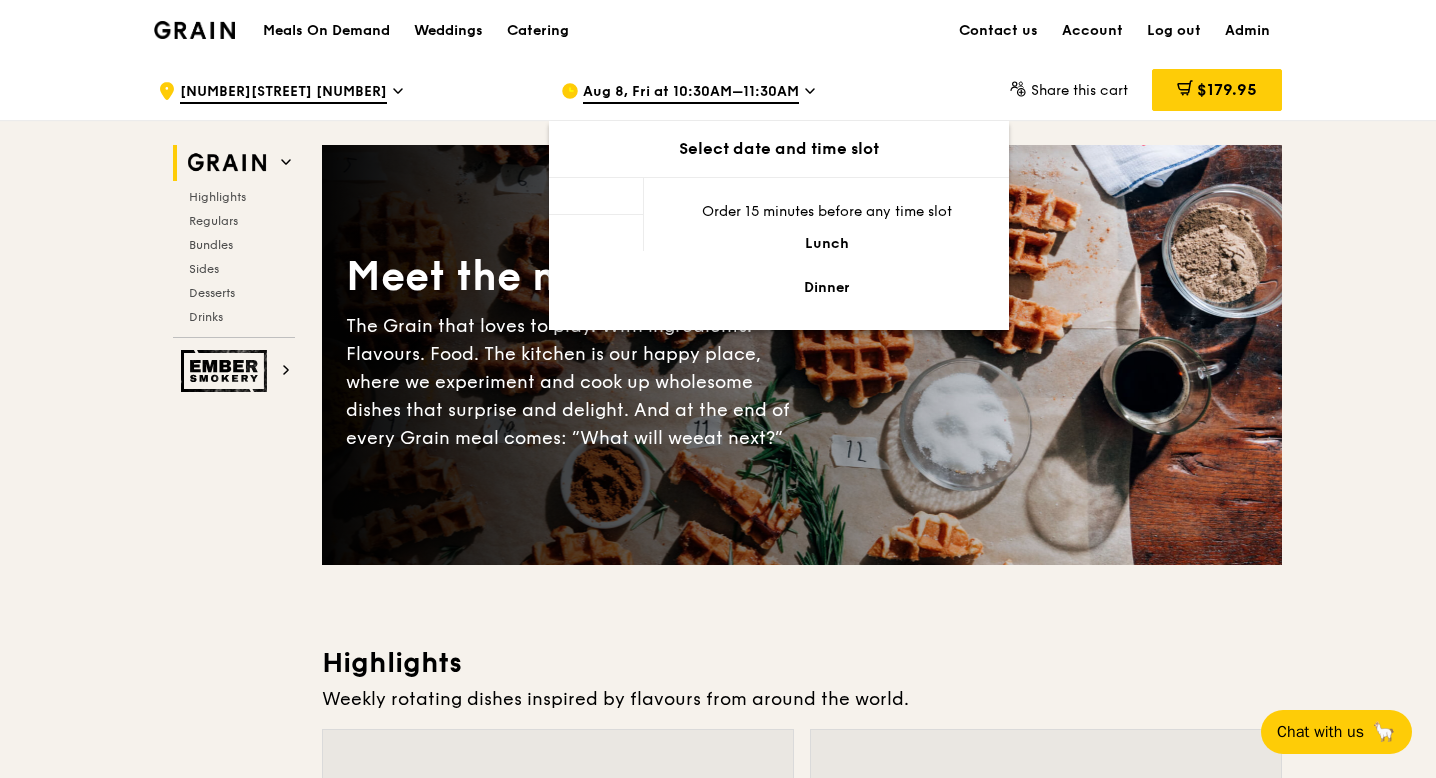 click on "Aug 8, Fri at 10:30AM–11:30AM" at bounding box center [691, 93] 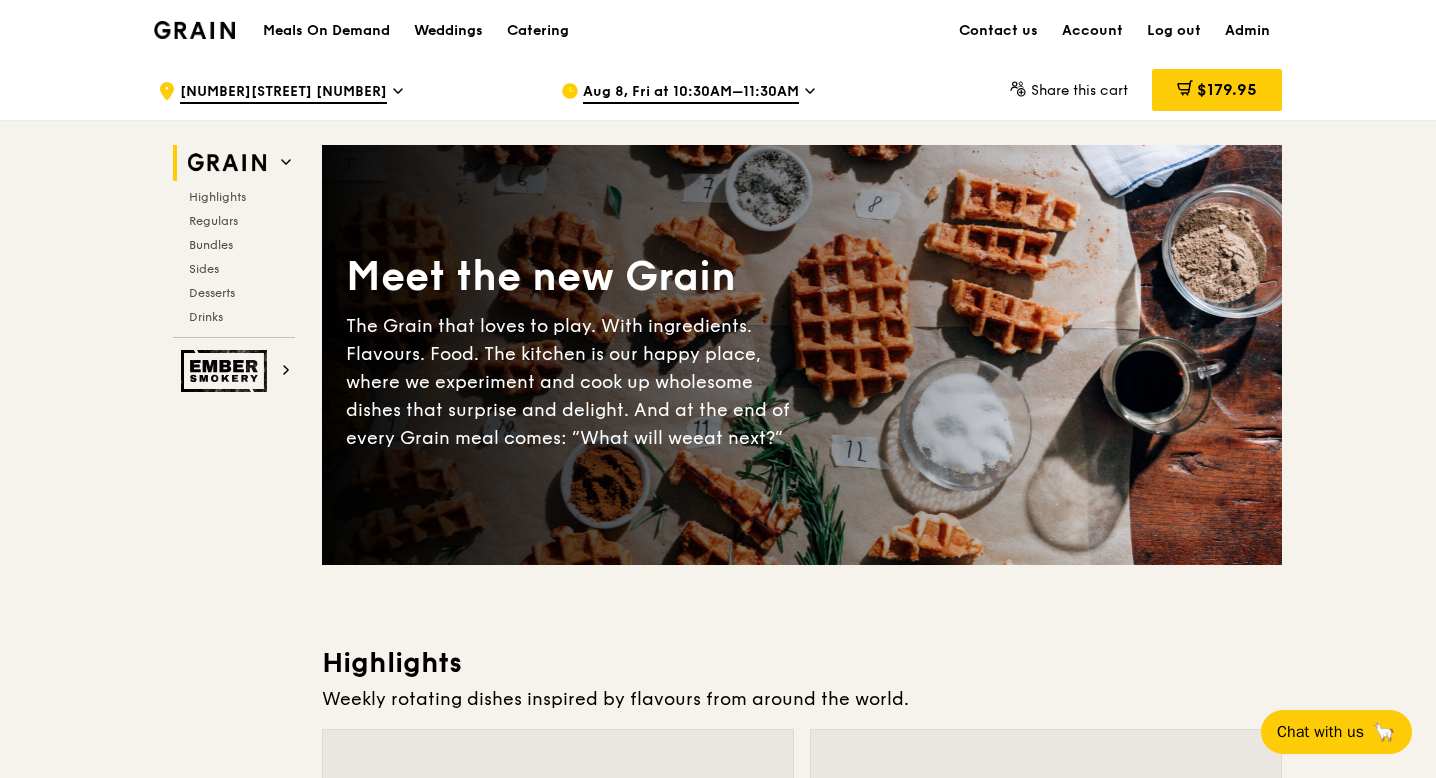 click on "Aug 8, Fri at 10:30AM–11:30AM" at bounding box center (691, 93) 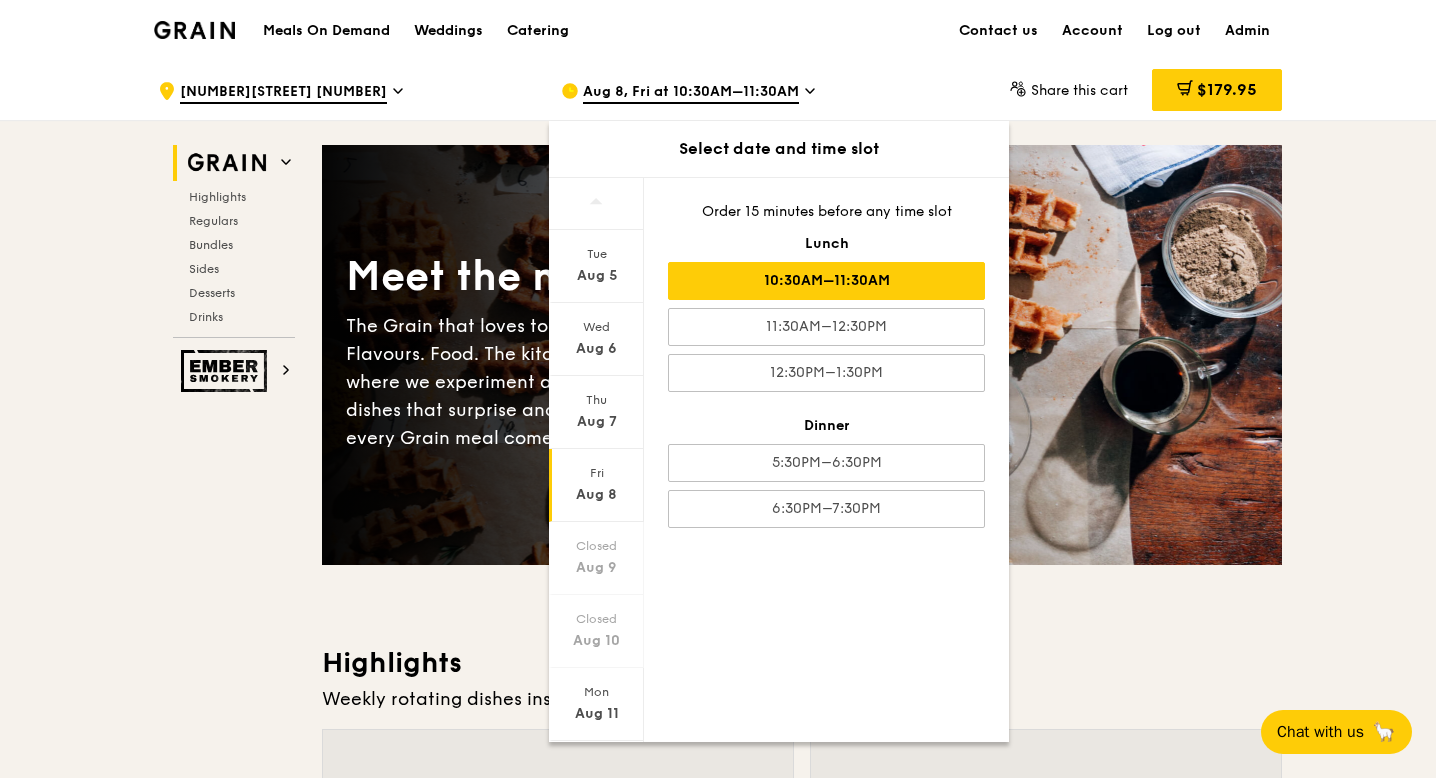 scroll, scrollTop: 50, scrollLeft: 0, axis: vertical 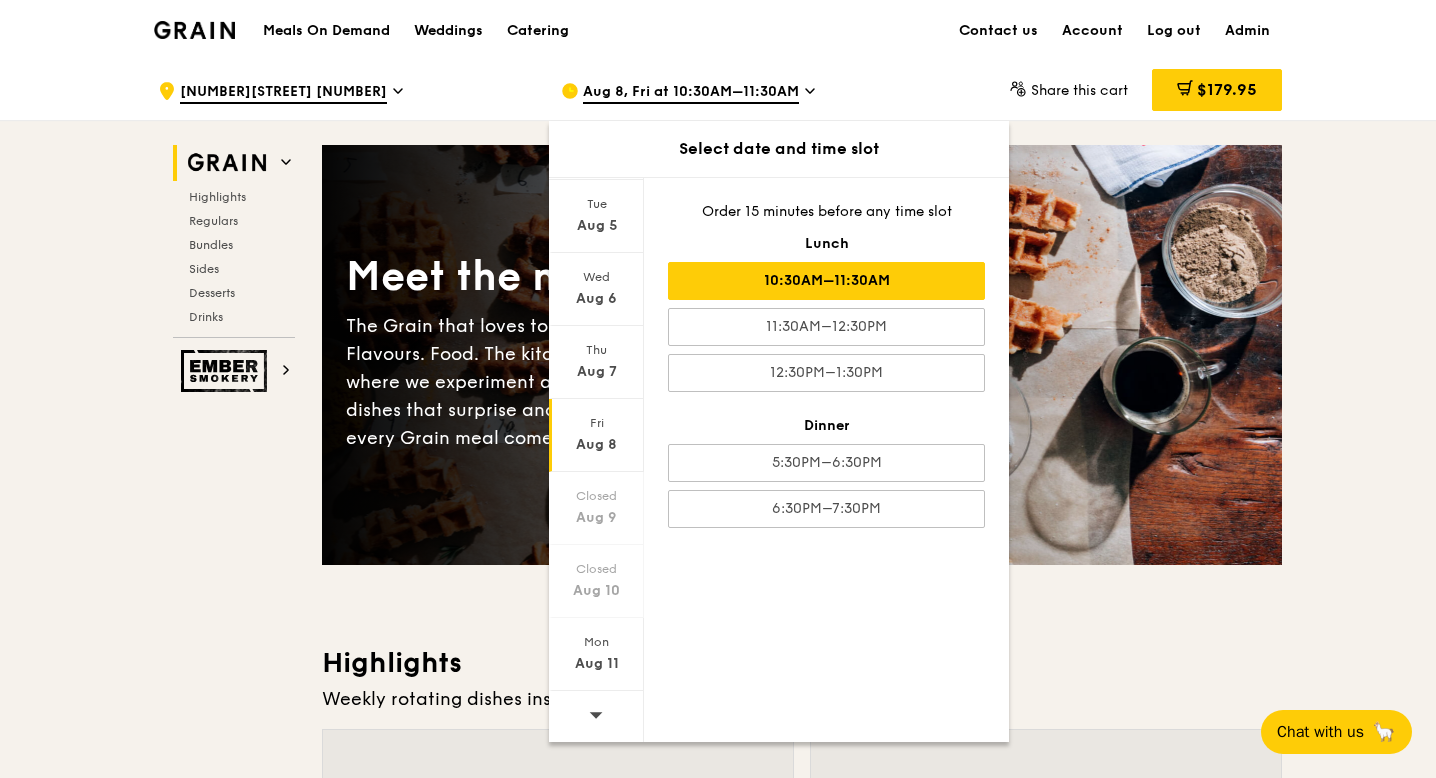 click 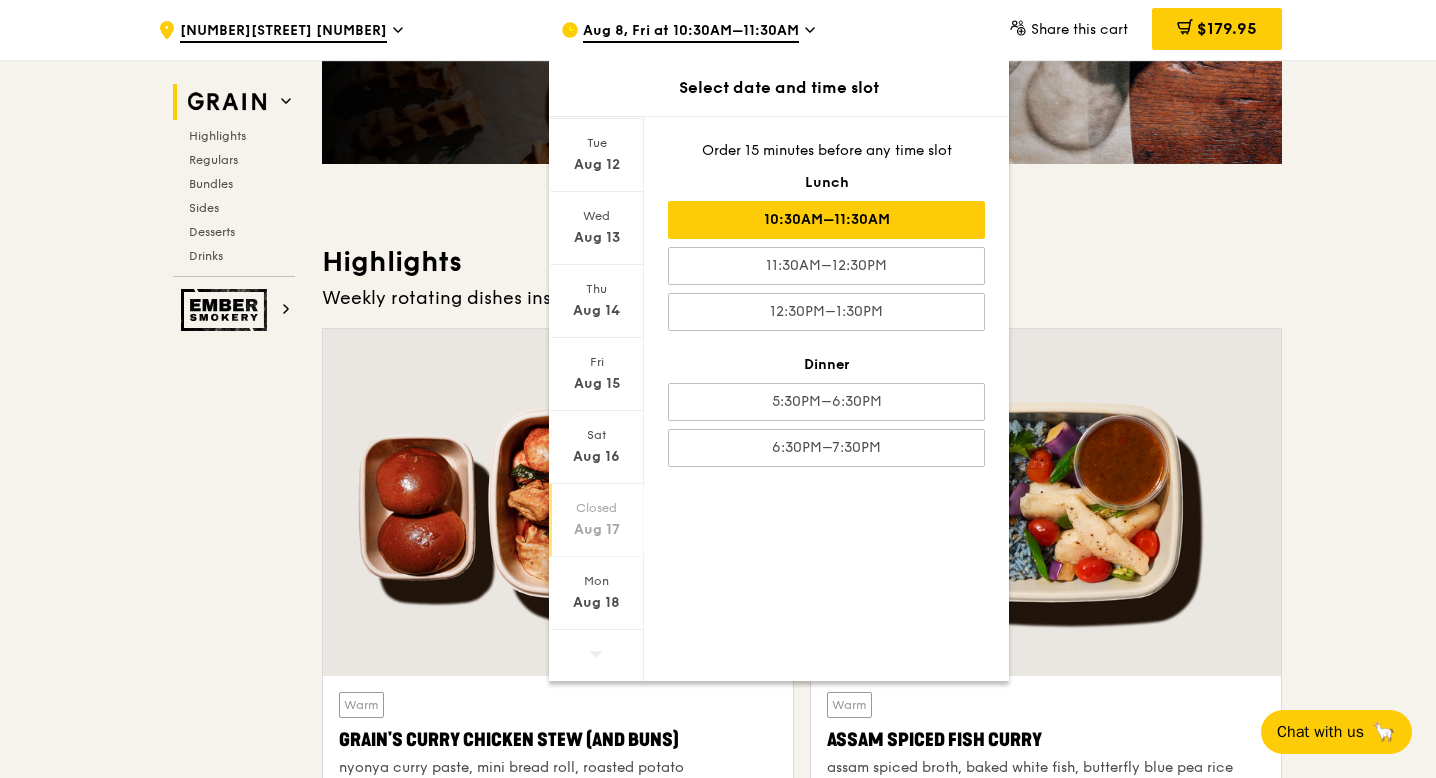 scroll, scrollTop: 431, scrollLeft: 0, axis: vertical 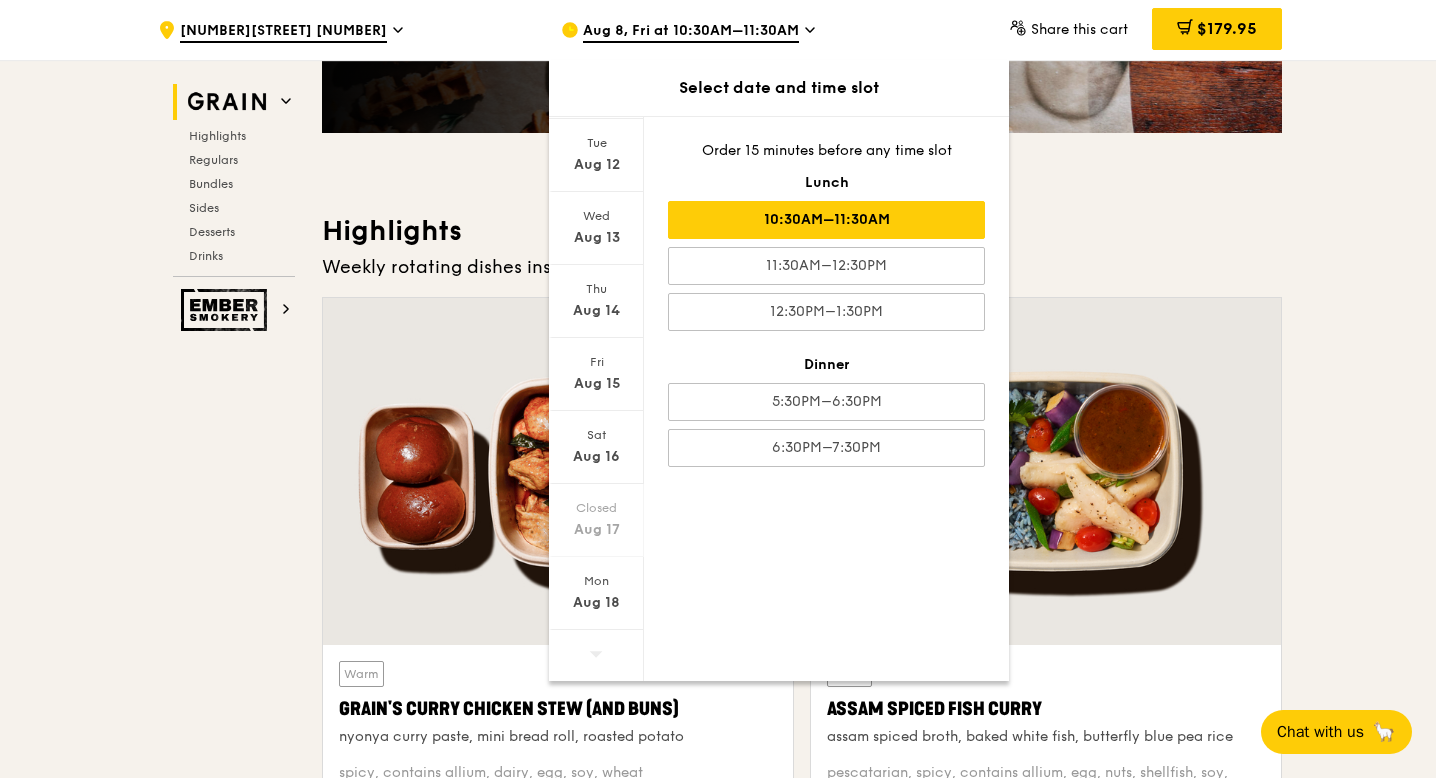 click 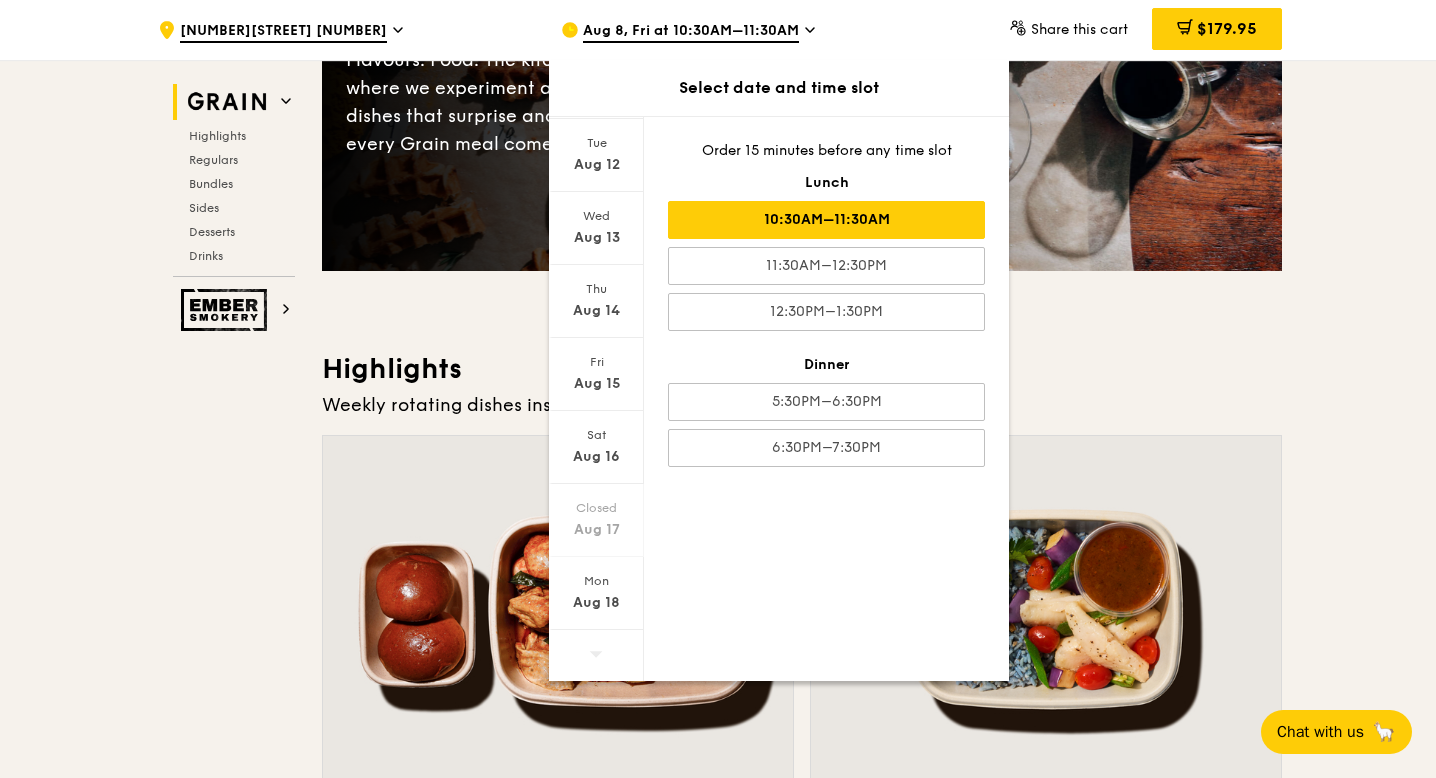 scroll, scrollTop: 0, scrollLeft: 0, axis: both 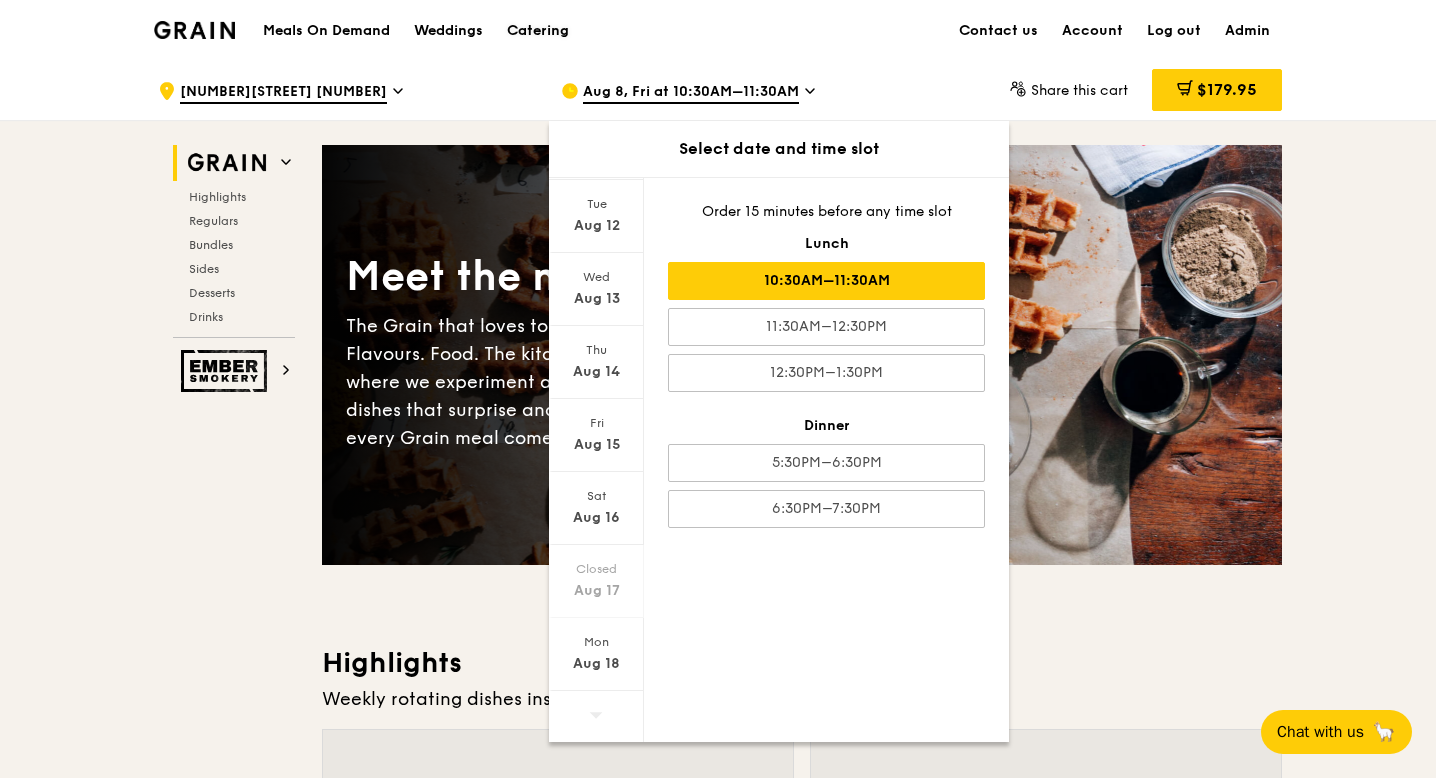 click on "Catering" at bounding box center (538, 31) 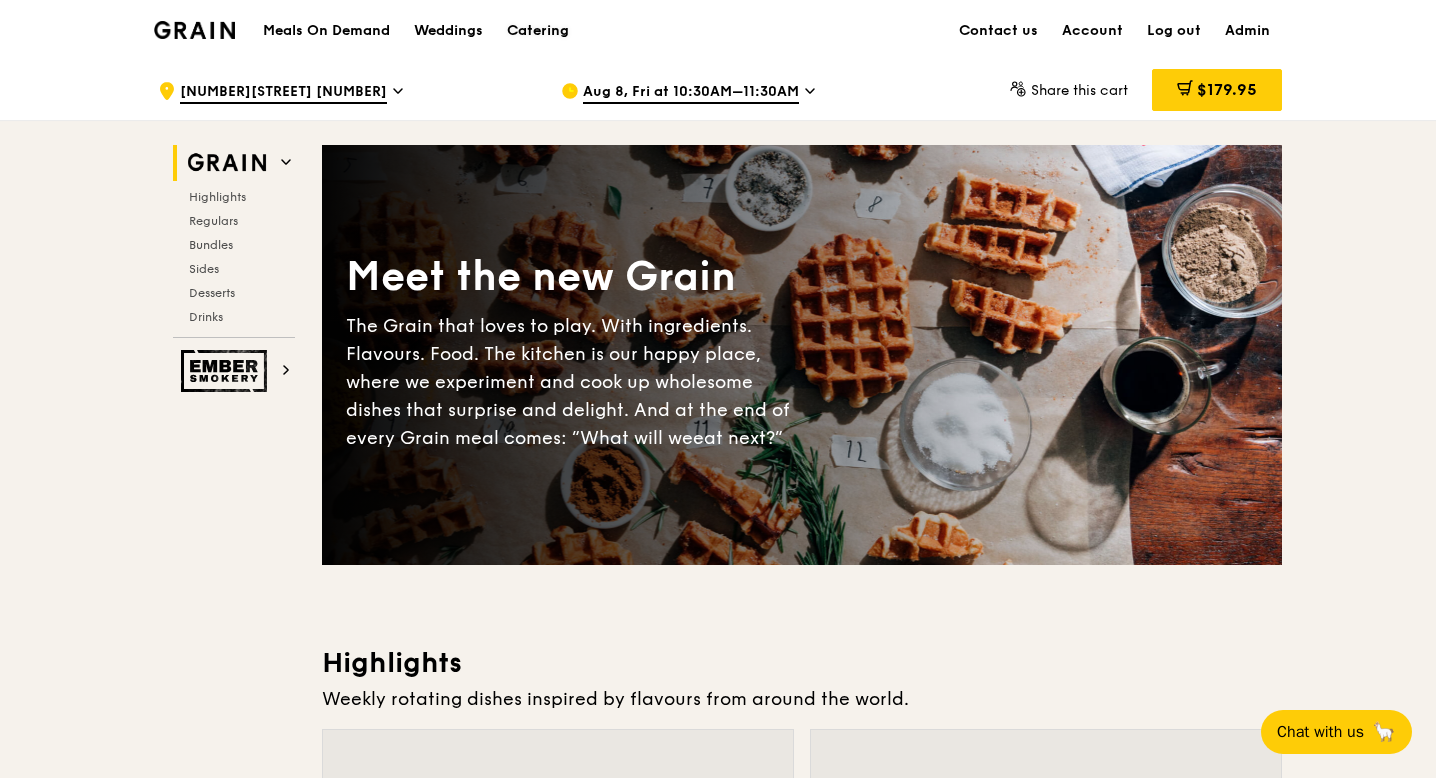 click on "Catering" at bounding box center (538, 31) 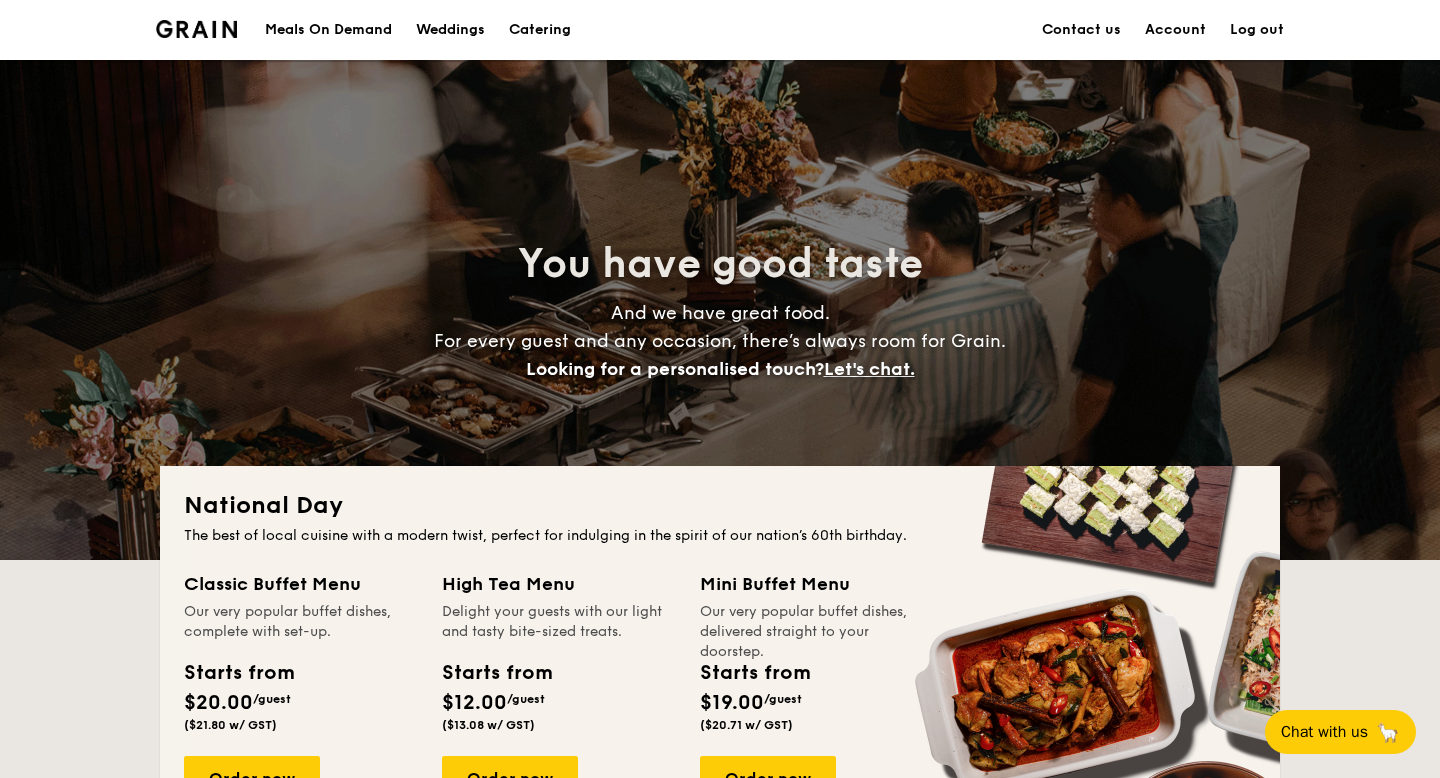 scroll, scrollTop: 3276, scrollLeft: 0, axis: vertical 